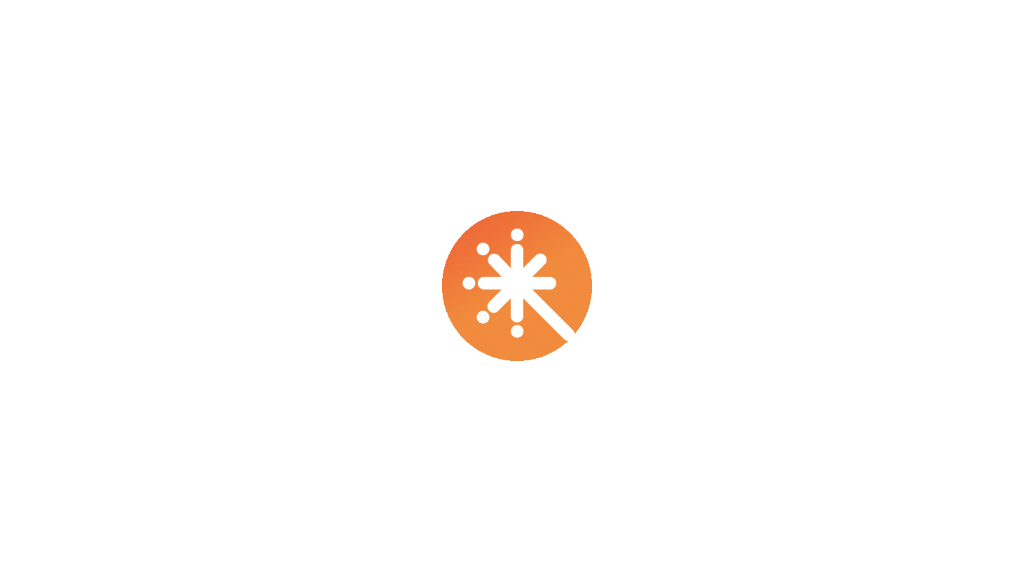 scroll, scrollTop: 0, scrollLeft: 0, axis: both 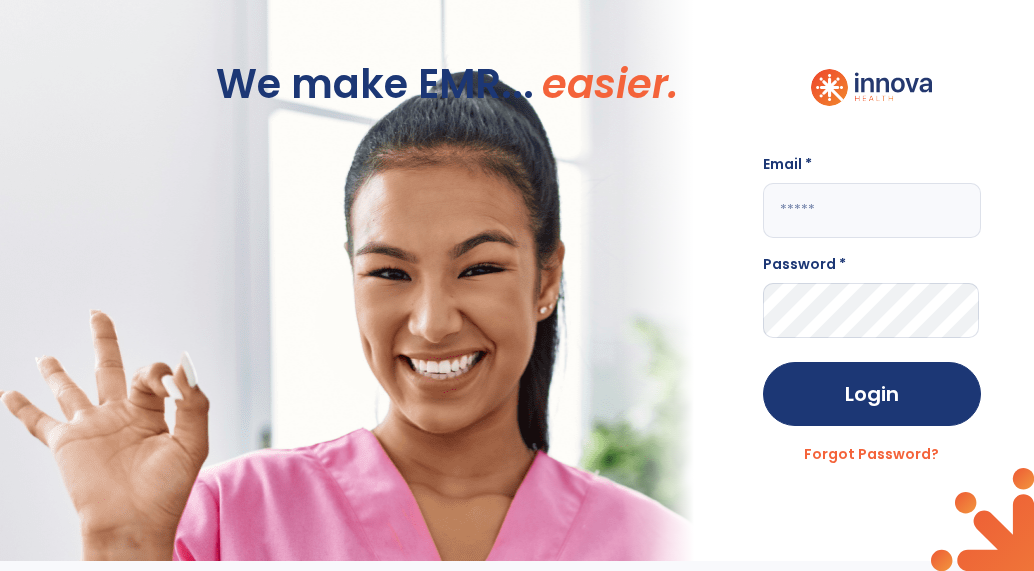click on "Email * Password * Login Forgot Password?" 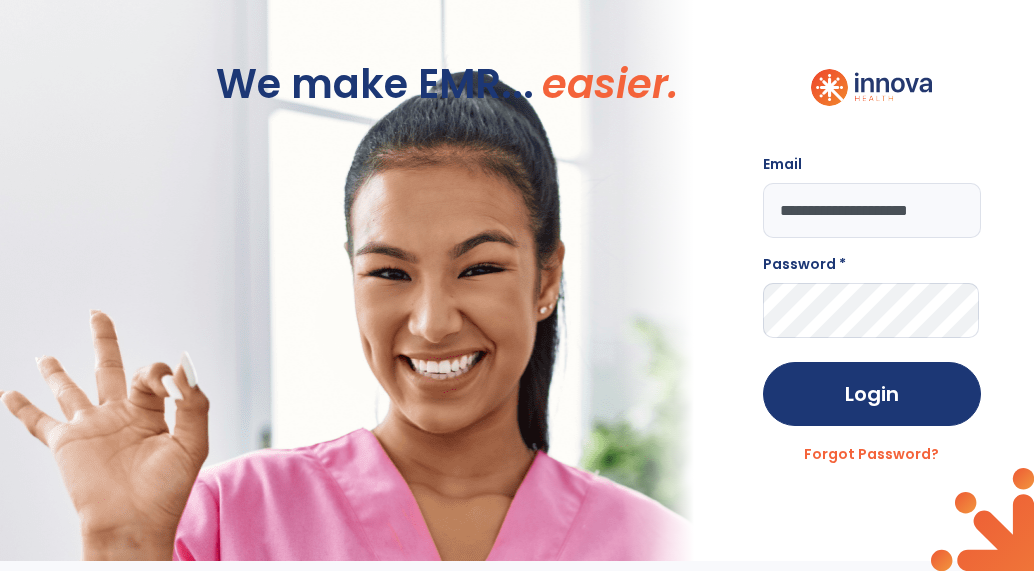 scroll, scrollTop: 0, scrollLeft: 7, axis: horizontal 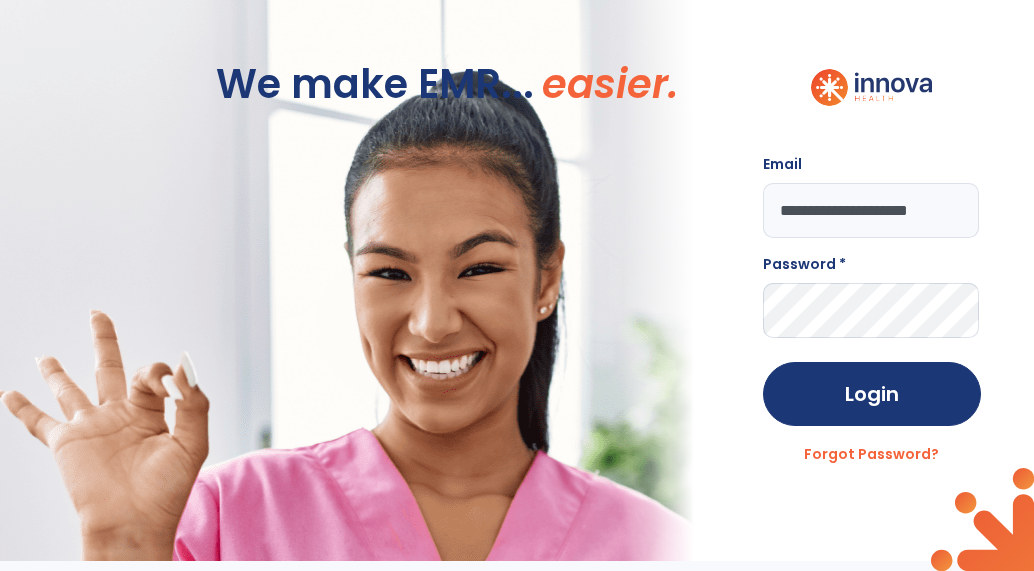 type on "**********" 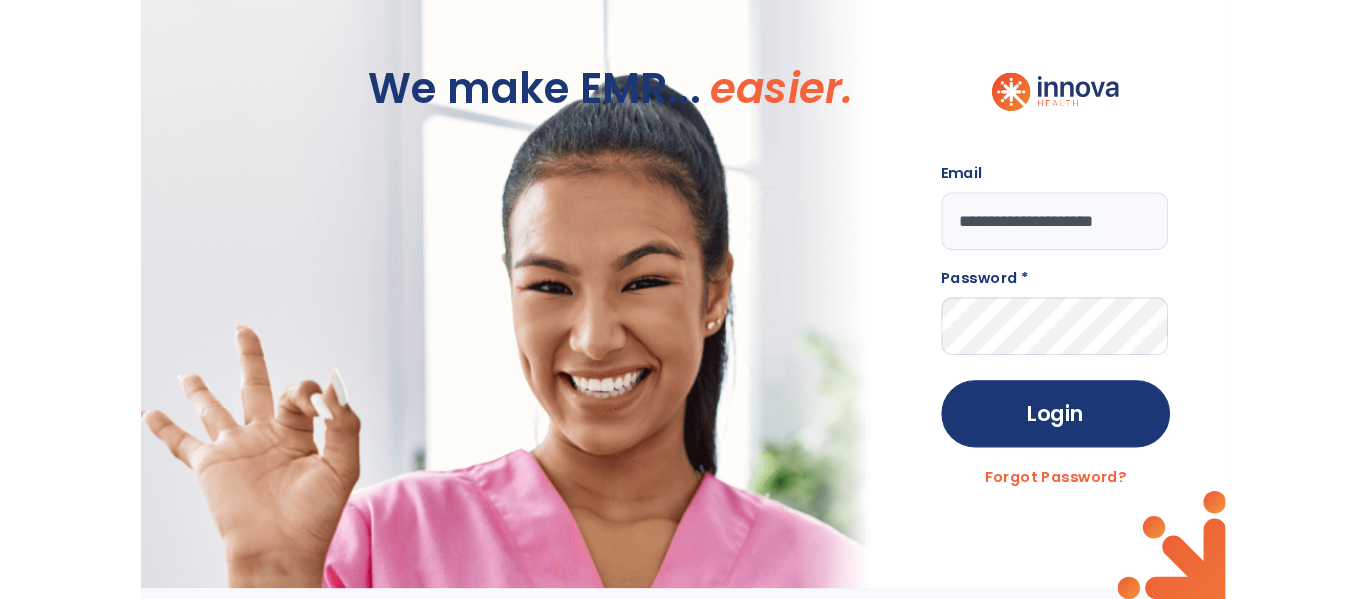 scroll, scrollTop: 0, scrollLeft: 0, axis: both 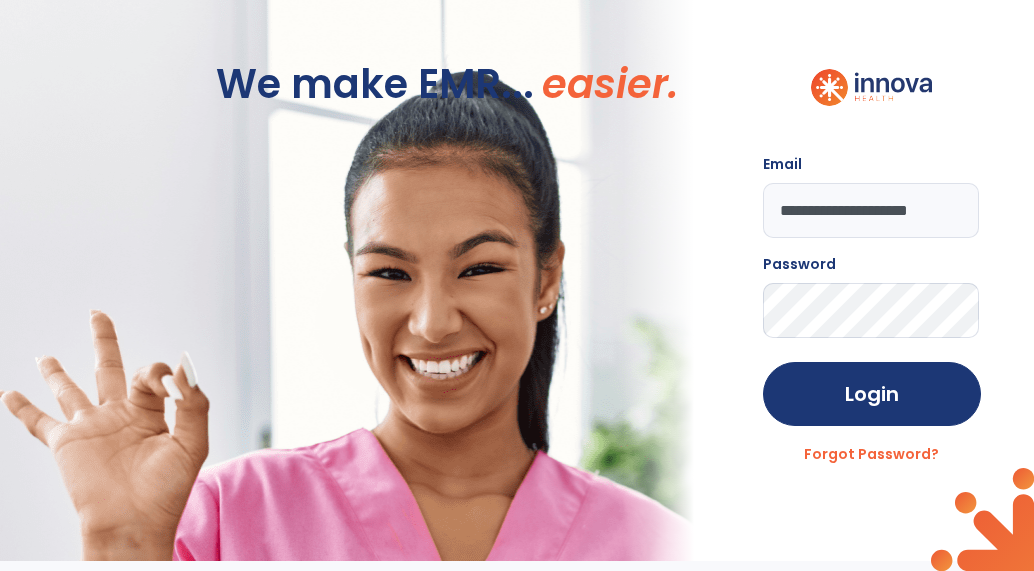 click on "Login" 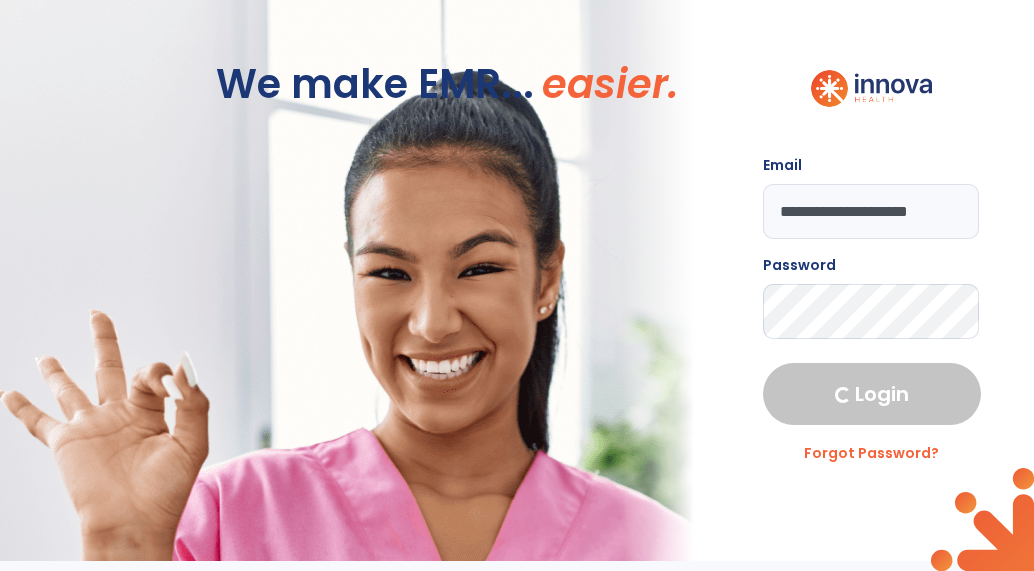 select on "****" 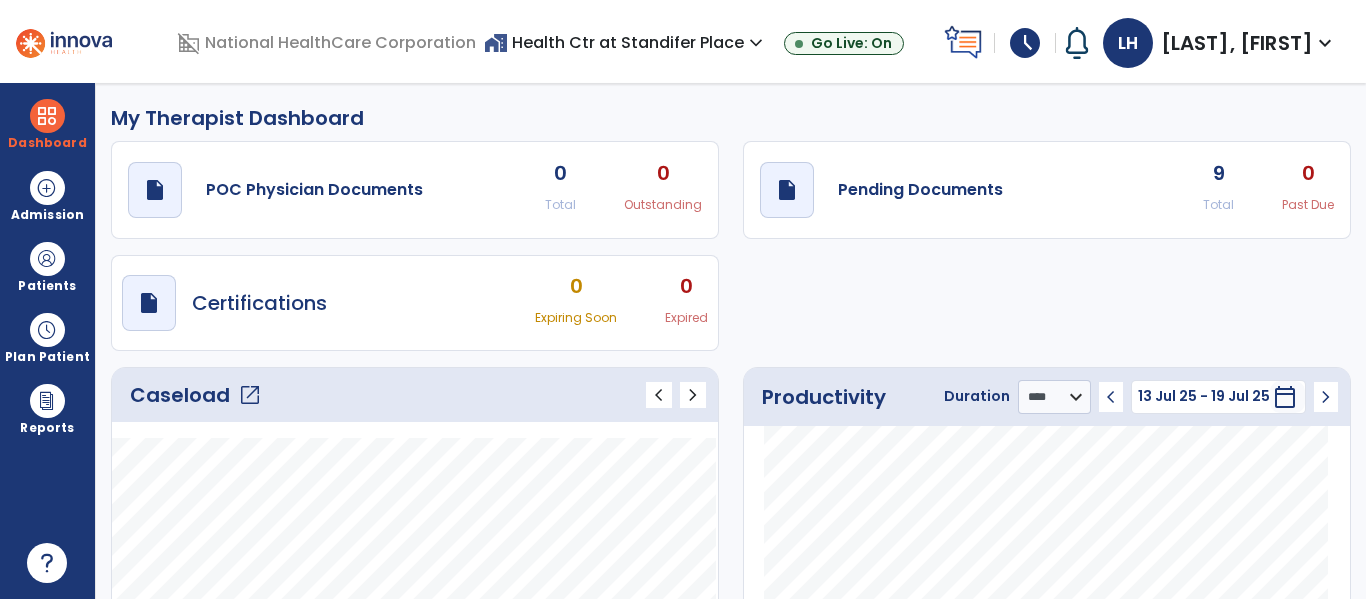 click on "Caseload   open_in_new" 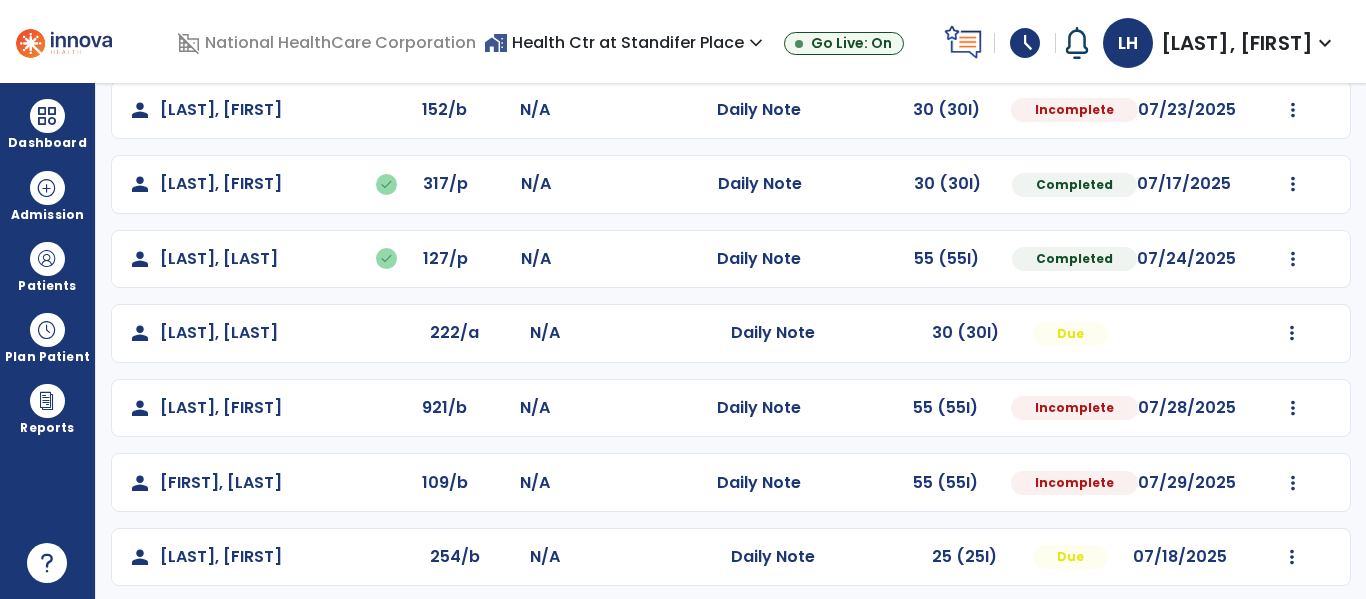 scroll, scrollTop: 403, scrollLeft: 0, axis: vertical 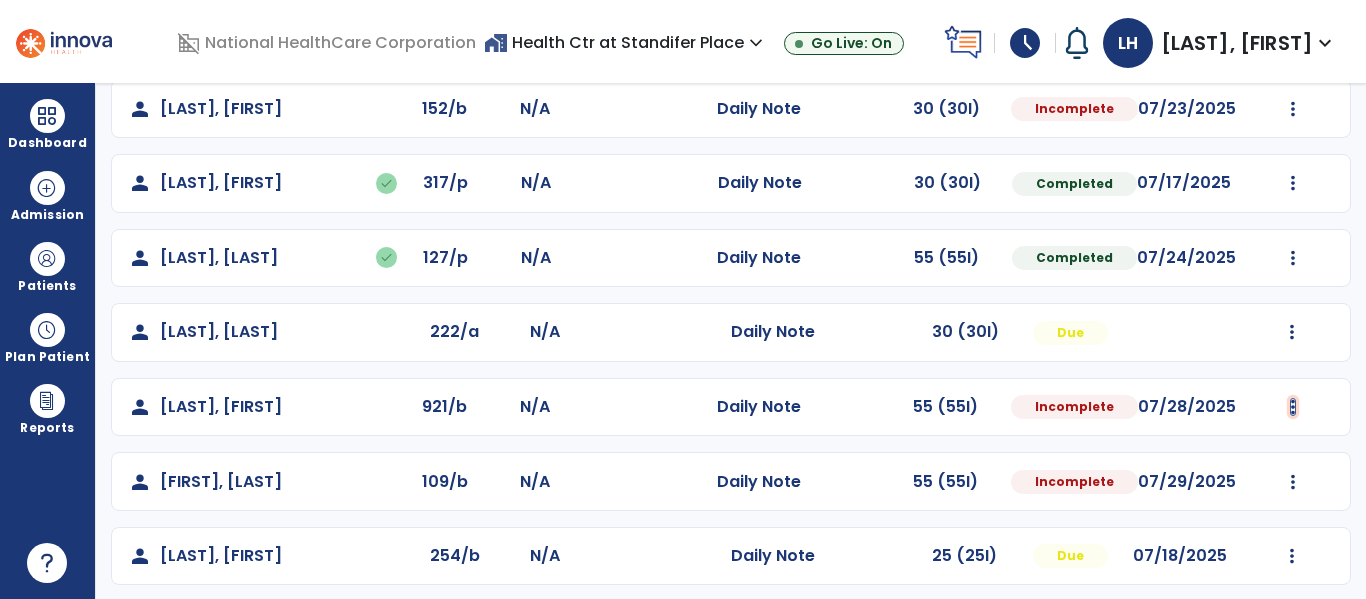 click at bounding box center (1293, -115) 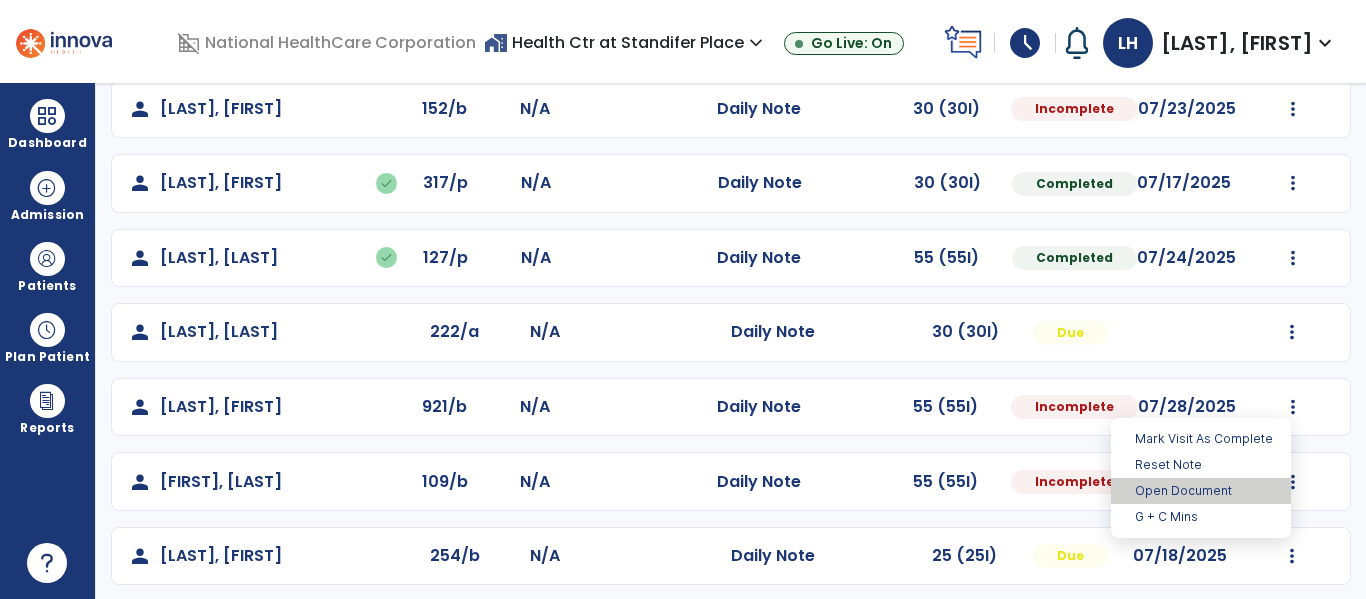 click on "Open Document" at bounding box center [1201, 491] 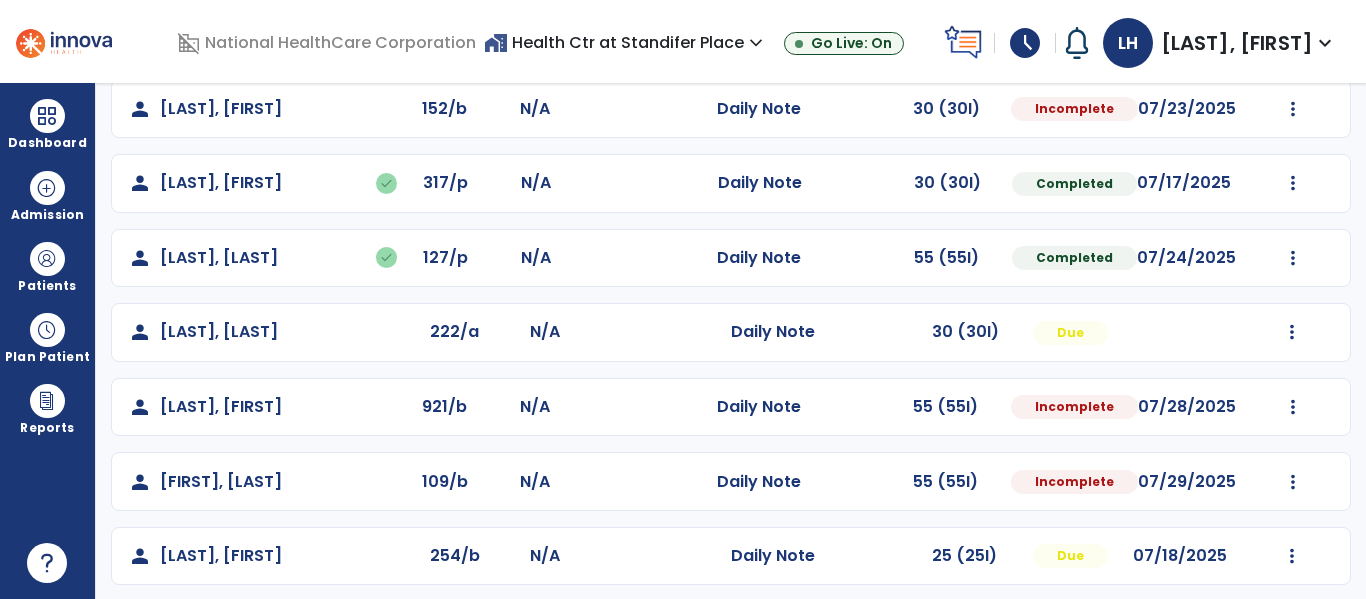 select on "*" 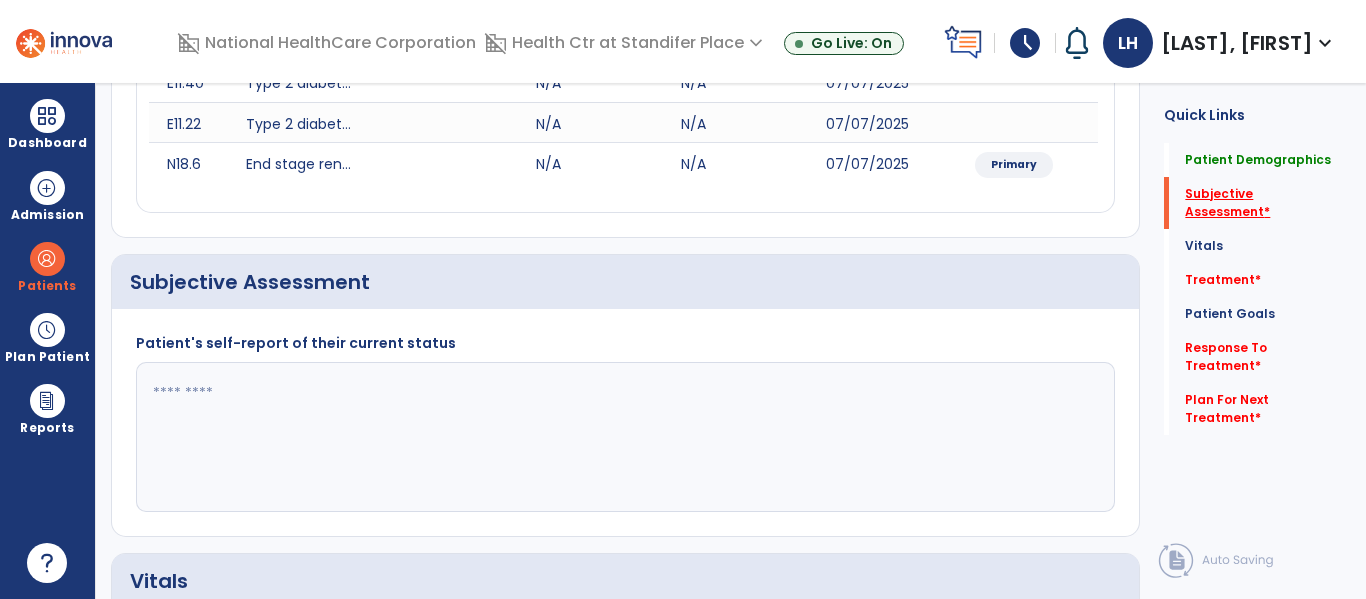 click on "Subjective Assessment   *" 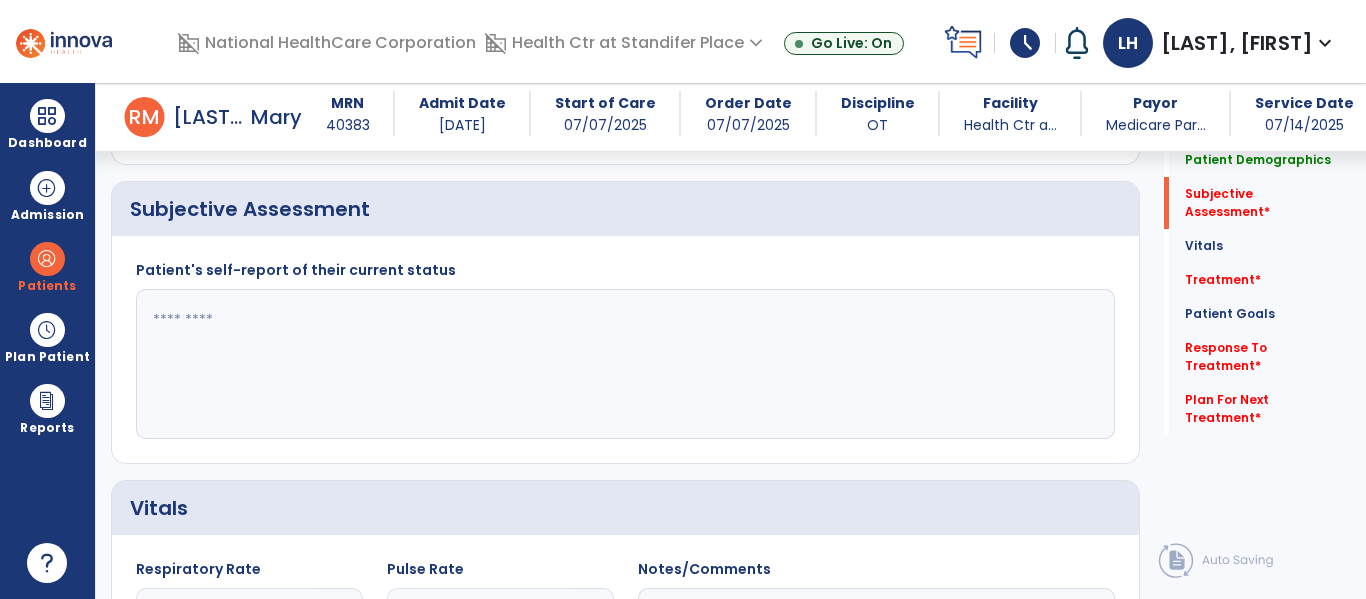 click 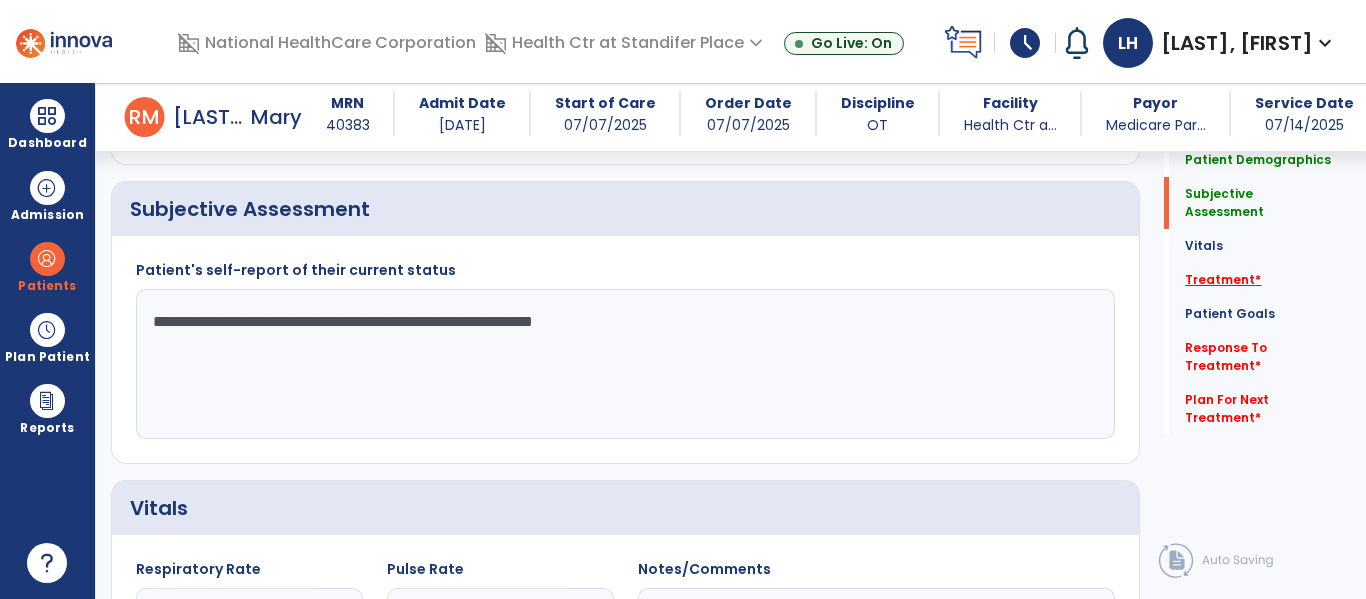 type on "**********" 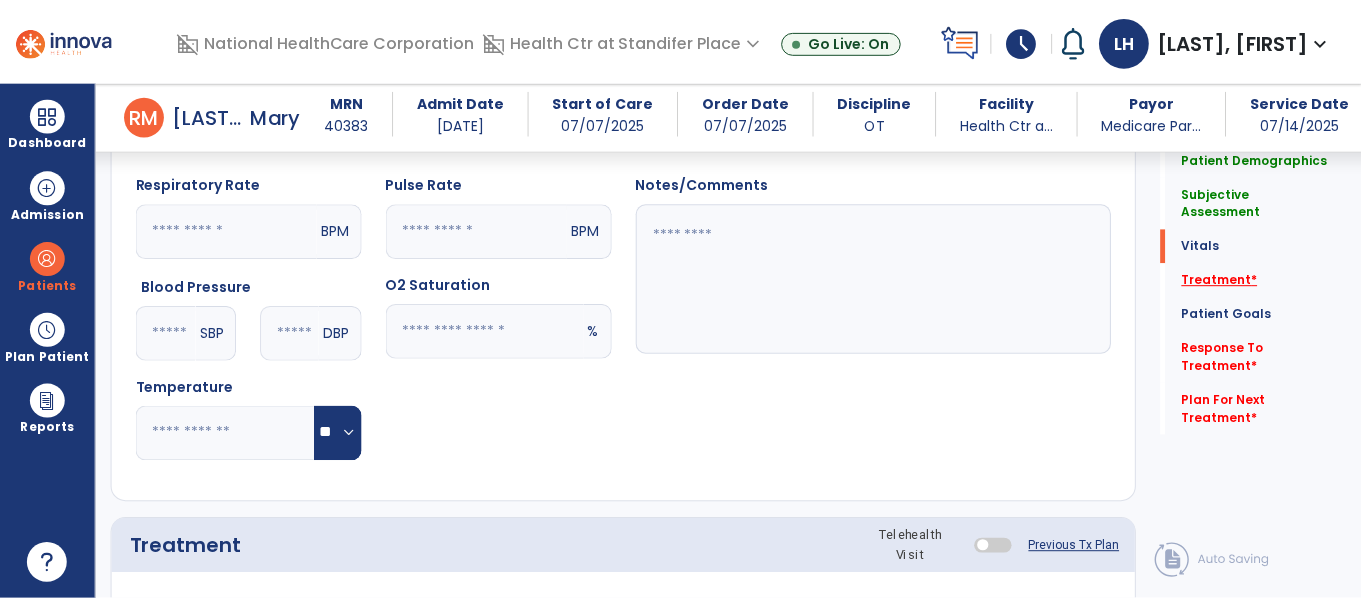 scroll, scrollTop: 1147, scrollLeft: 0, axis: vertical 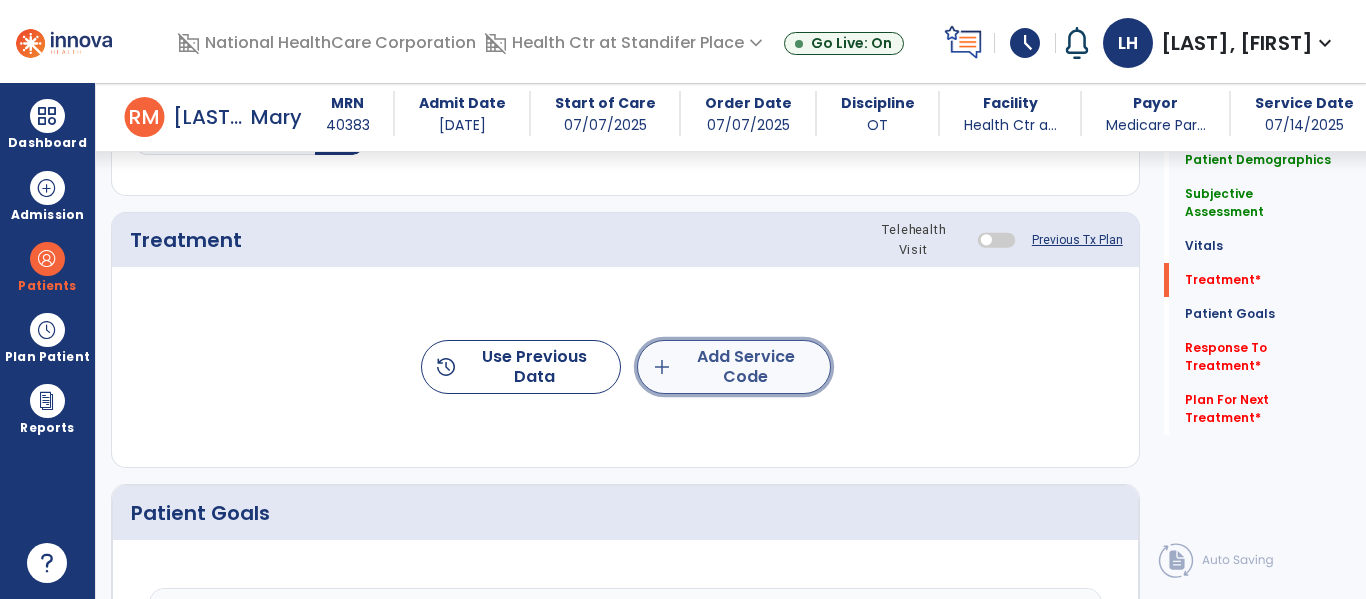 click on "add  Add Service Code" 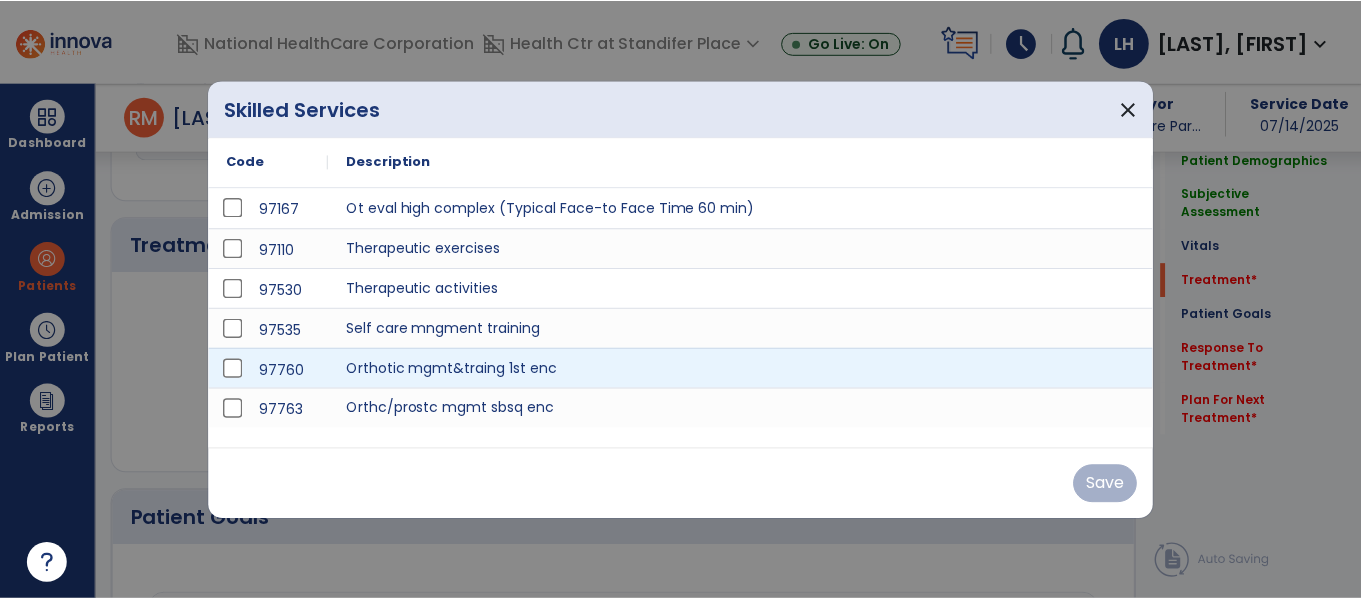 scroll, scrollTop: 1147, scrollLeft: 0, axis: vertical 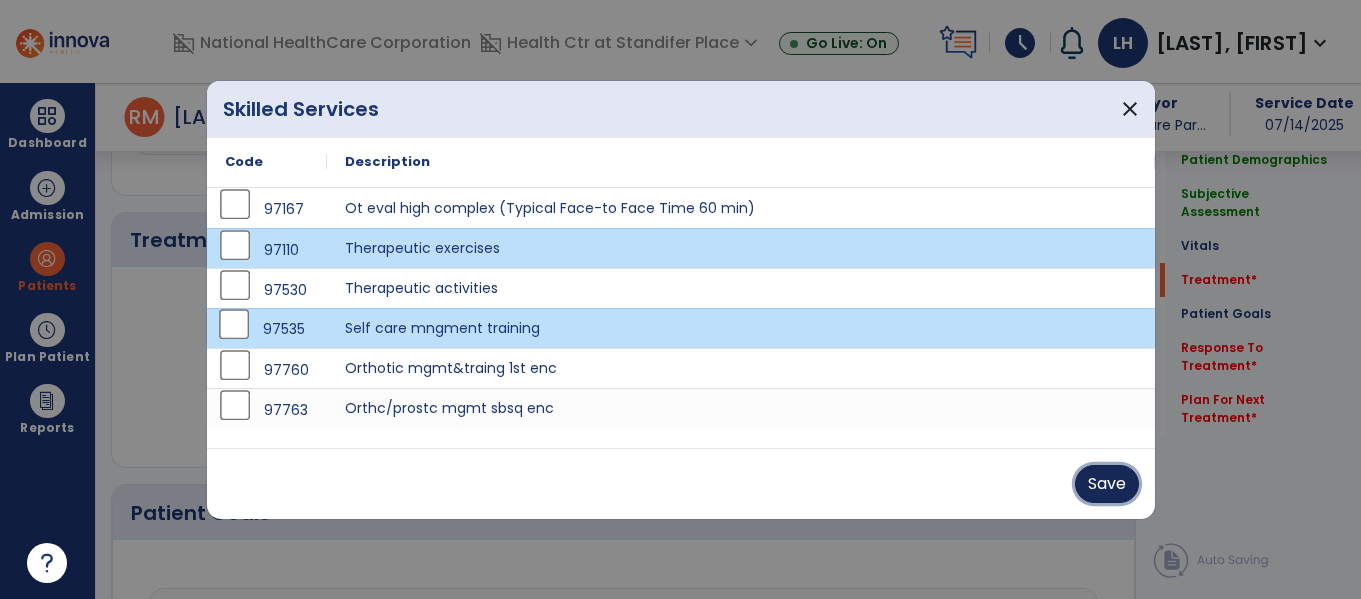 click on "Save" at bounding box center (1107, 484) 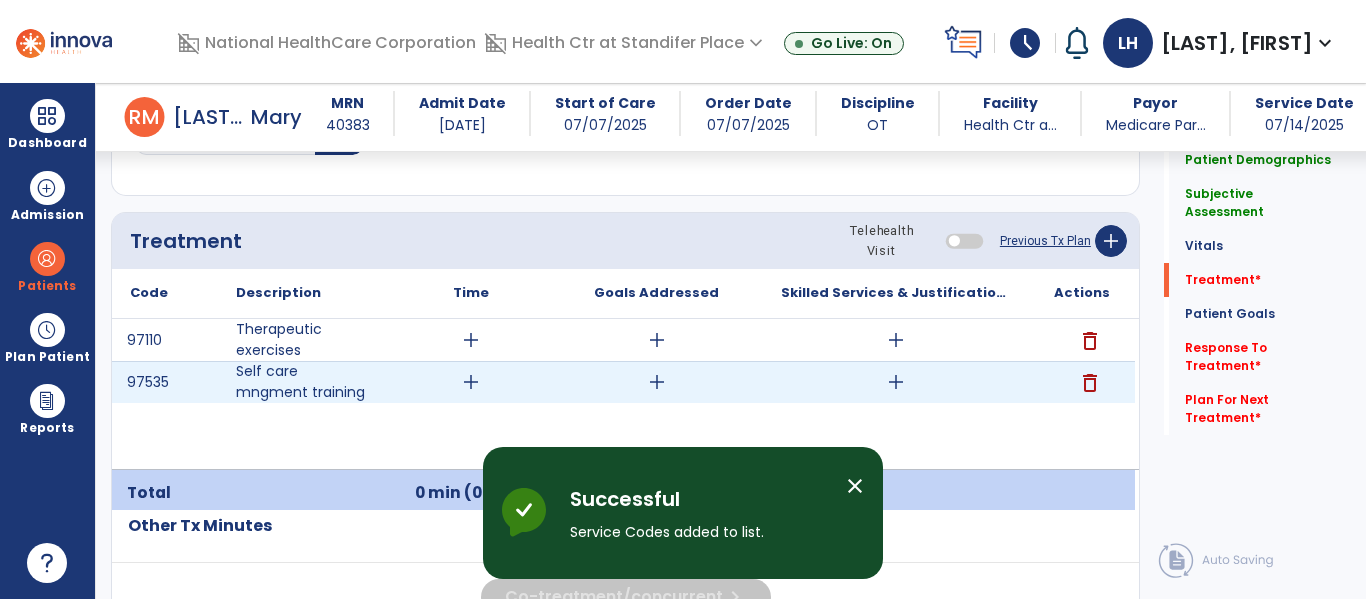 click on "add" at bounding box center (471, 382) 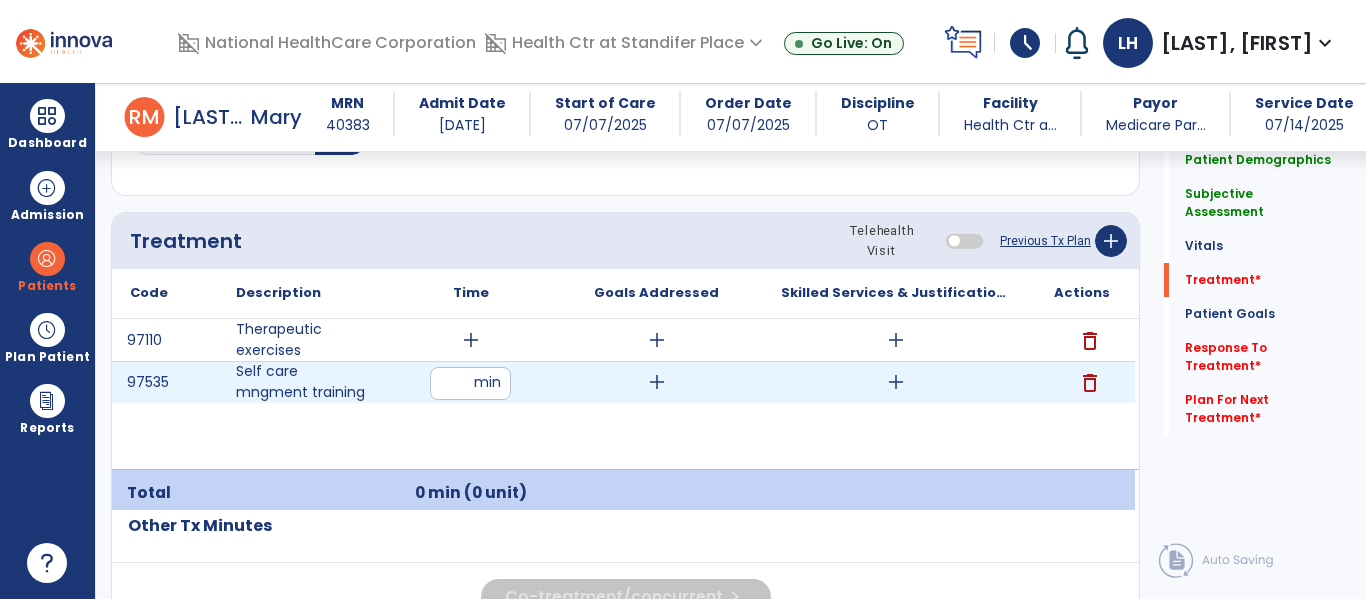 type on "**" 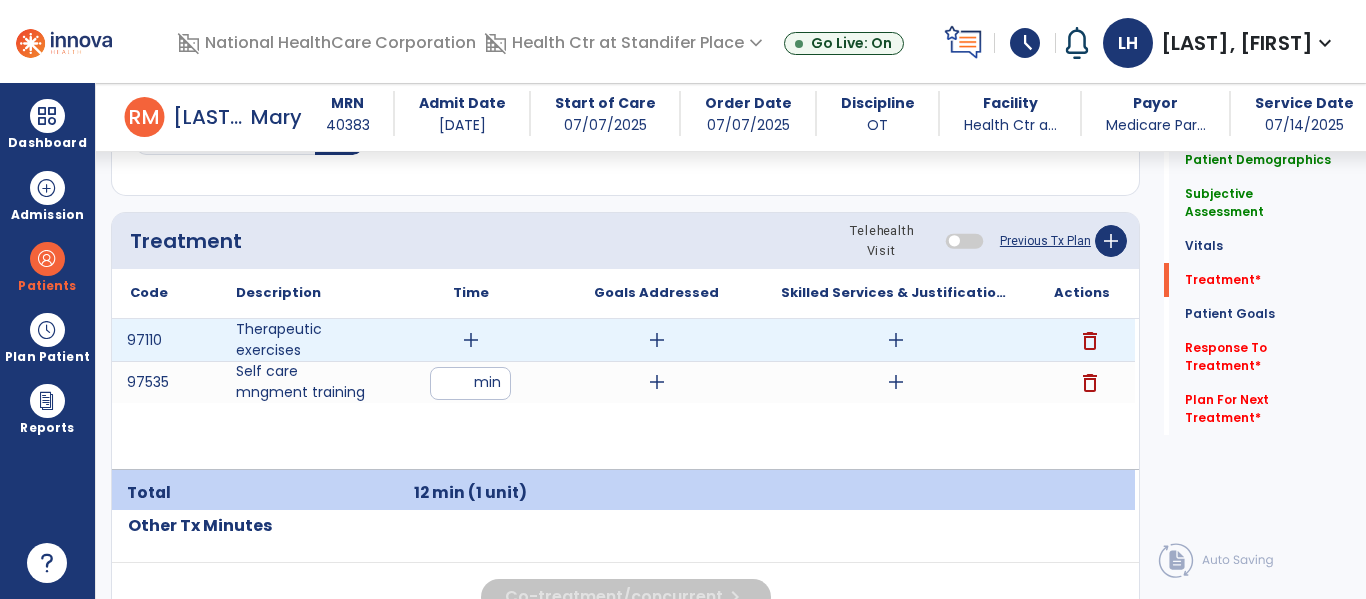 click on "add" at bounding box center [471, 340] 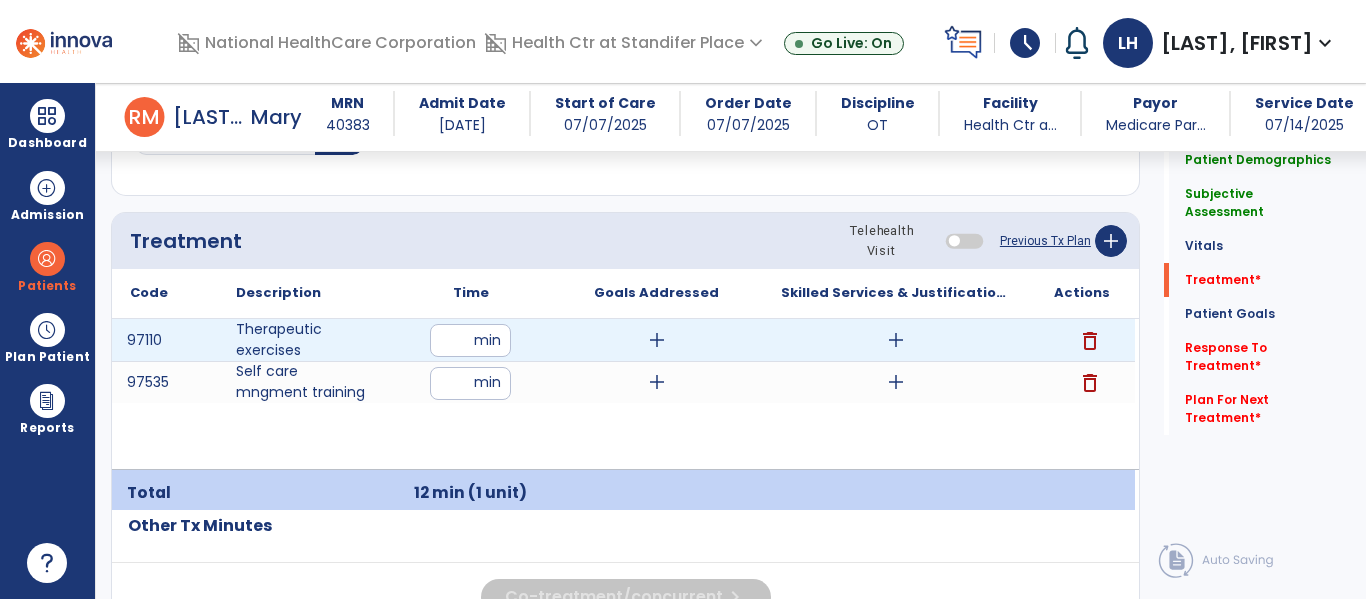 type on "**" 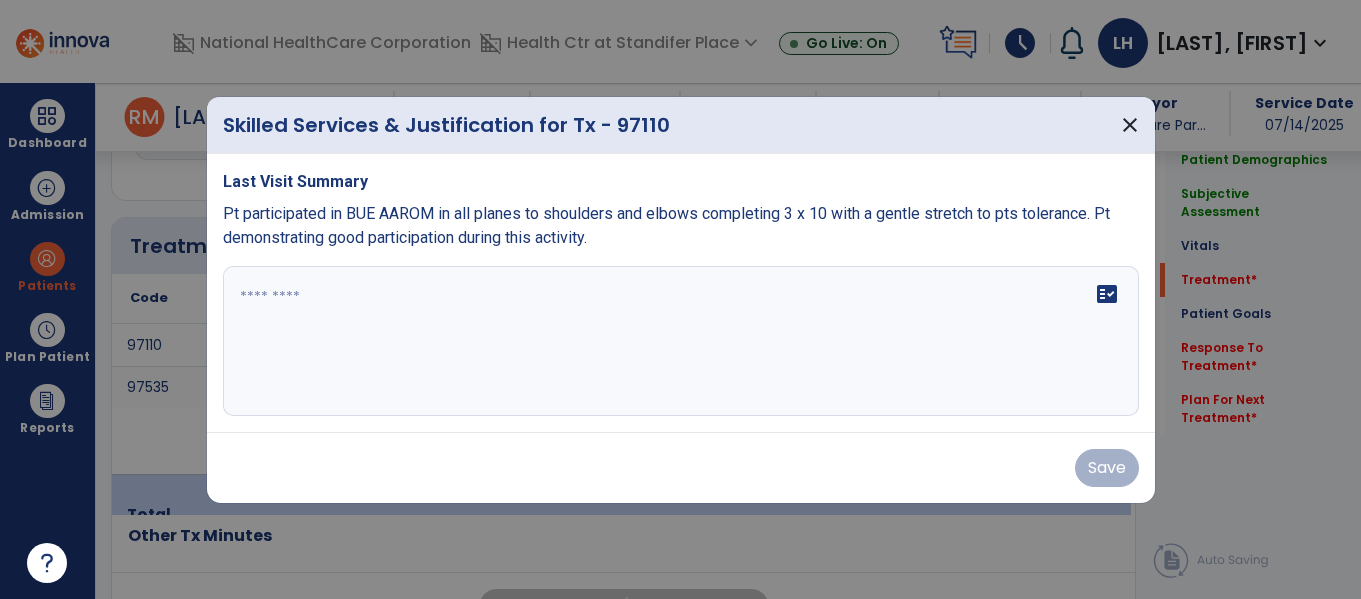 scroll, scrollTop: 1147, scrollLeft: 0, axis: vertical 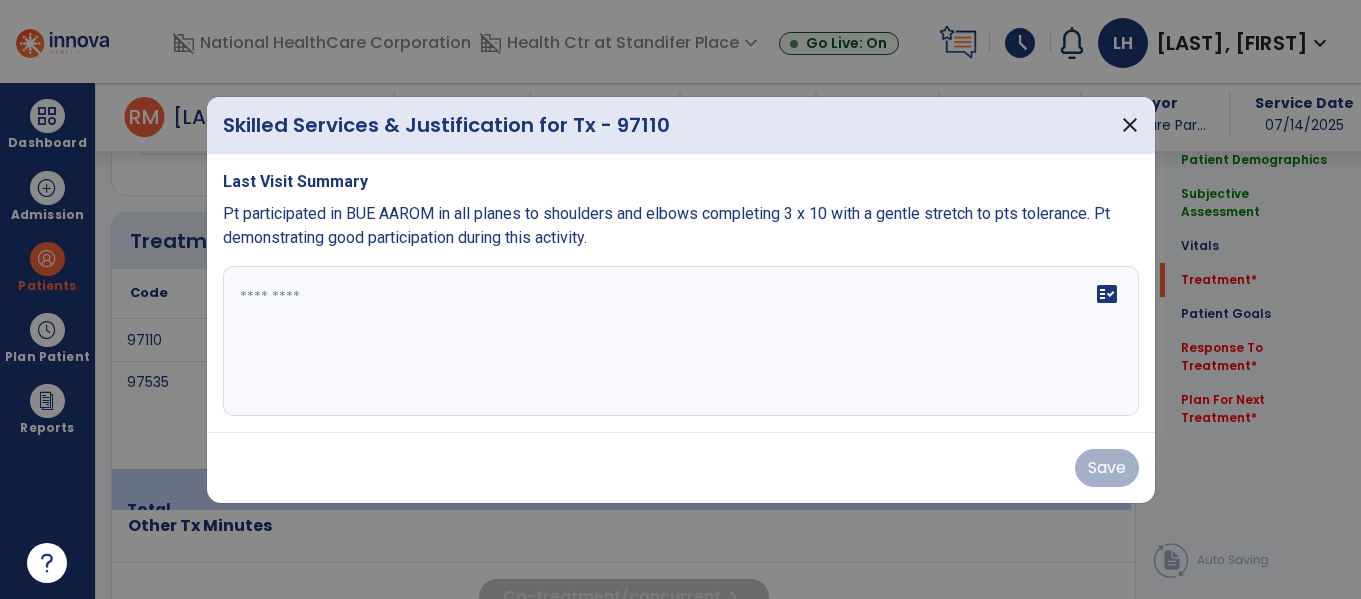 click on "fact_check" at bounding box center [681, 341] 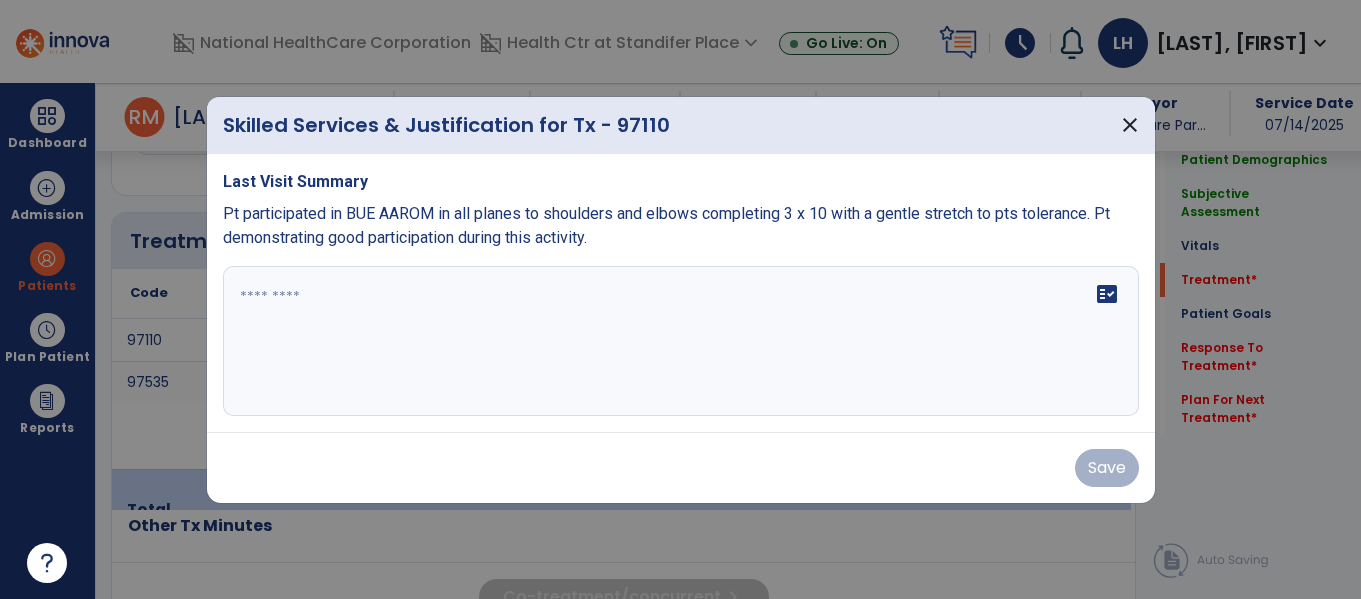 drag, startPoint x: 642, startPoint y: 236, endPoint x: 224, endPoint y: 220, distance: 418.30612 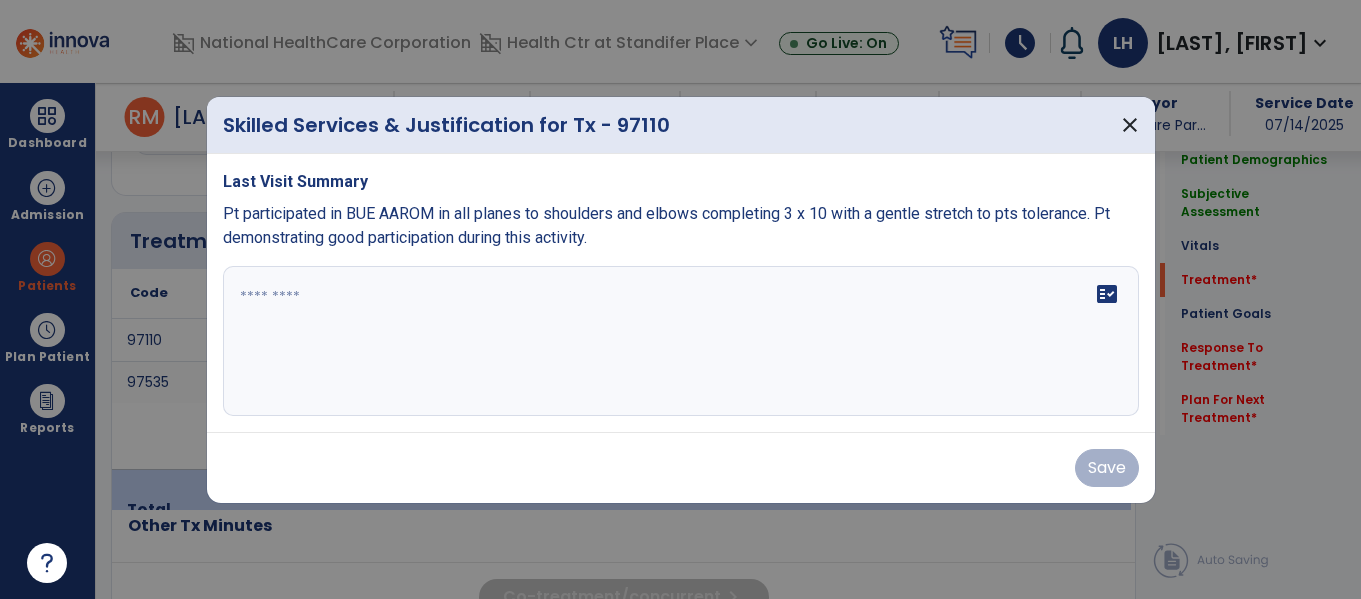 click on "Pt participated in BUE AAROM in all planes to shoulders and elbows completing 3 x 10 with a gentle stretch to pts tolerance. Pt demonstrating good participation during this activity." at bounding box center (681, 226) 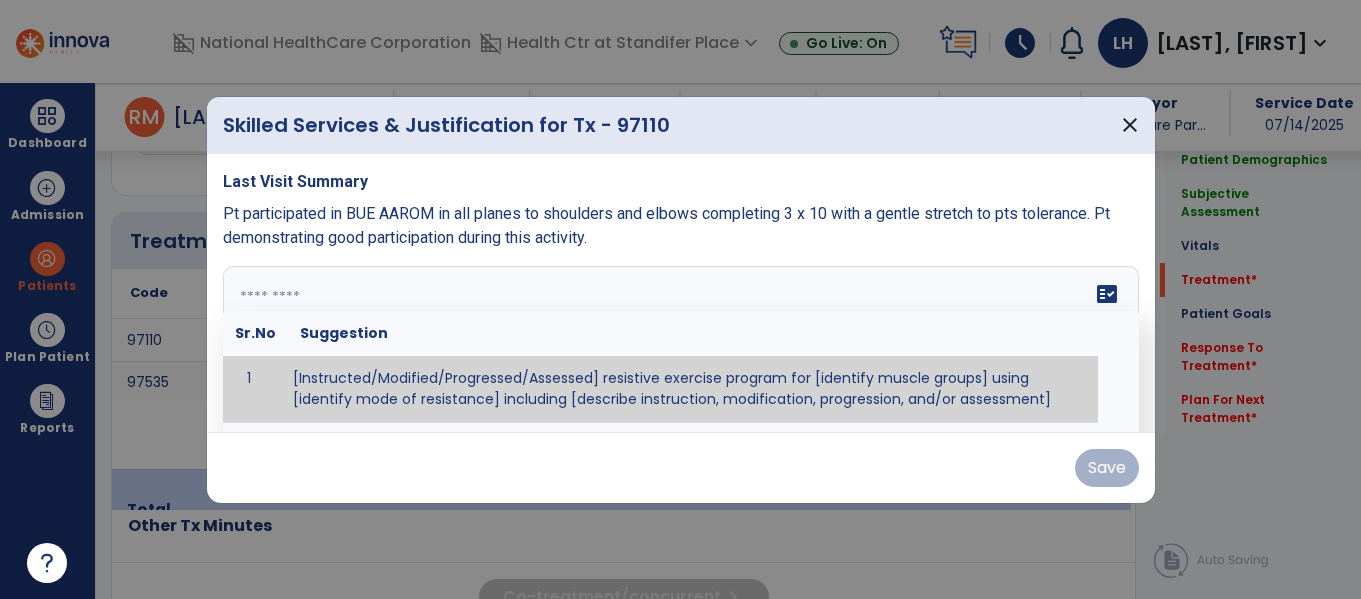click on "fact_check  Sr.No Suggestion 1 [Instructed/Modified/Progressed/Assessed] resistive exercise program for [identify muscle groups] using [identify mode of resistance] including [describe instruction, modification, progression, and/or assessment] 2 [Instructed/Modified/Progressed/Assessed] aerobic exercise program using [identify equipment/mode] including [describe instruction, modification,progression, and/or assessment] 3 [Instructed/Modified/Progressed/Assessed] [PROM/A/AROM/AROM] program for [identify joint movements] using [contract-relax, over-pressure, inhibitory techniques, other] 4 [Assessed/Tested] aerobic capacity with administration of [aerobic capacity test]" at bounding box center [681, 341] 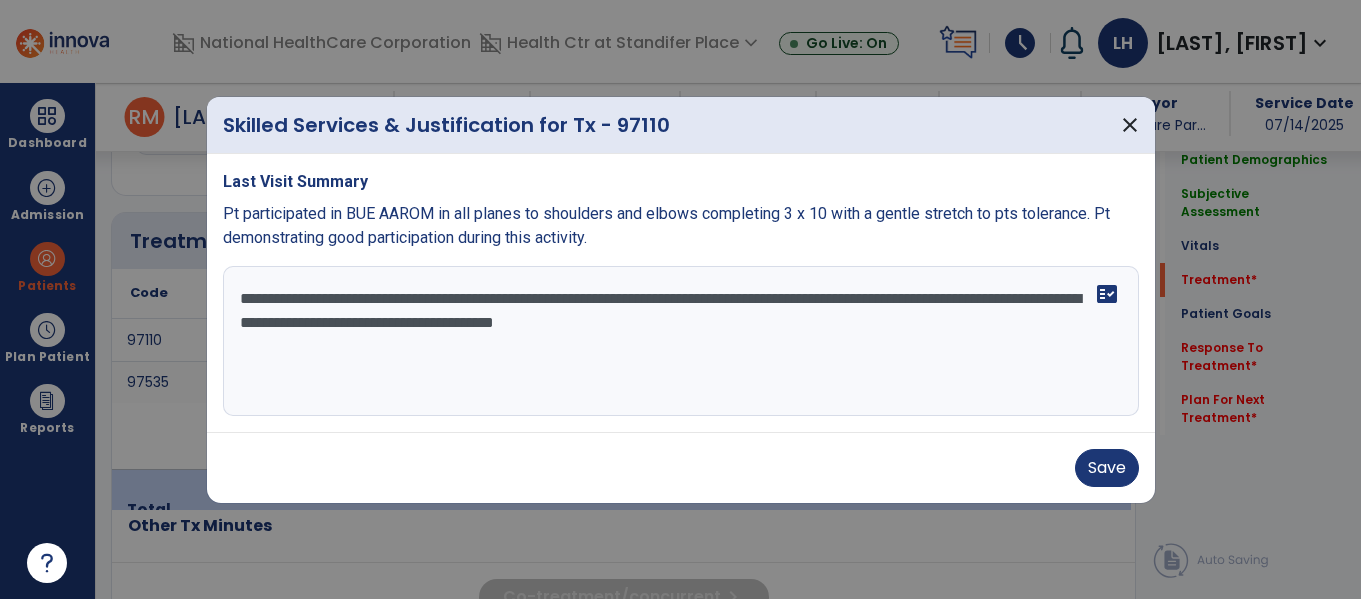 drag, startPoint x: 722, startPoint y: 323, endPoint x: 815, endPoint y: 336, distance: 93.904205 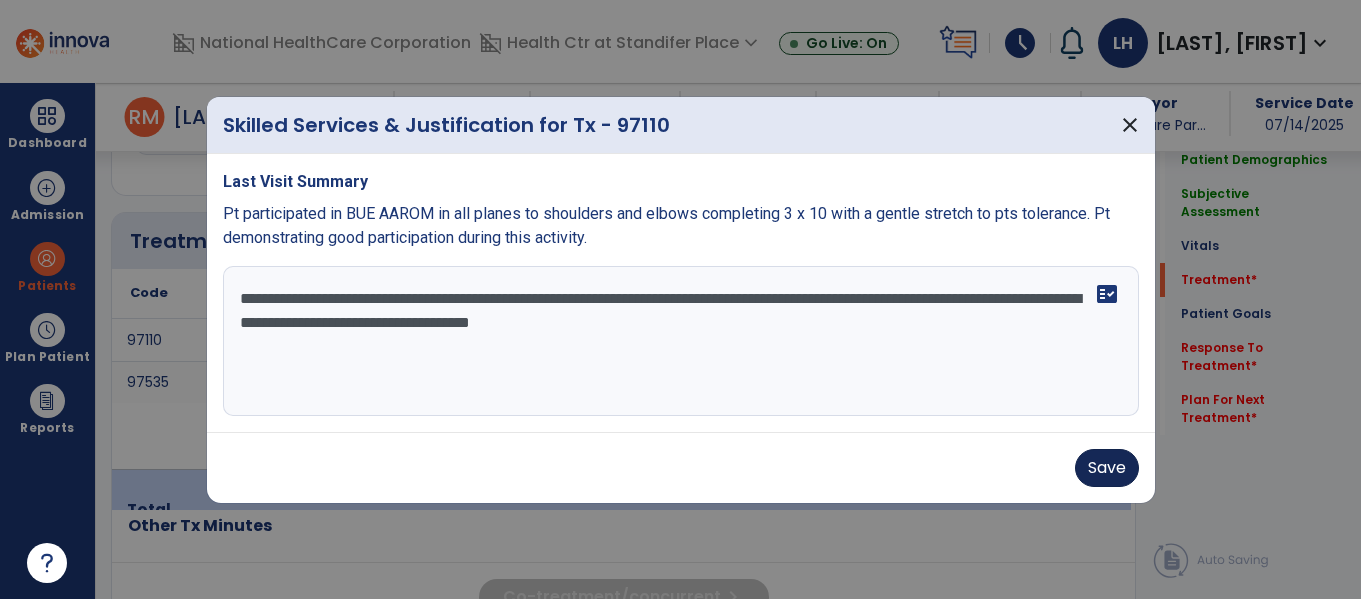 type on "**********" 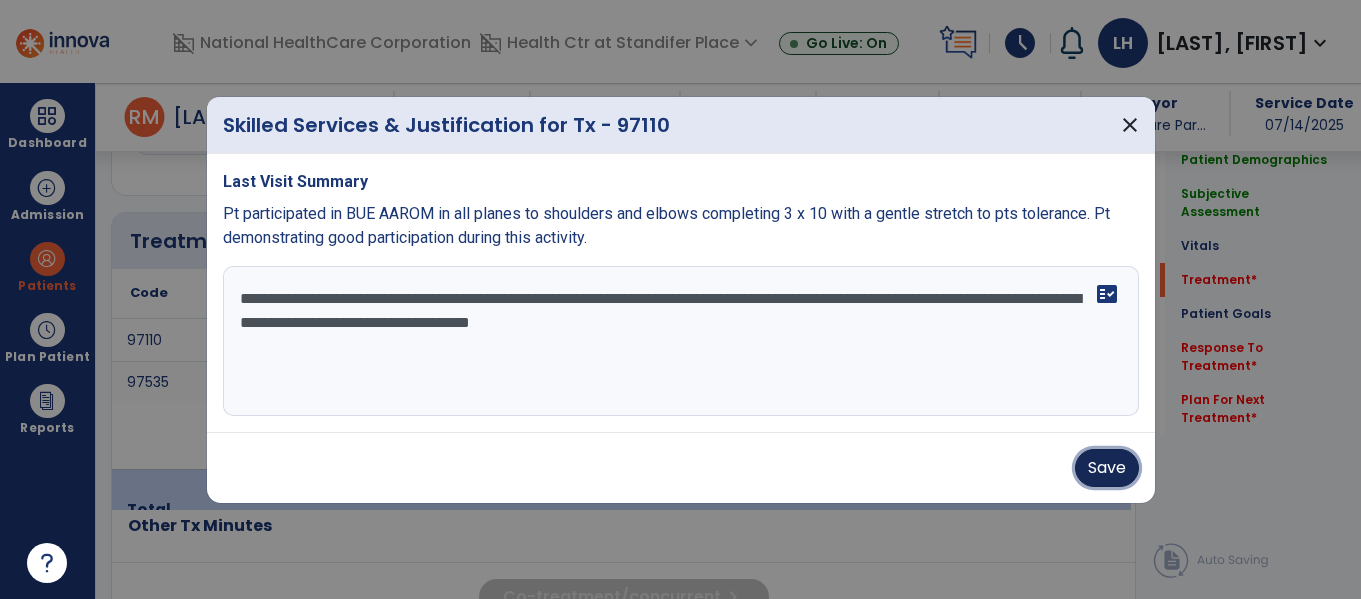 click on "Save" at bounding box center (1107, 468) 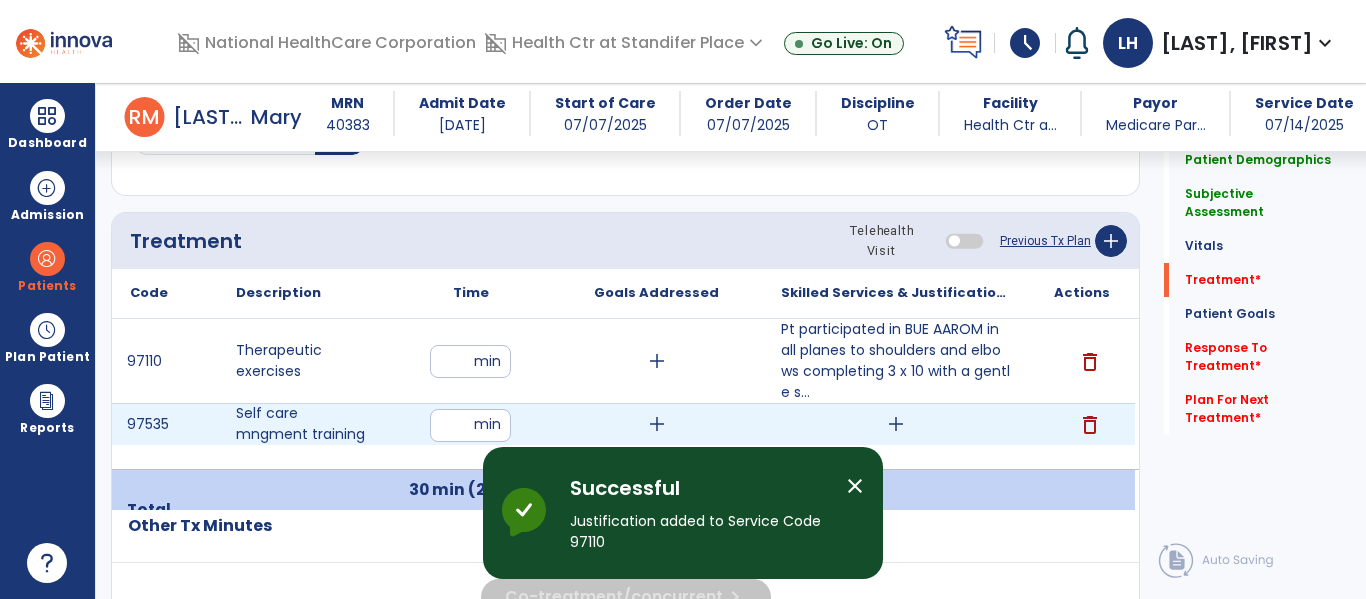 click on "add" at bounding box center [896, 424] 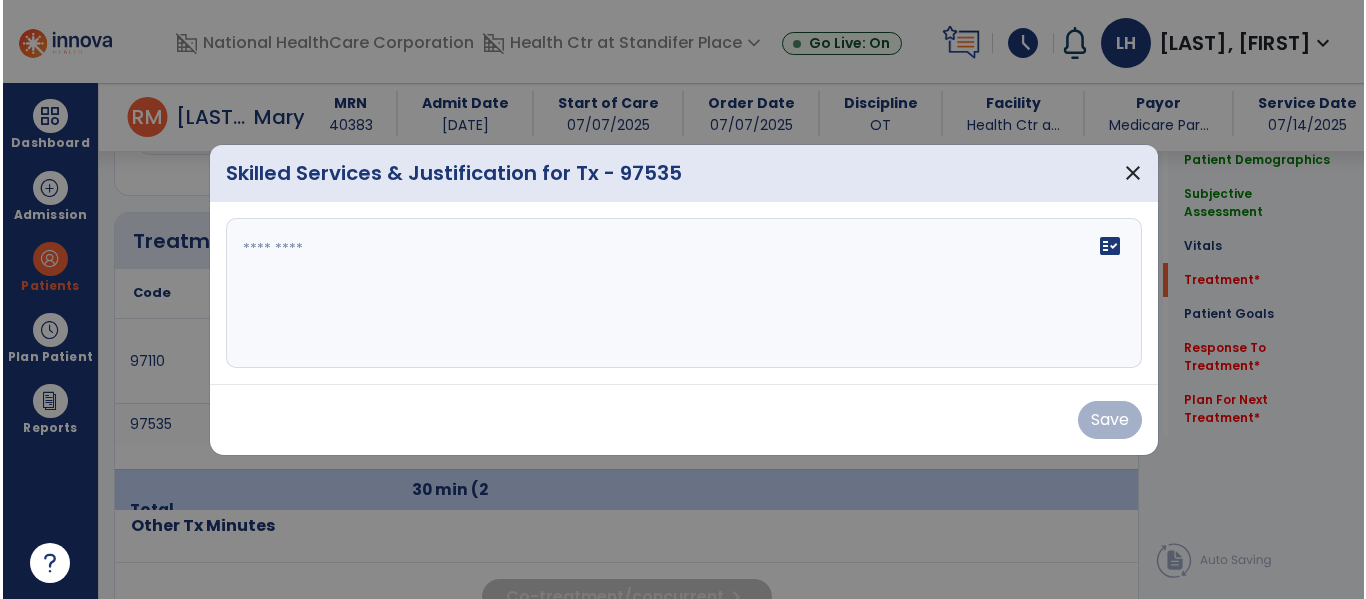 scroll, scrollTop: 1147, scrollLeft: 0, axis: vertical 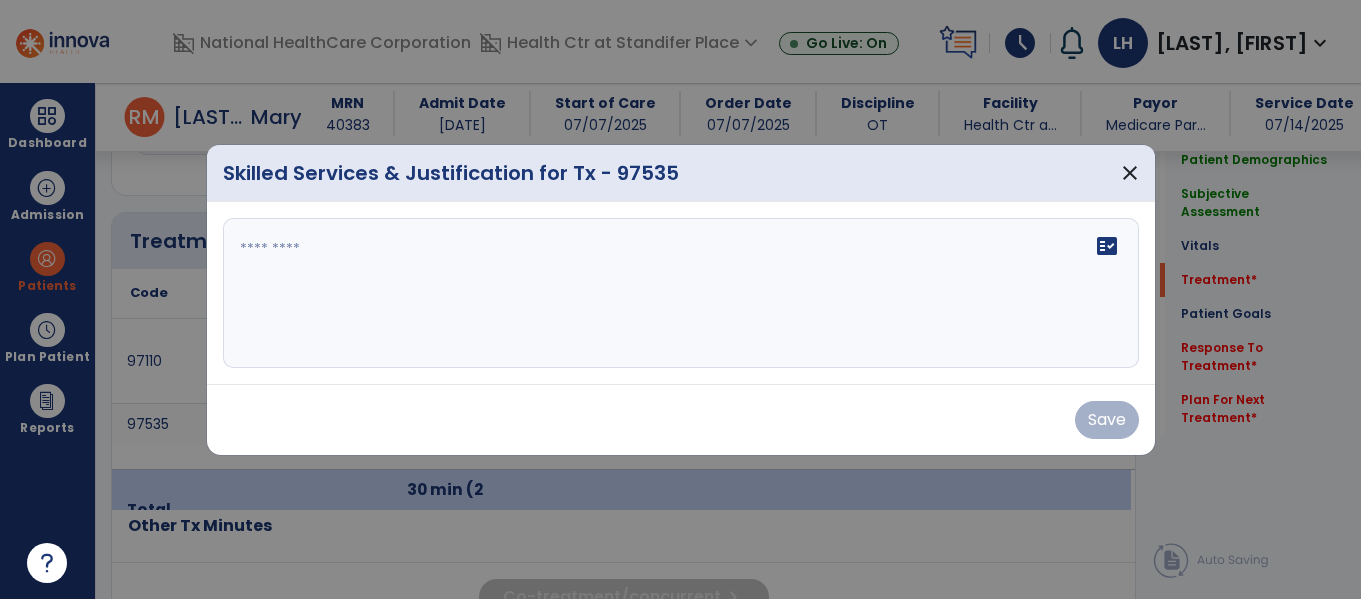 click on "fact_check" at bounding box center [681, 293] 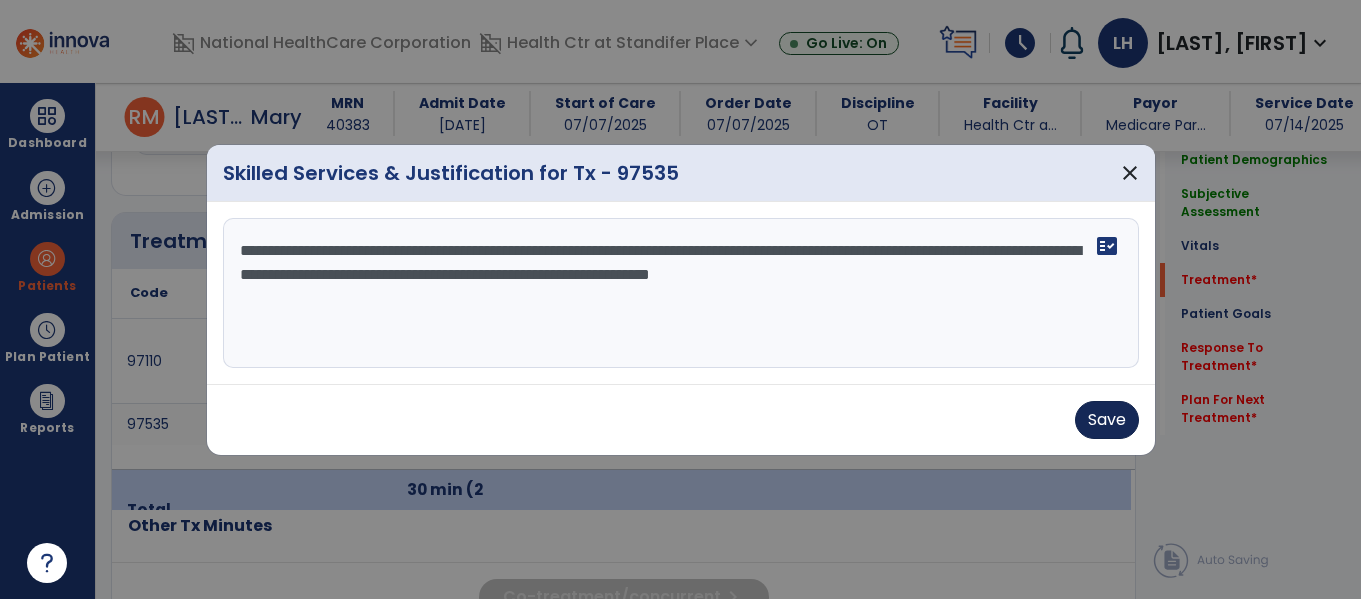 type on "**********" 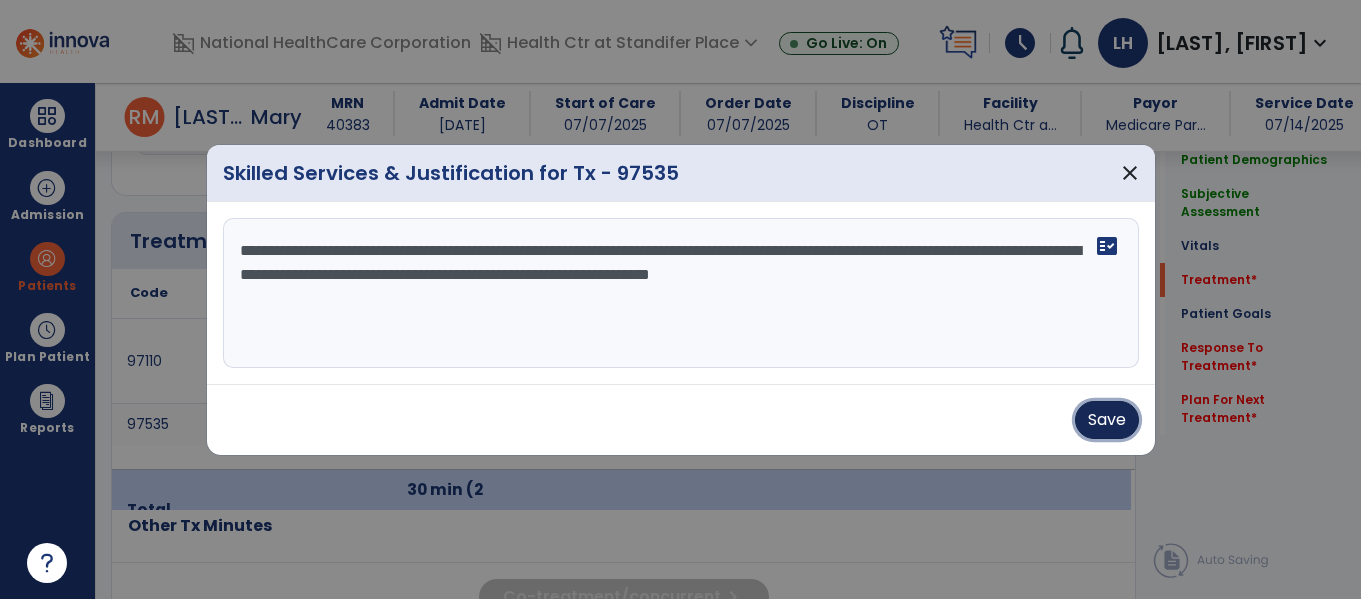 click on "Save" at bounding box center (1107, 420) 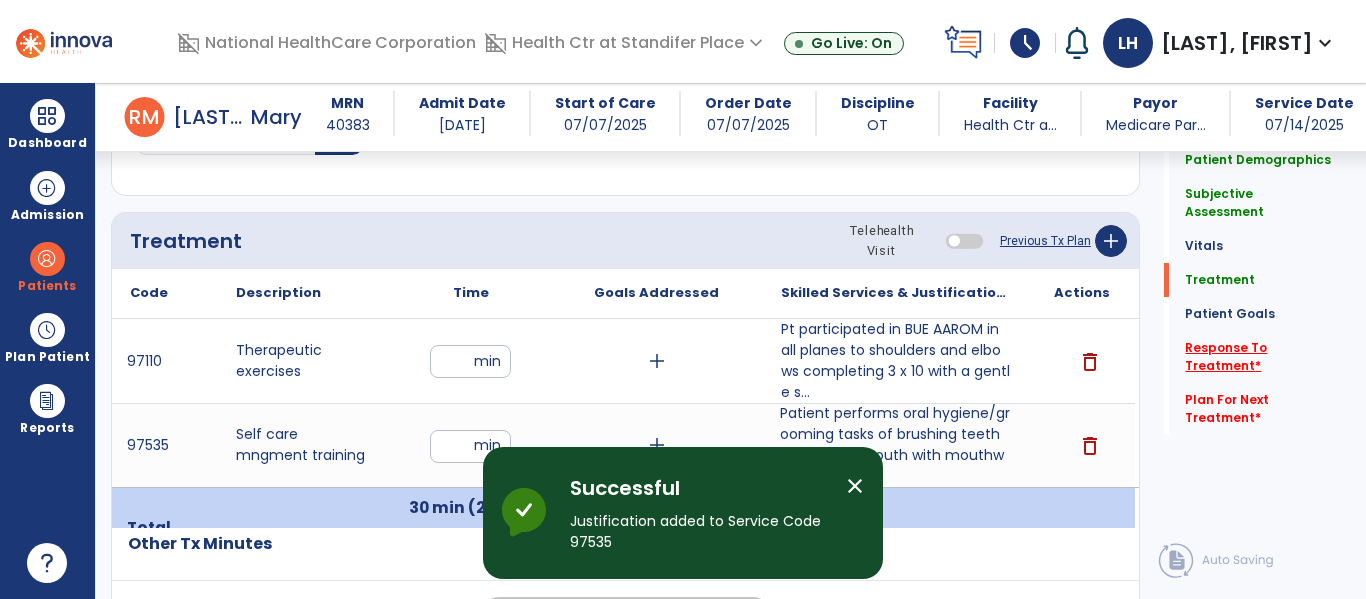 click on "Response To Treatment   *" 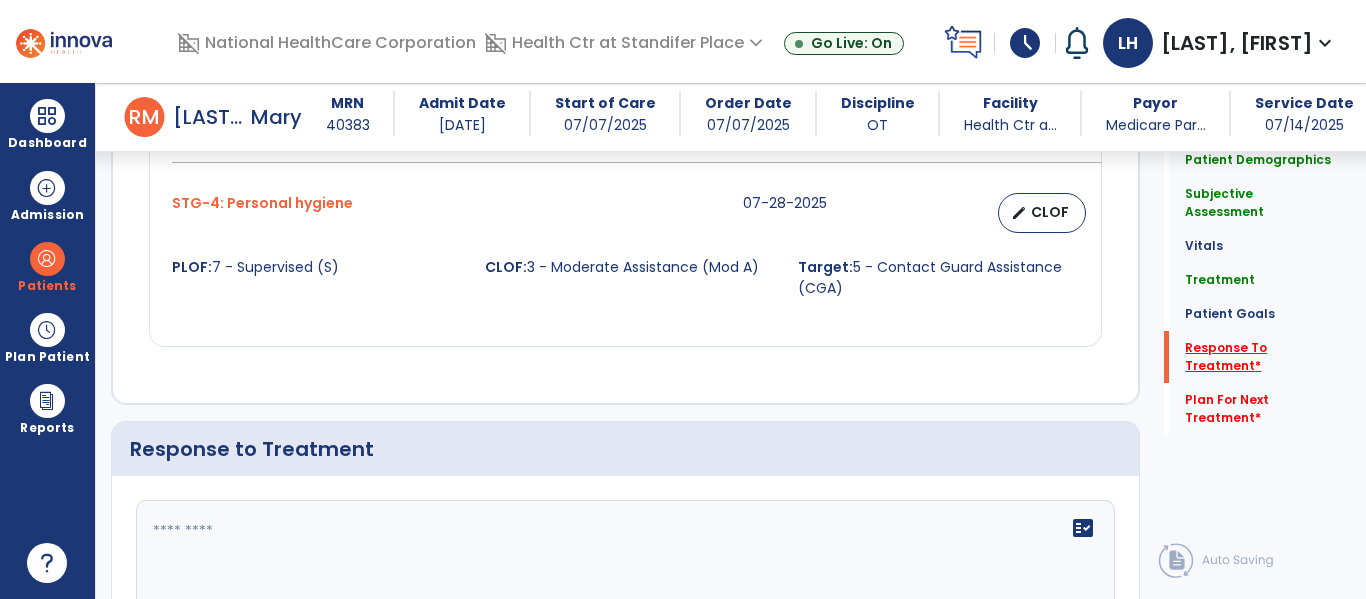 scroll, scrollTop: 2519, scrollLeft: 0, axis: vertical 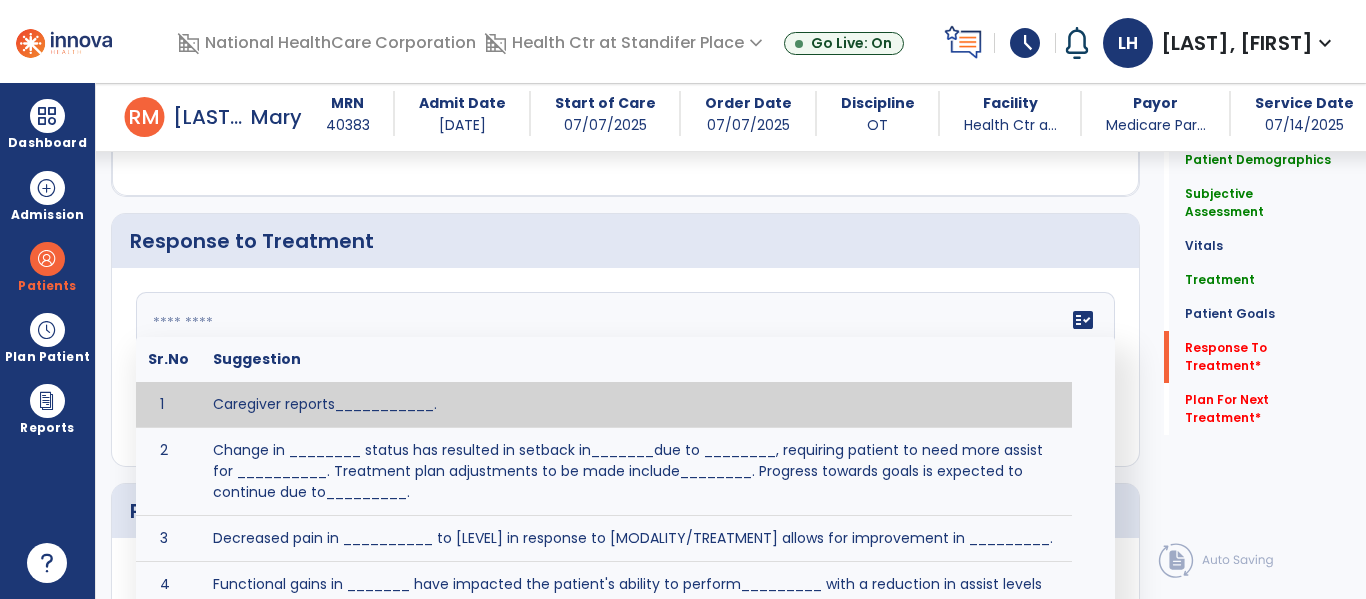 click 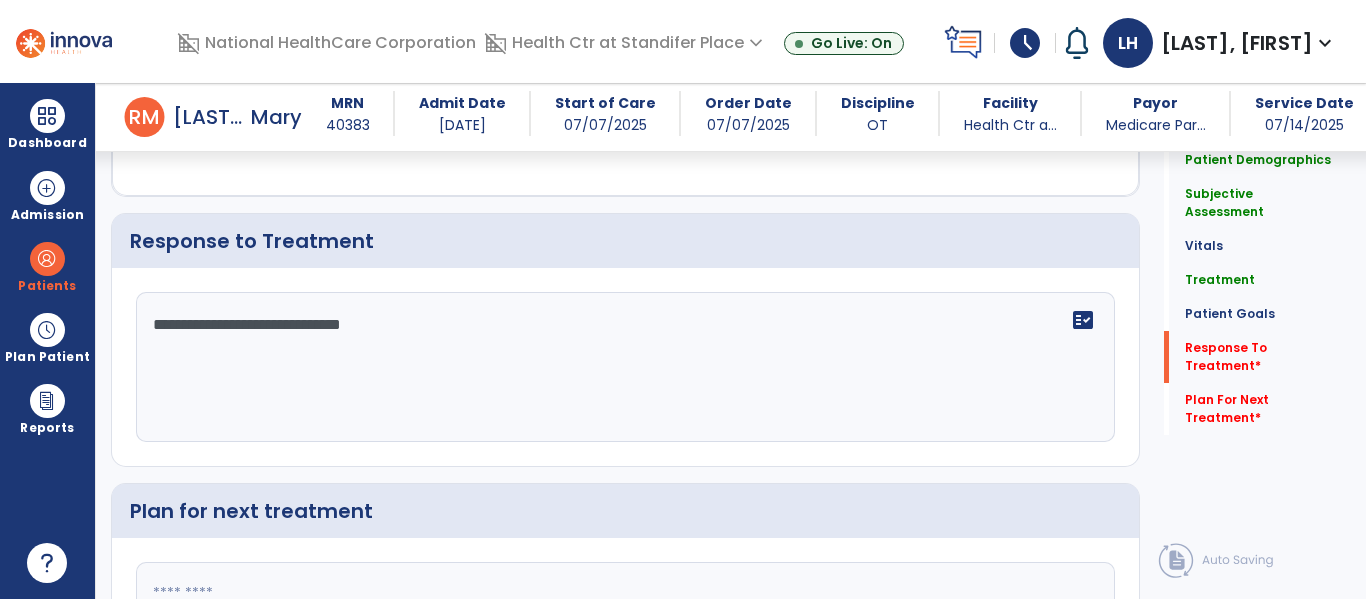 type on "**********" 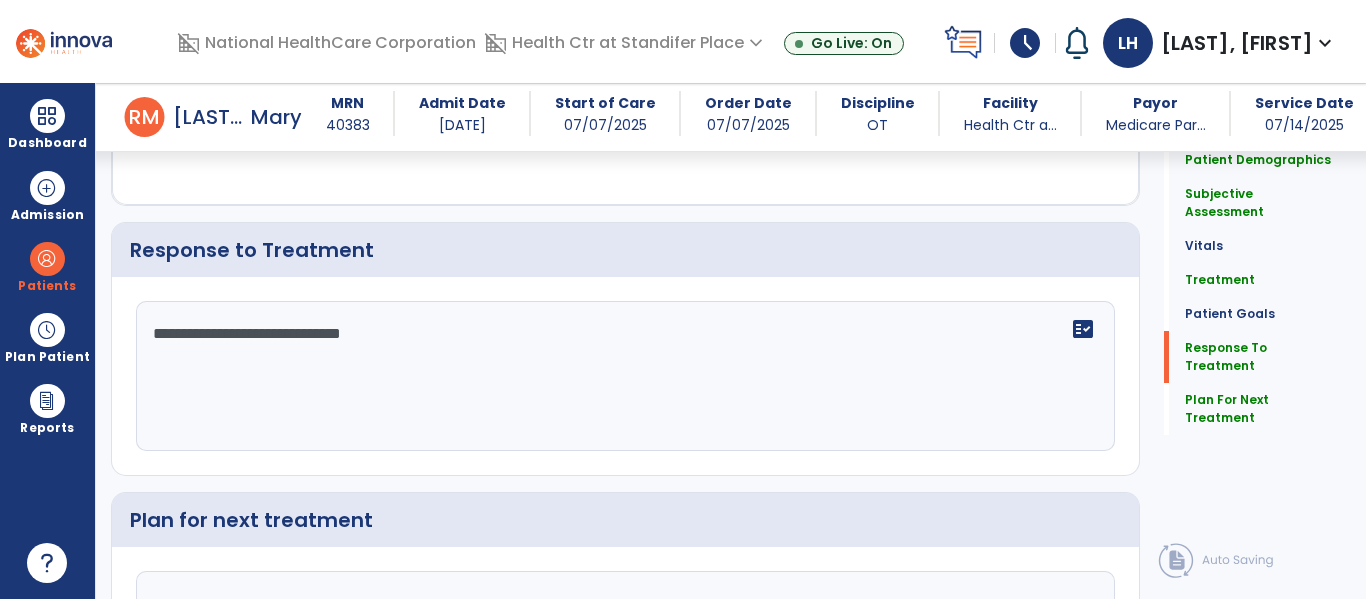 scroll, scrollTop: 2528, scrollLeft: 0, axis: vertical 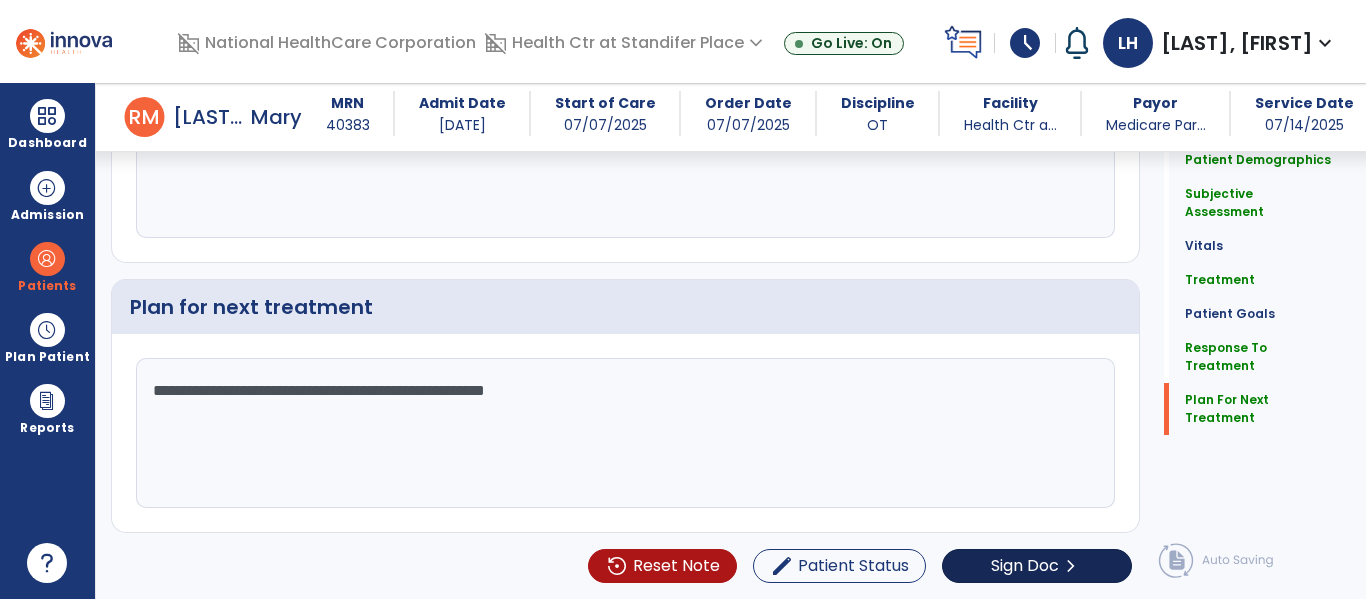 type on "**********" 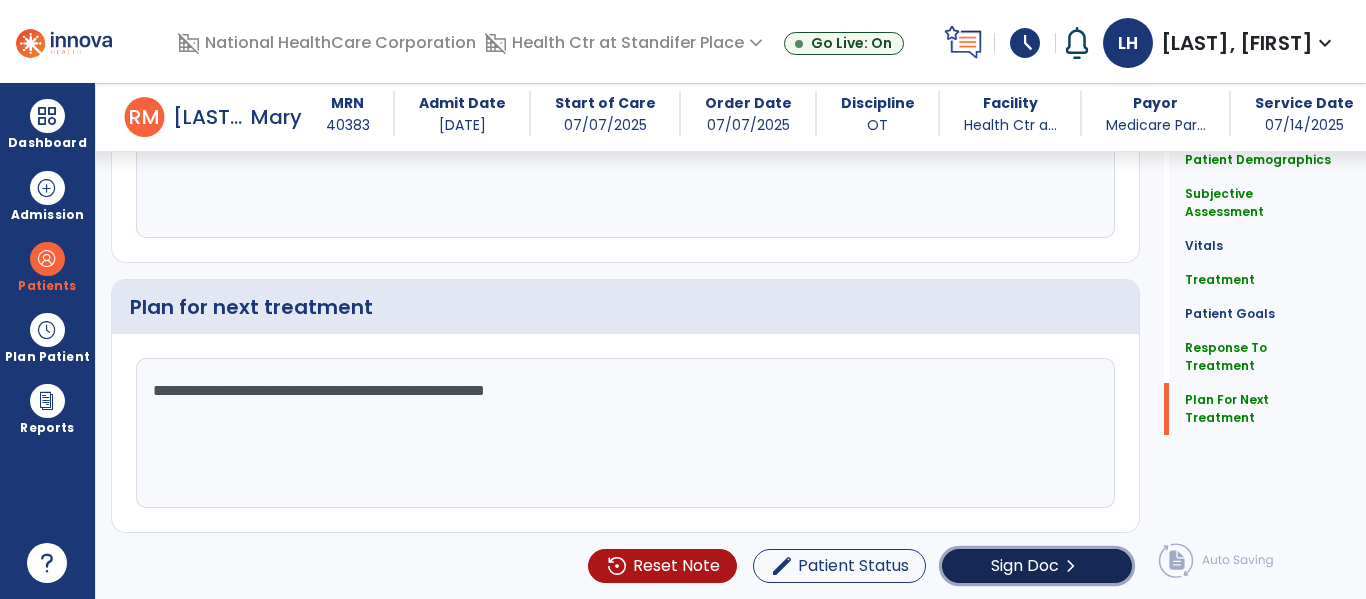 click on "Sign Doc" 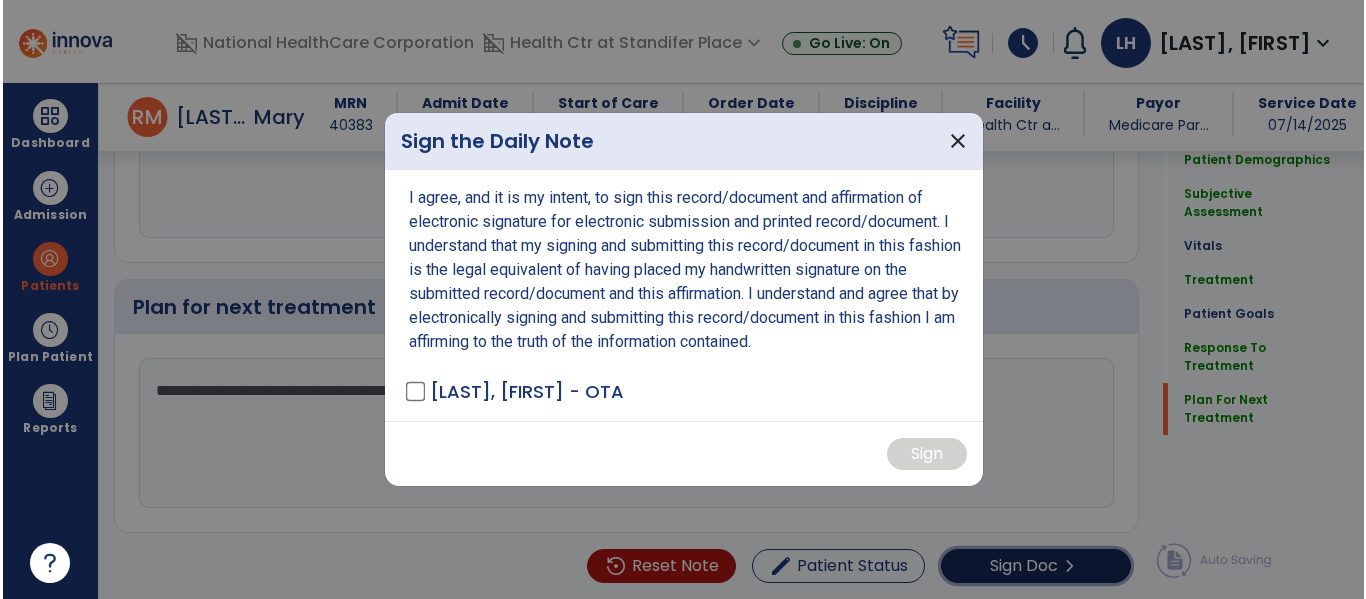 scroll, scrollTop: 2724, scrollLeft: 0, axis: vertical 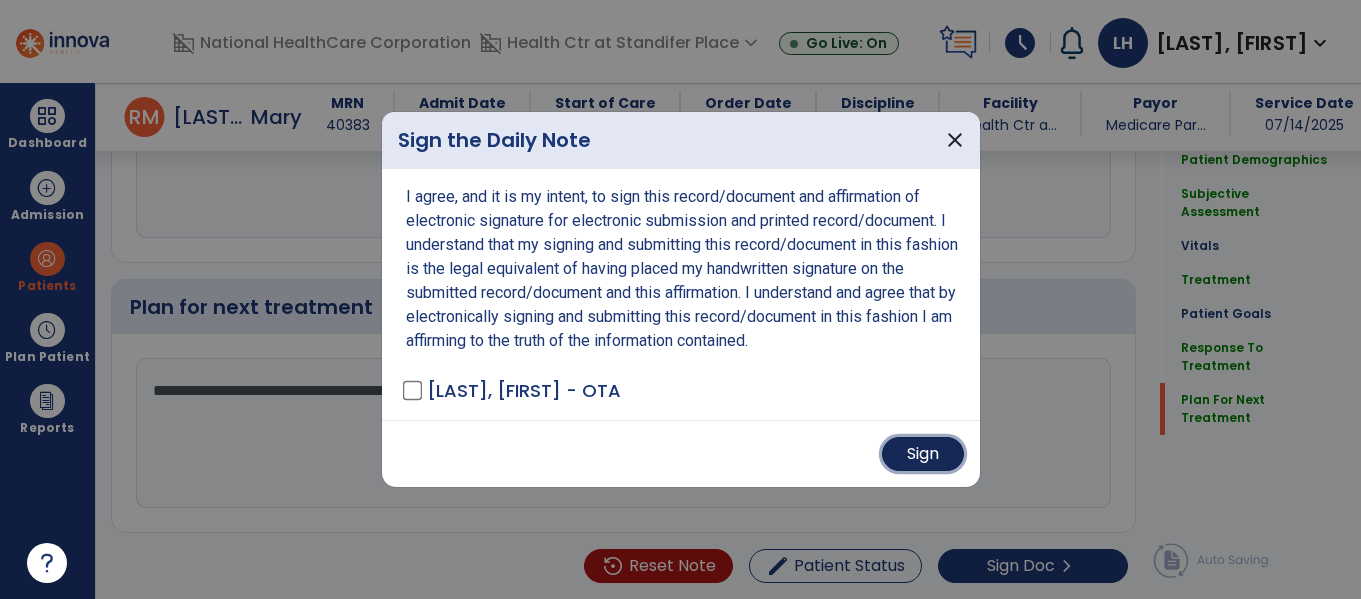 click on "Sign" at bounding box center (923, 454) 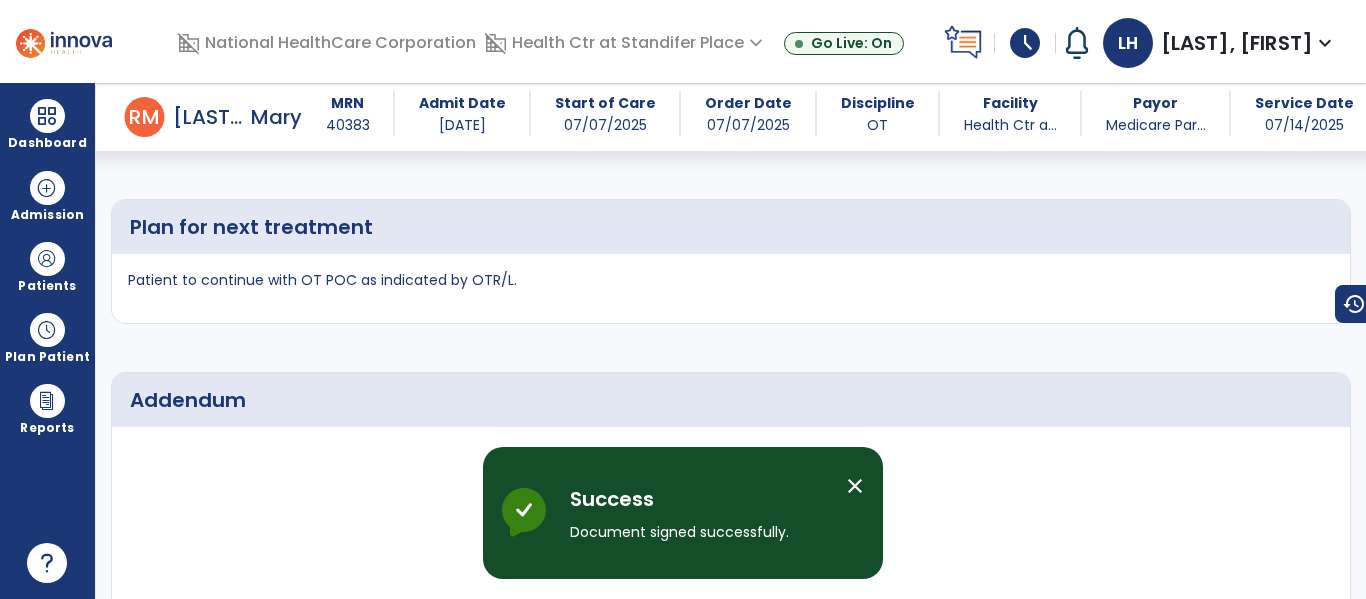 scroll, scrollTop: 3864, scrollLeft: 0, axis: vertical 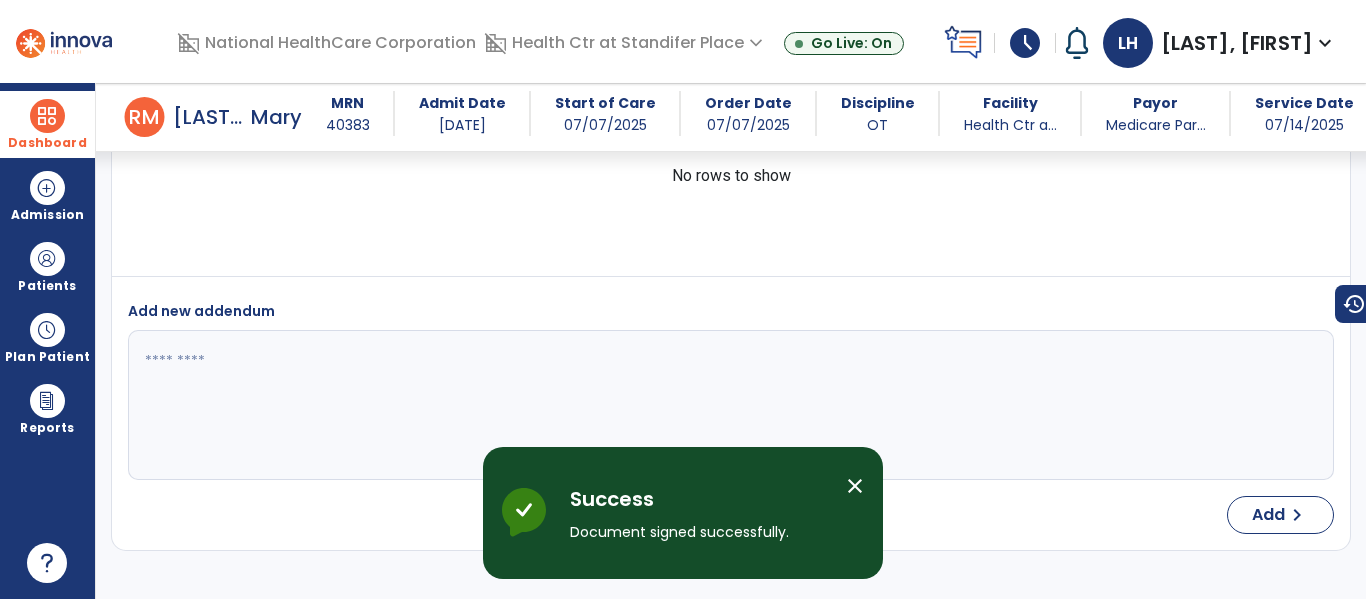 click at bounding box center (47, 116) 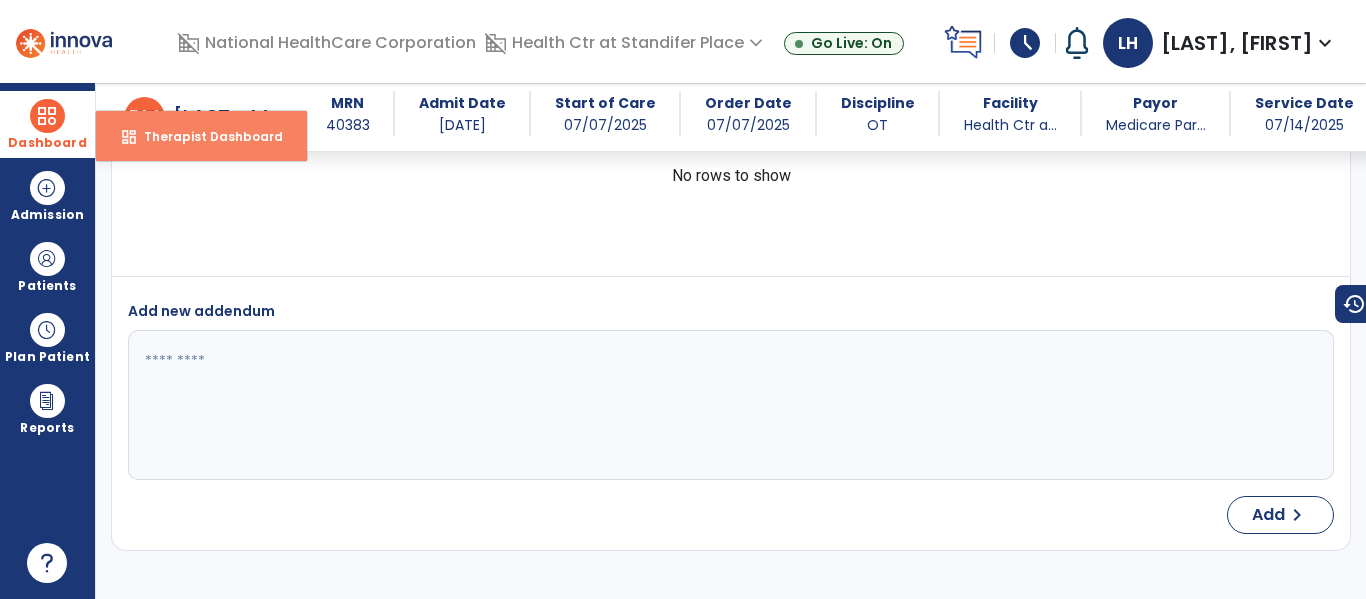 click on "dashboard  Therapist Dashboard" at bounding box center (201, 136) 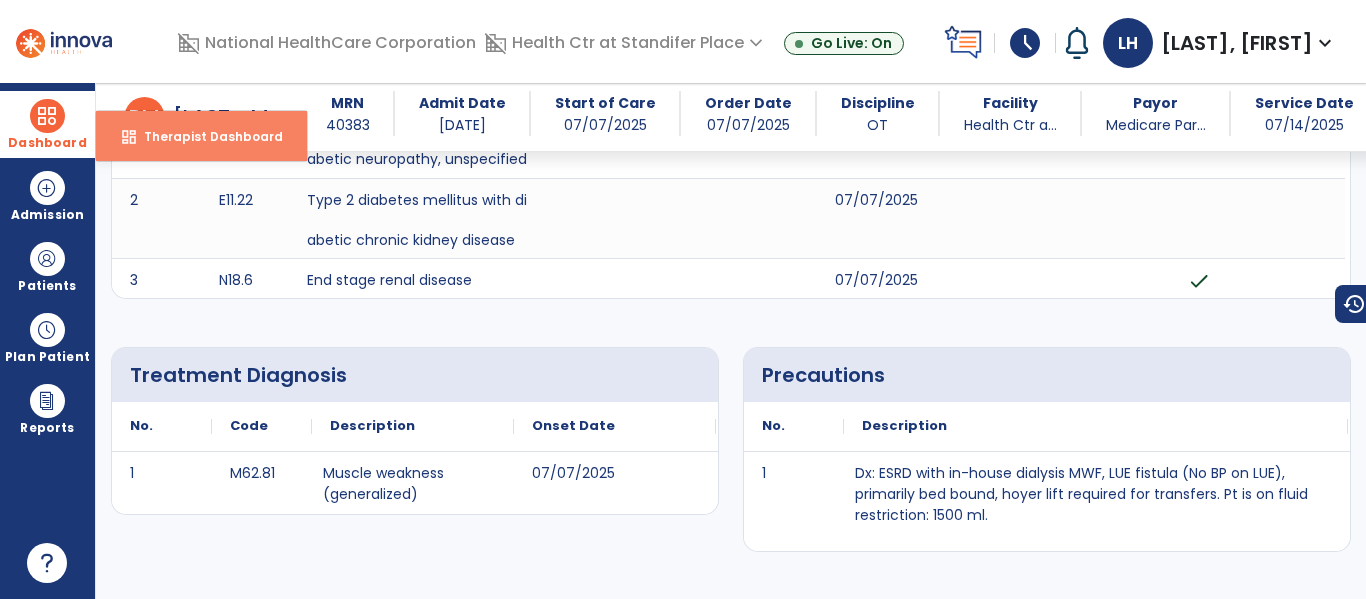 select on "****" 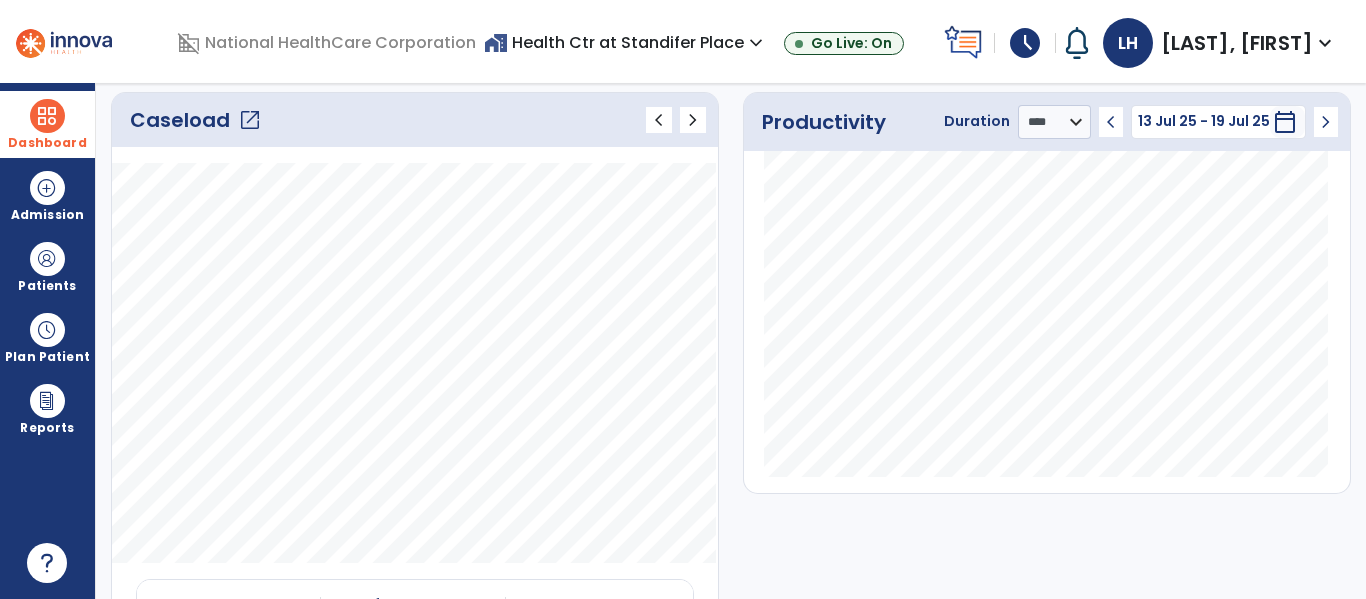 click on "Caseload   open_in_new" 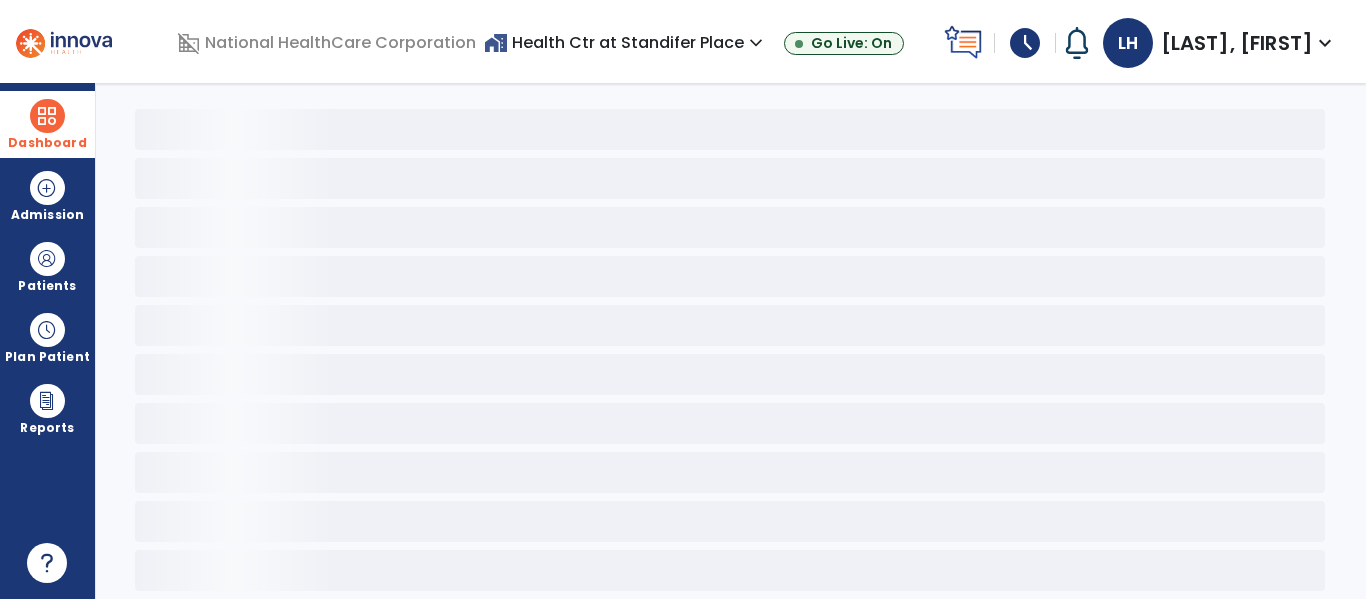 scroll, scrollTop: 68, scrollLeft: 0, axis: vertical 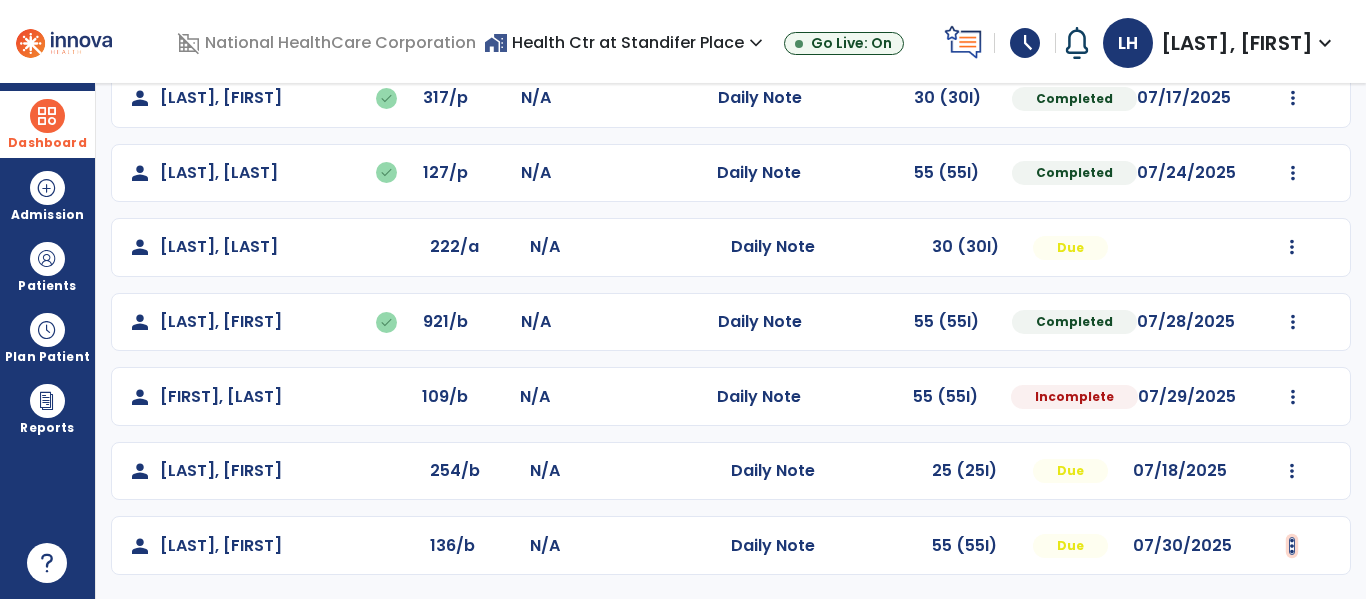 click at bounding box center [1293, -200] 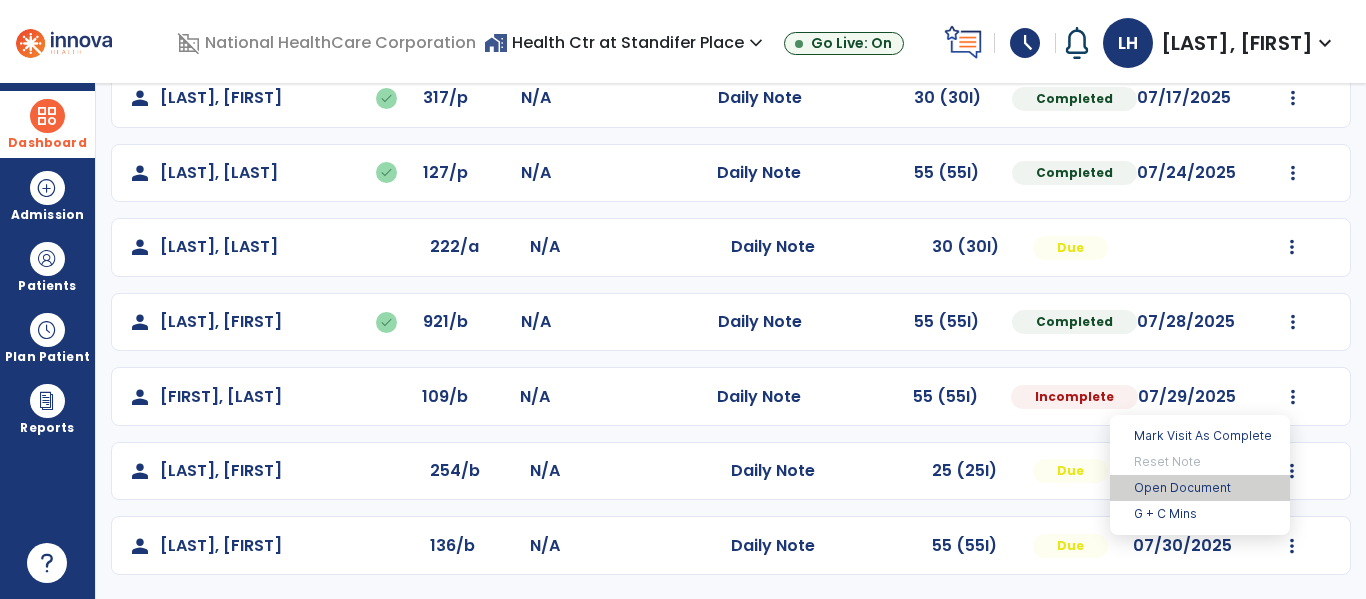 click on "Open Document" at bounding box center [1200, 488] 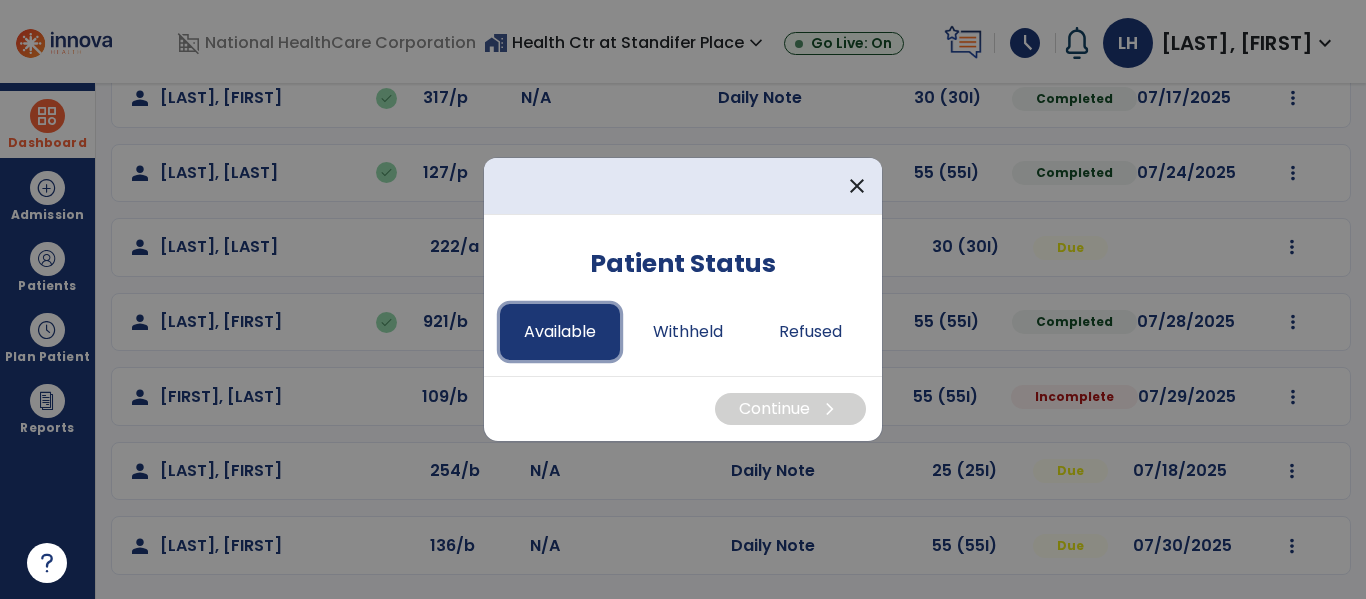 click on "Available" at bounding box center [560, 332] 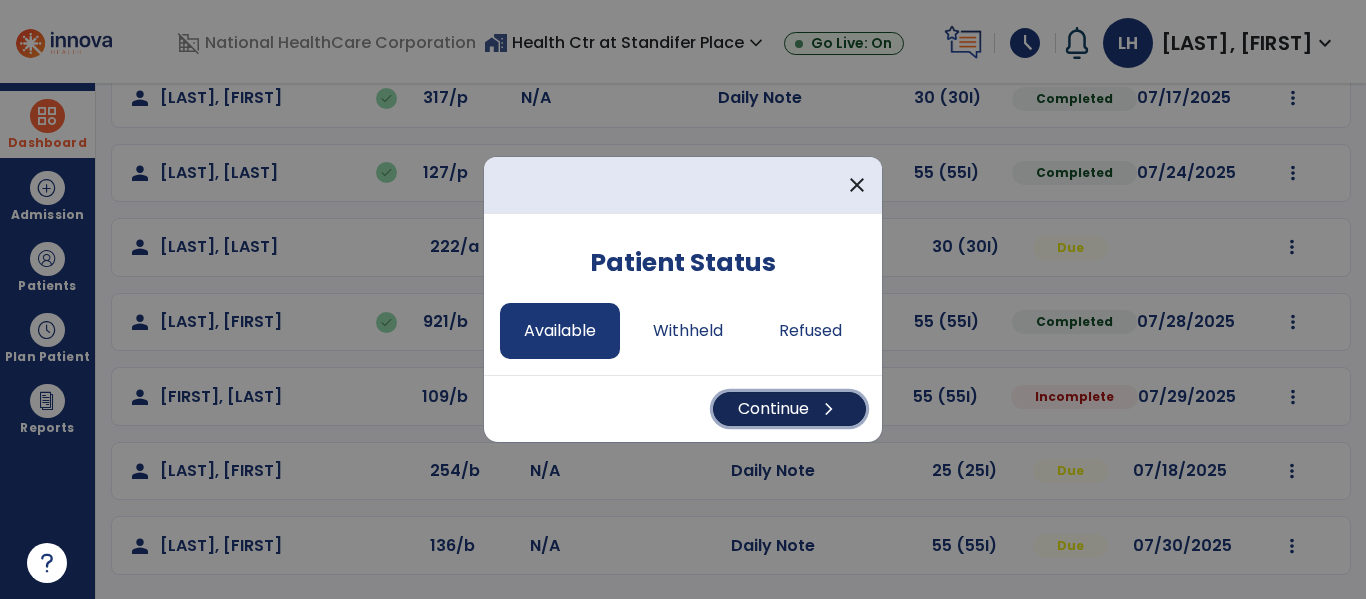 click on "chevron_right" at bounding box center (829, 409) 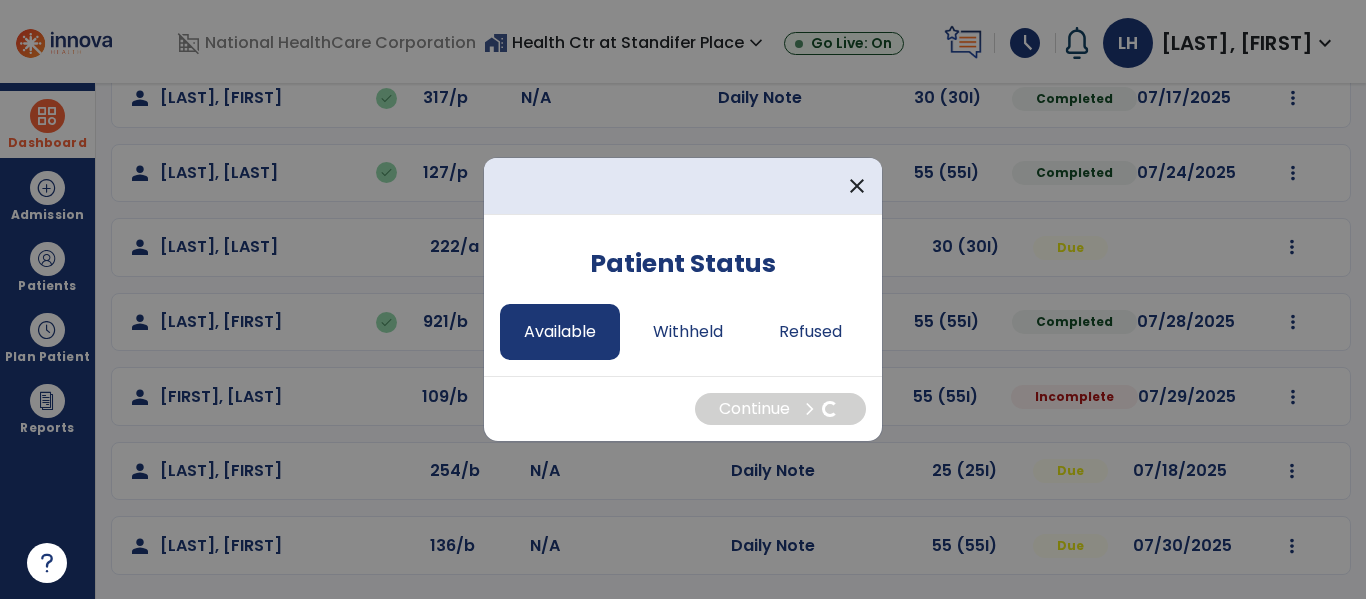 select on "*" 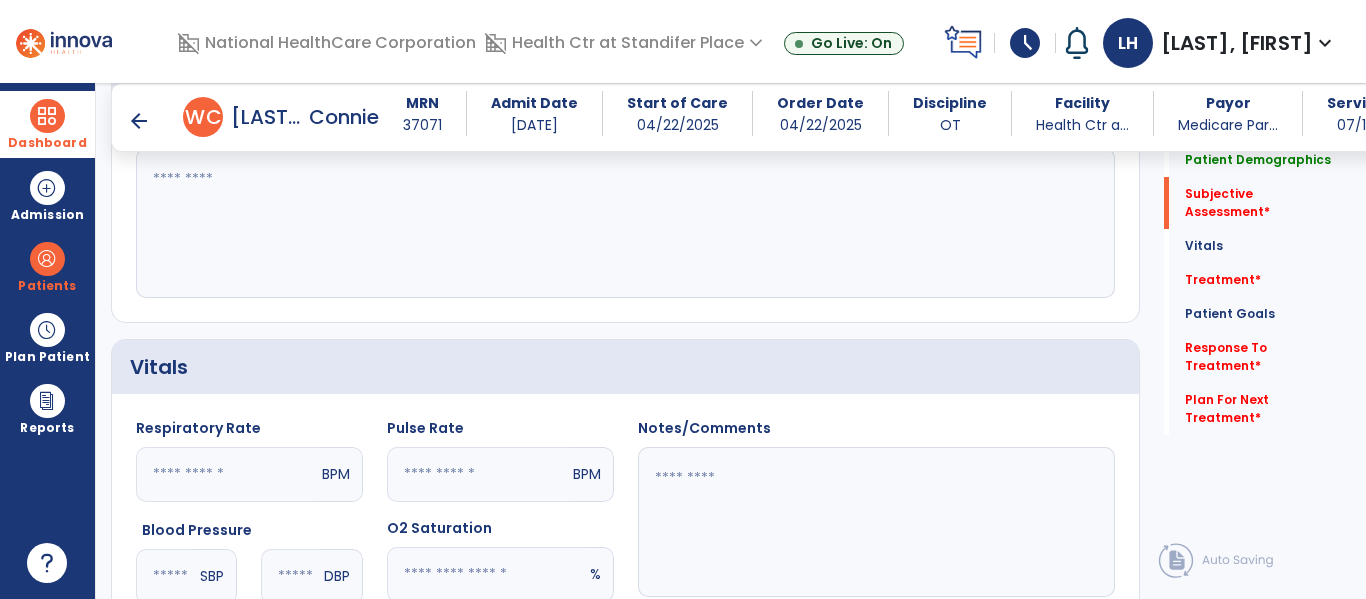 scroll, scrollTop: 483, scrollLeft: 0, axis: vertical 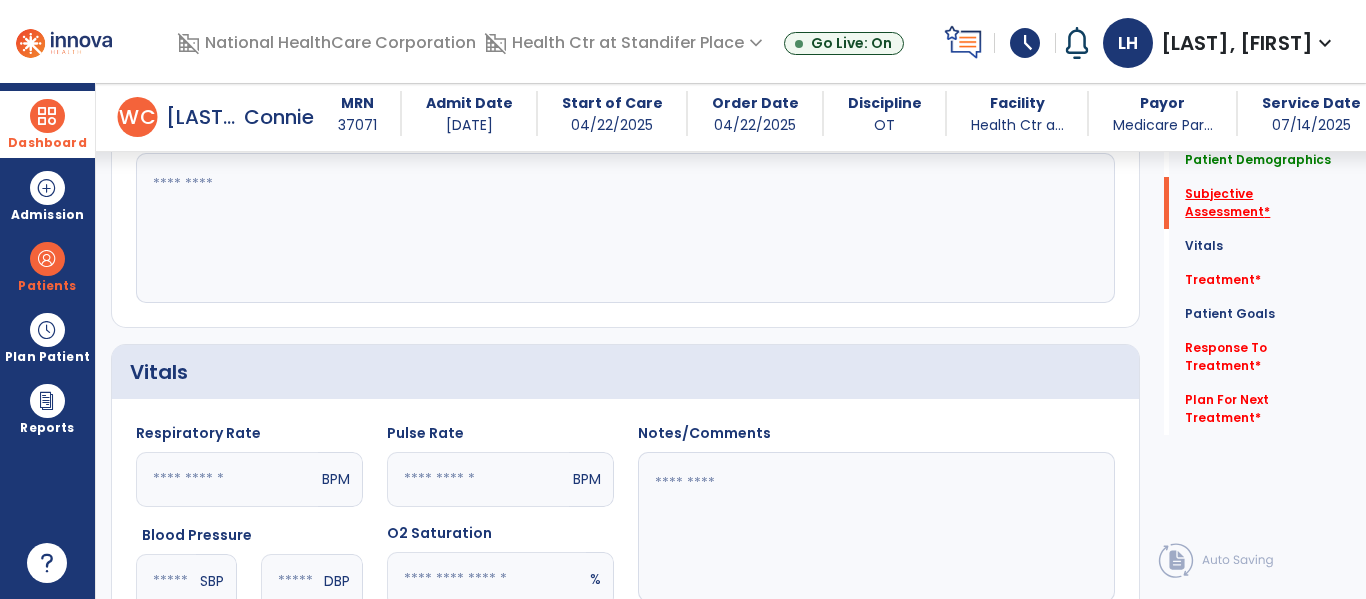 click on "Subjective Assessment   *" 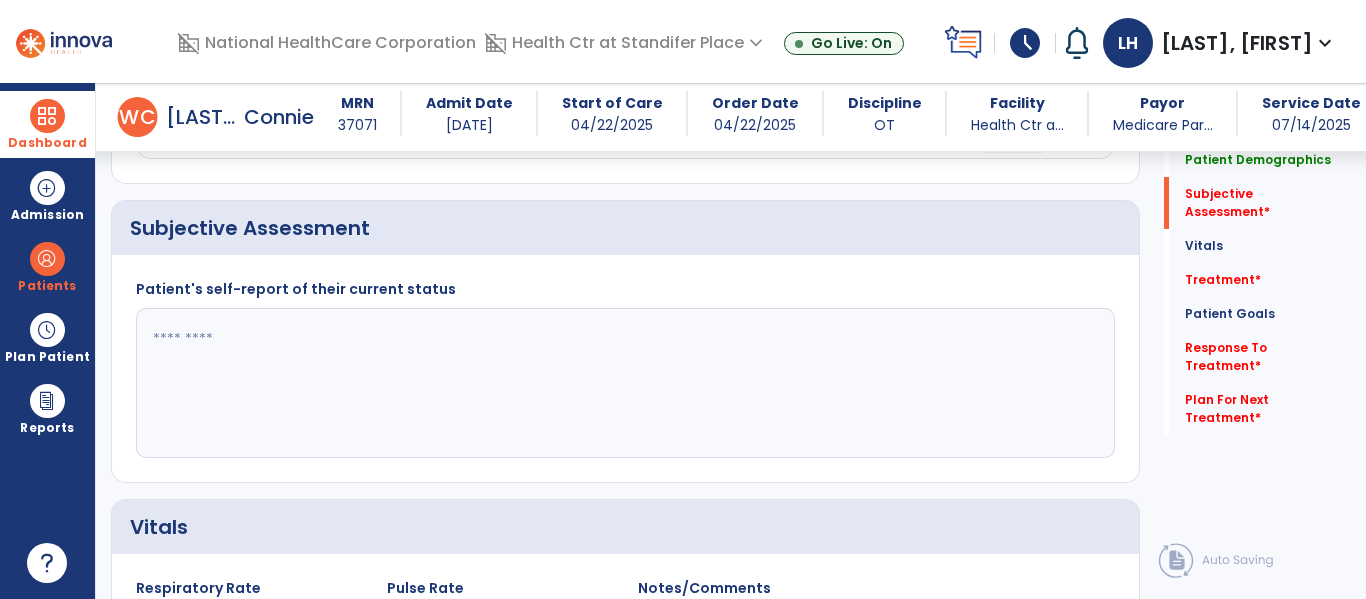 click 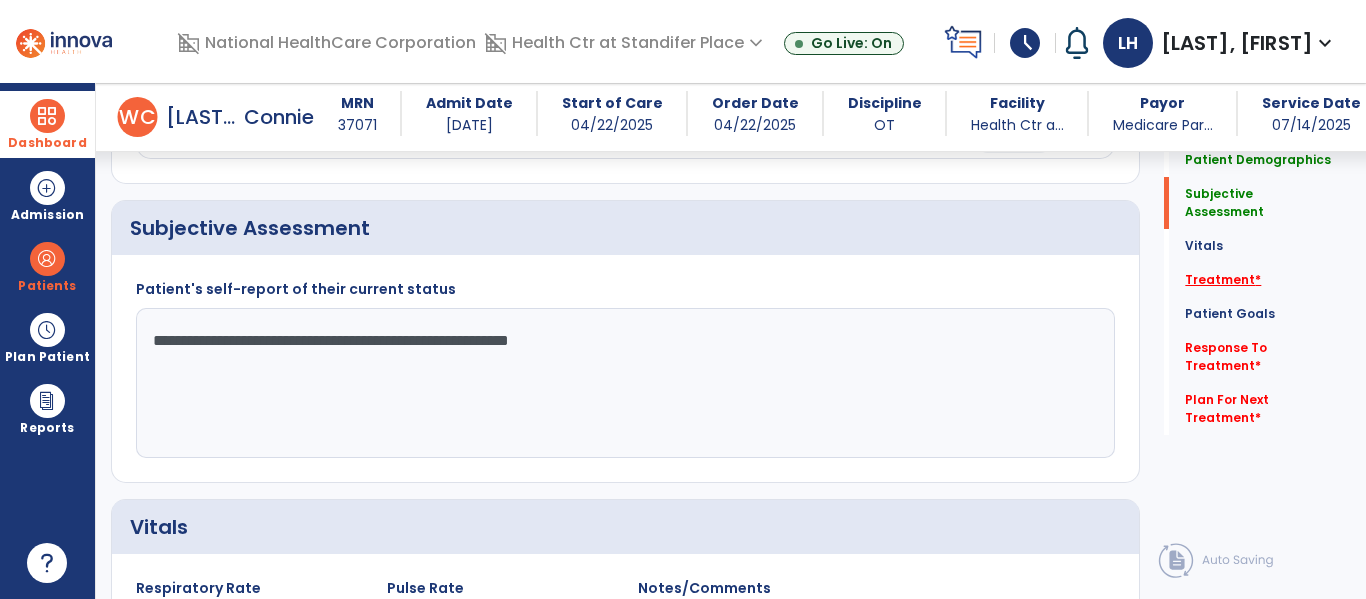 type on "**********" 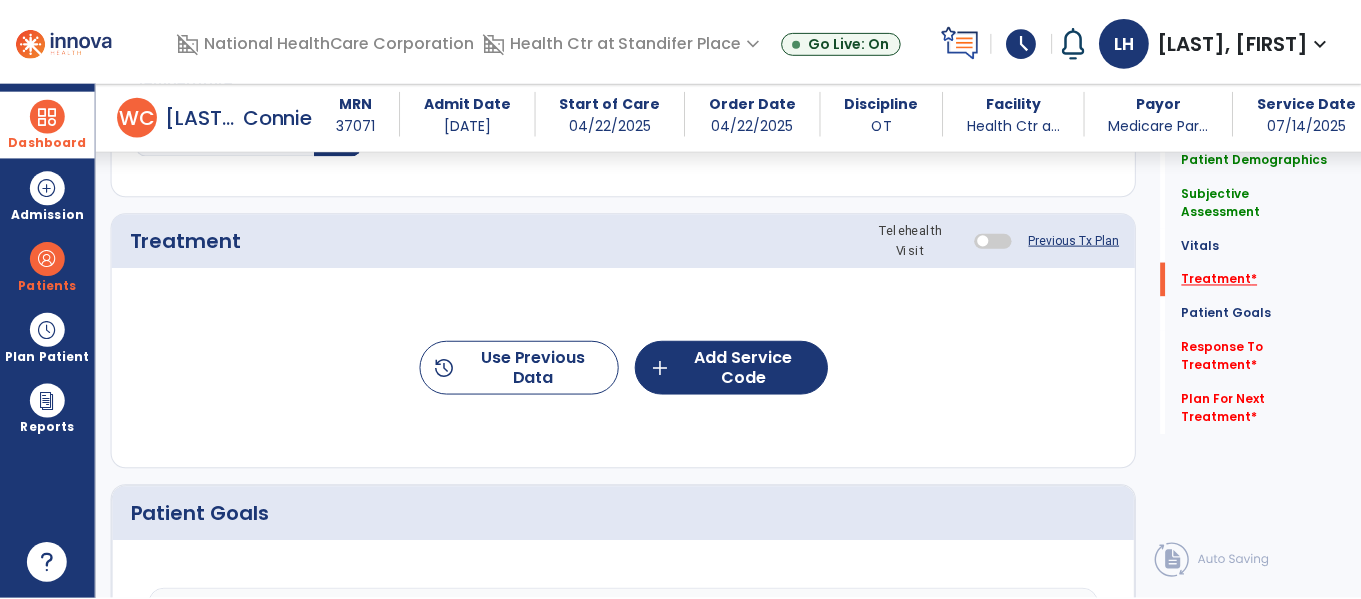 scroll, scrollTop: 1037, scrollLeft: 0, axis: vertical 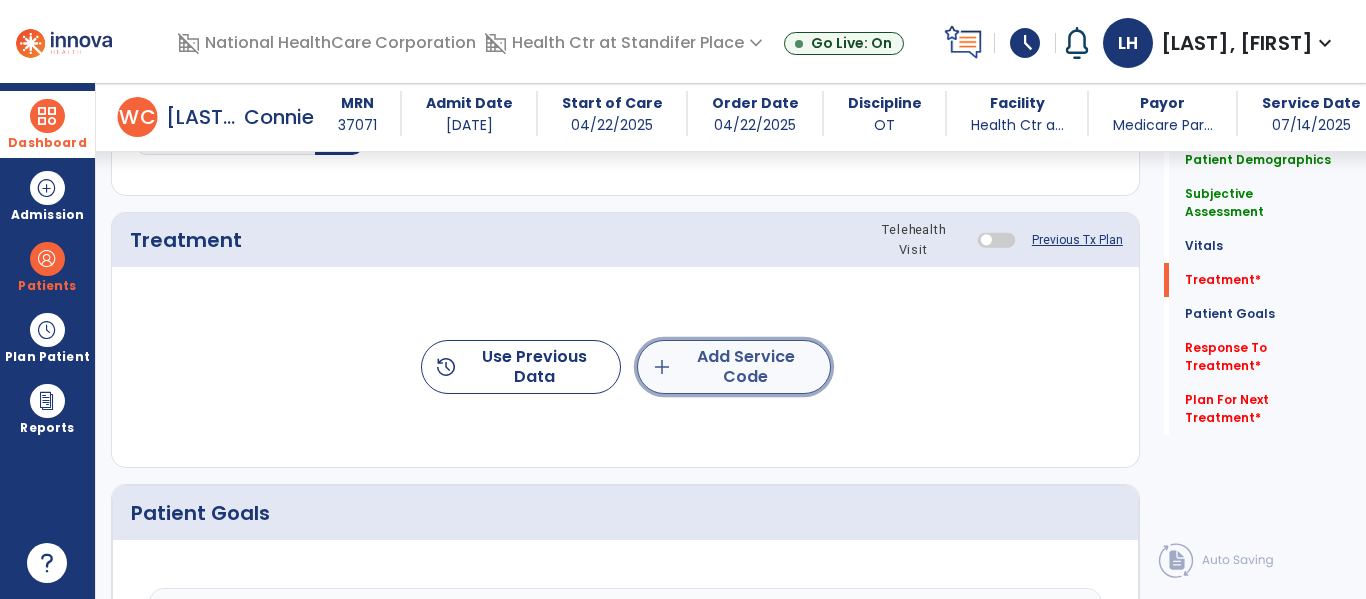 click on "add  Add Service Code" 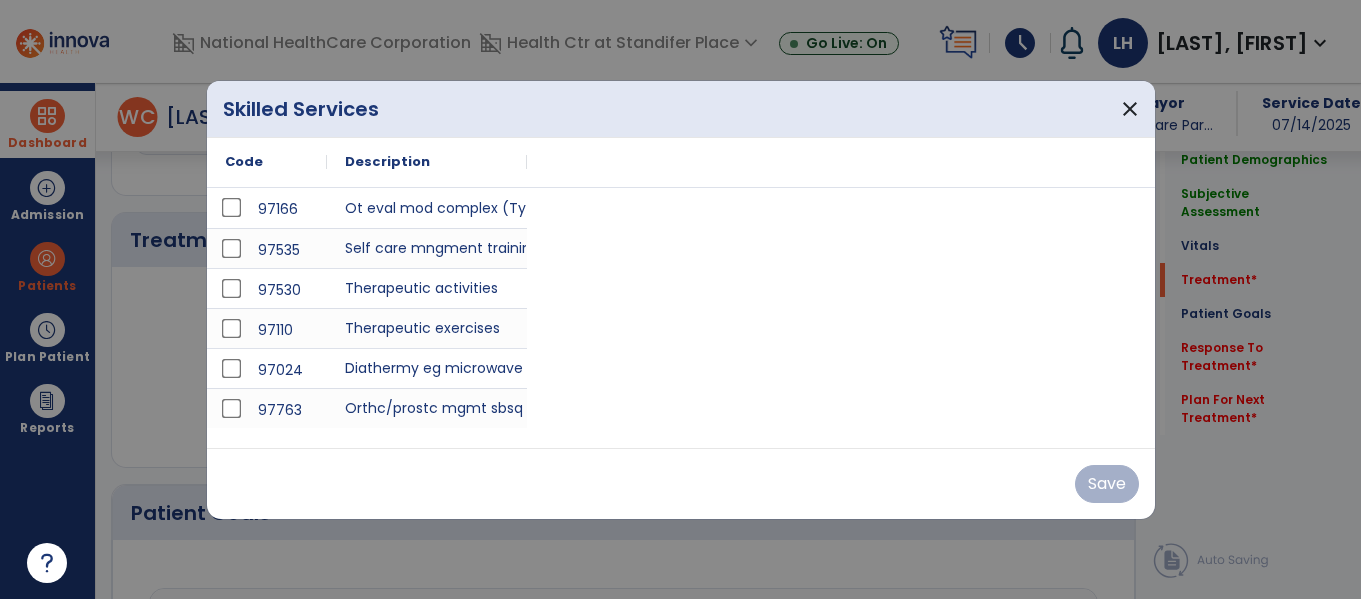 scroll, scrollTop: 1037, scrollLeft: 0, axis: vertical 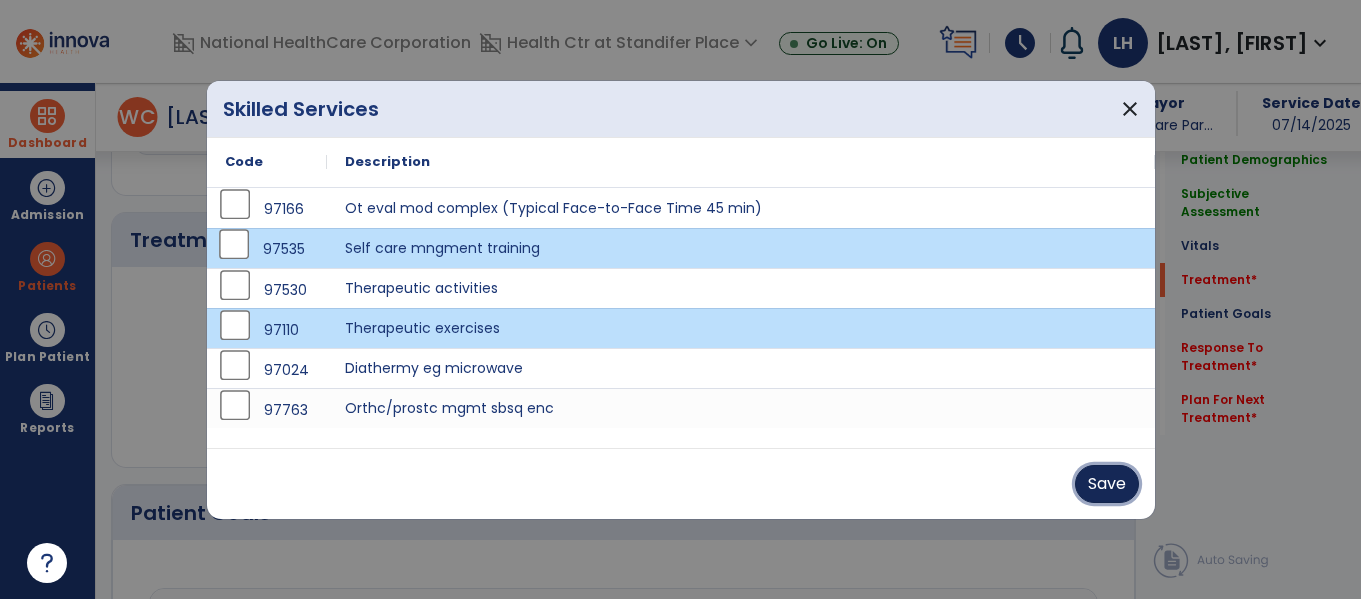 click on "Save" at bounding box center [1107, 484] 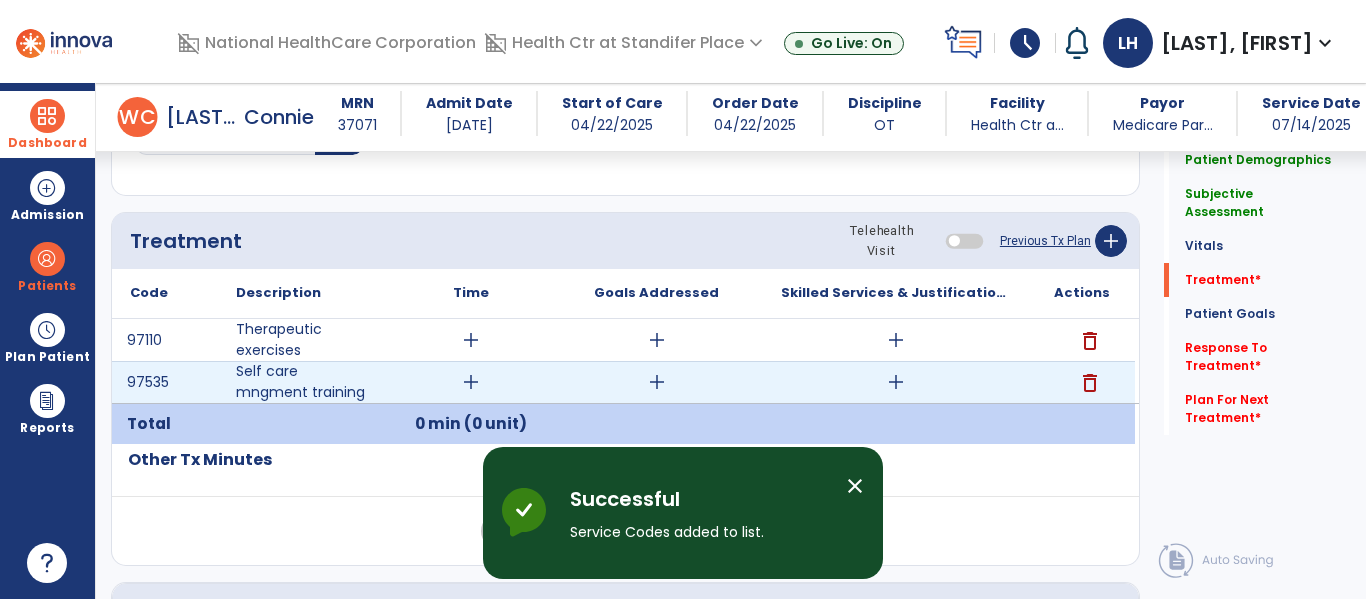 click on "add" at bounding box center [471, 382] 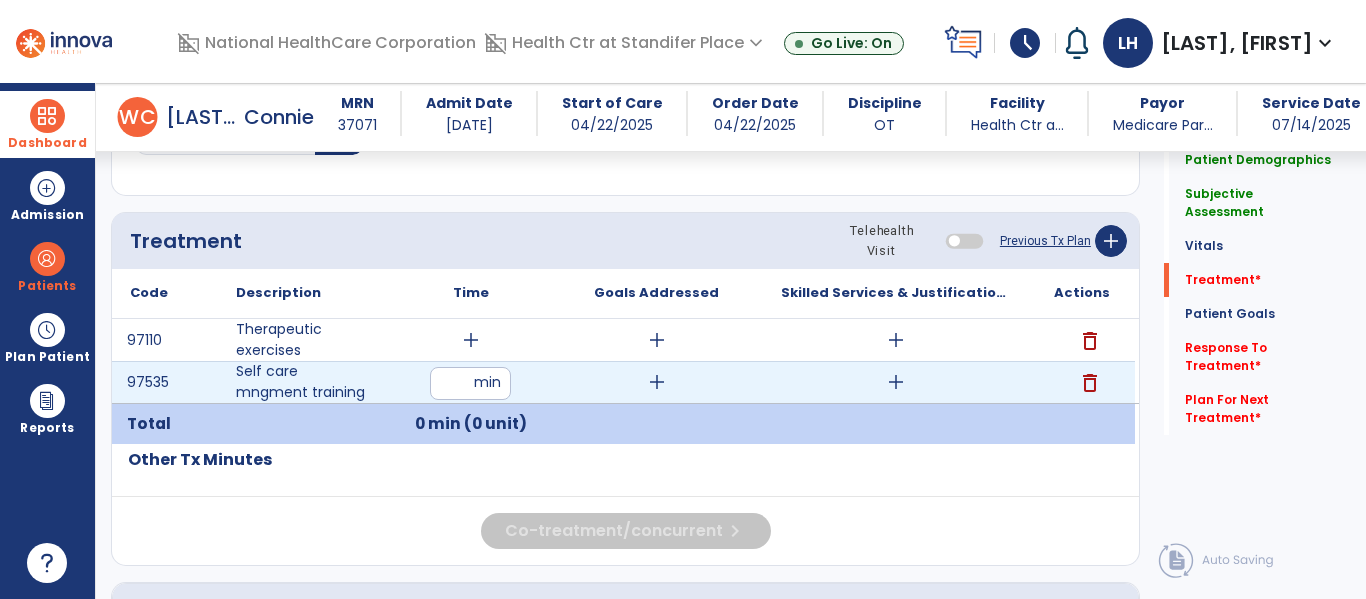 type on "**" 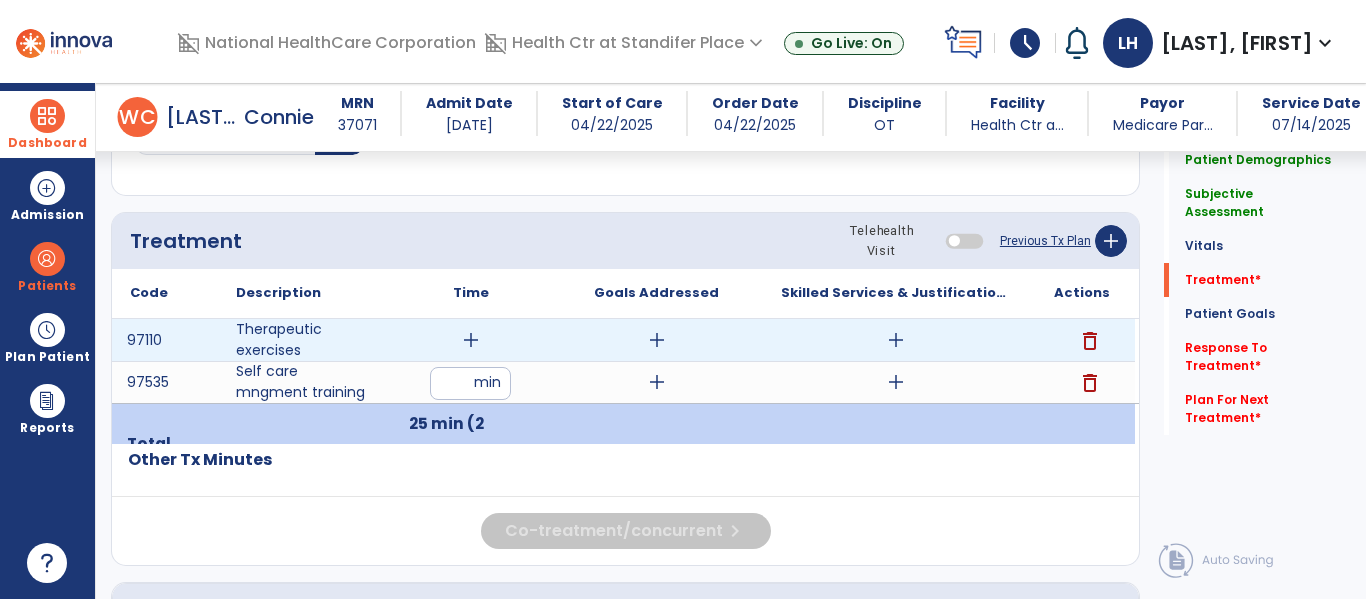 click on "add" at bounding box center (471, 340) 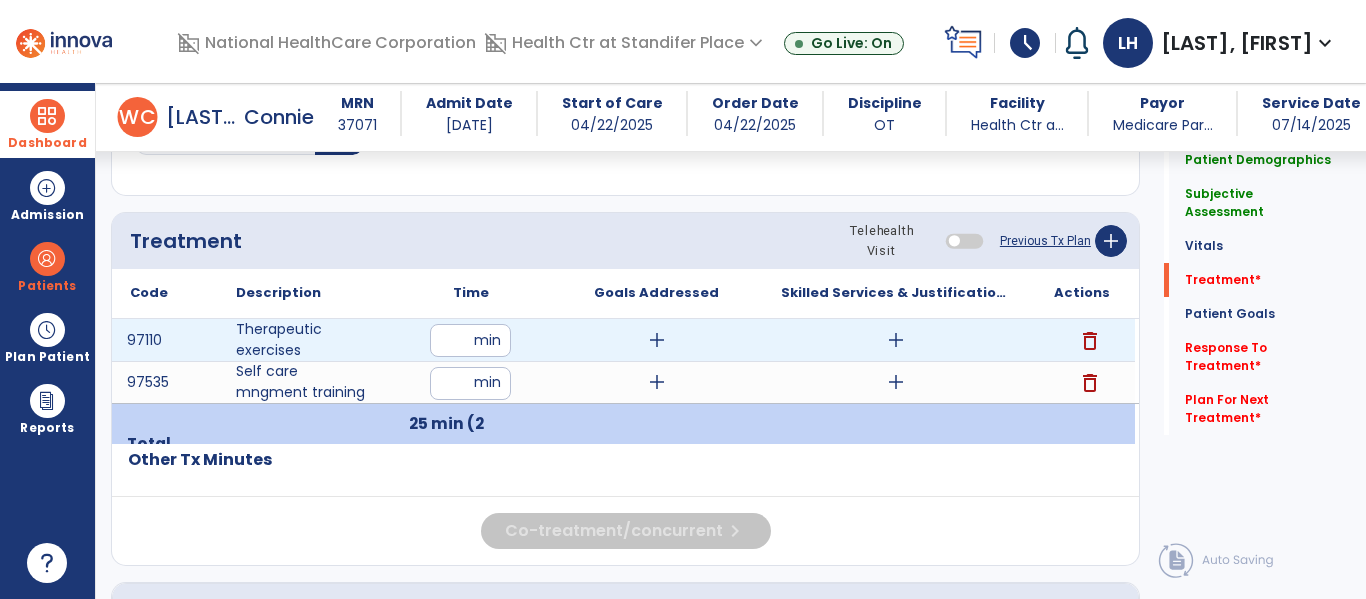 type on "**" 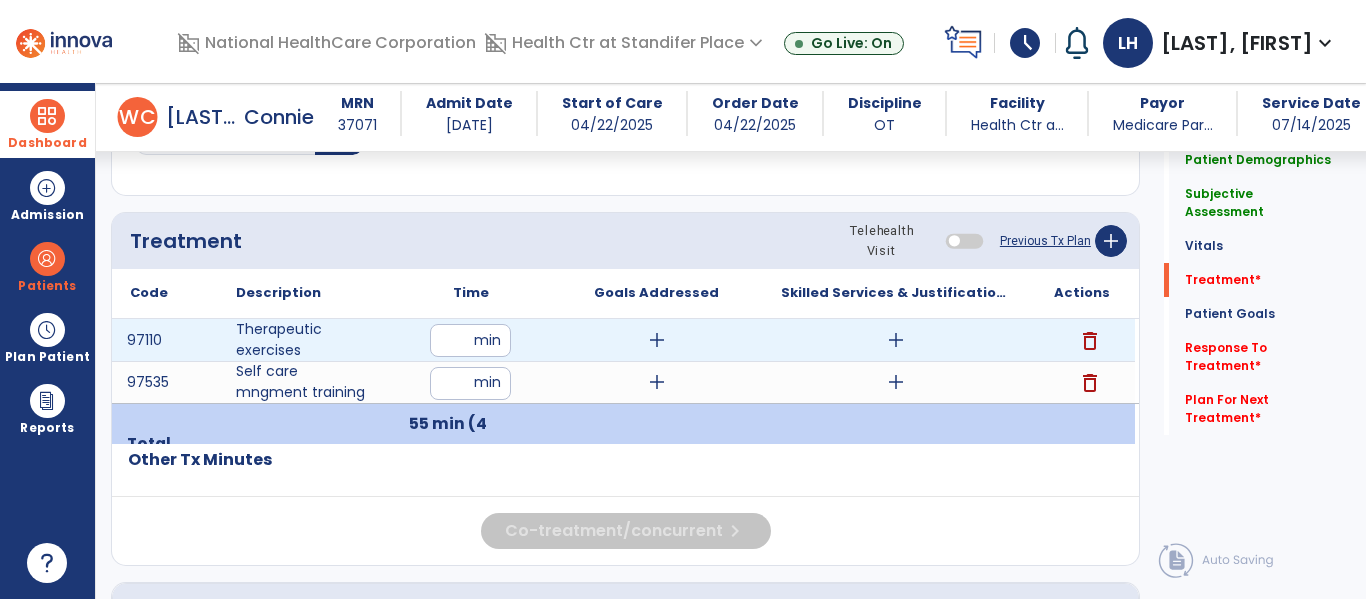 click on "add" at bounding box center [896, 340] 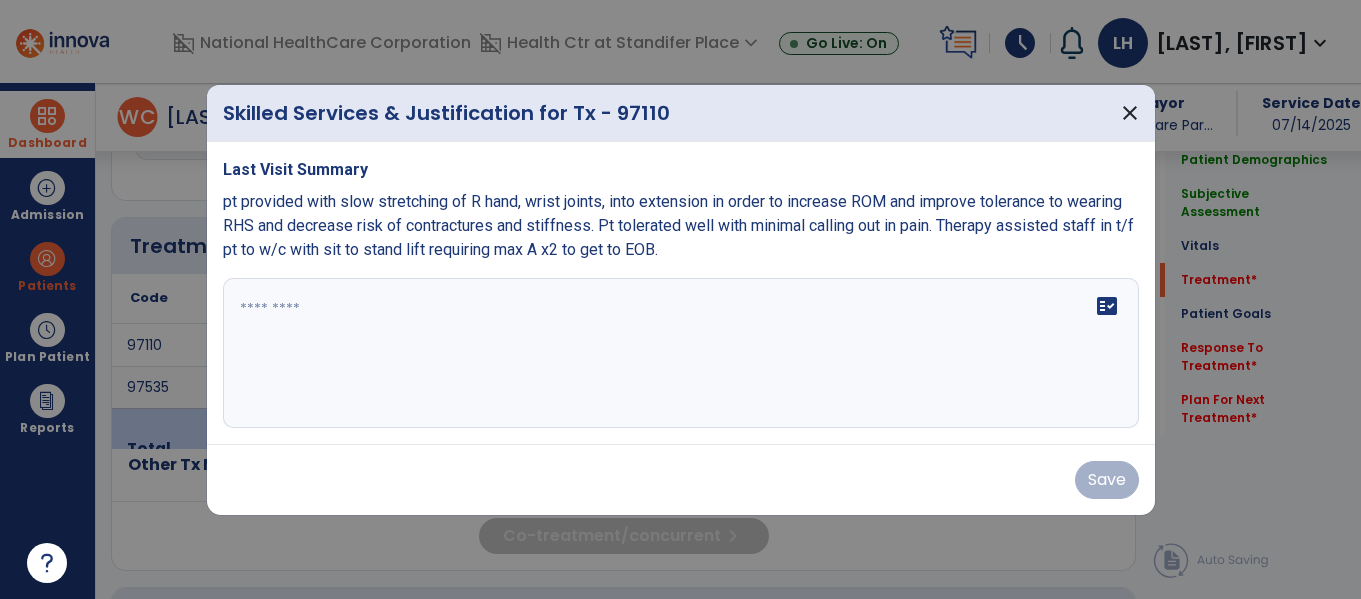 scroll, scrollTop: 1037, scrollLeft: 0, axis: vertical 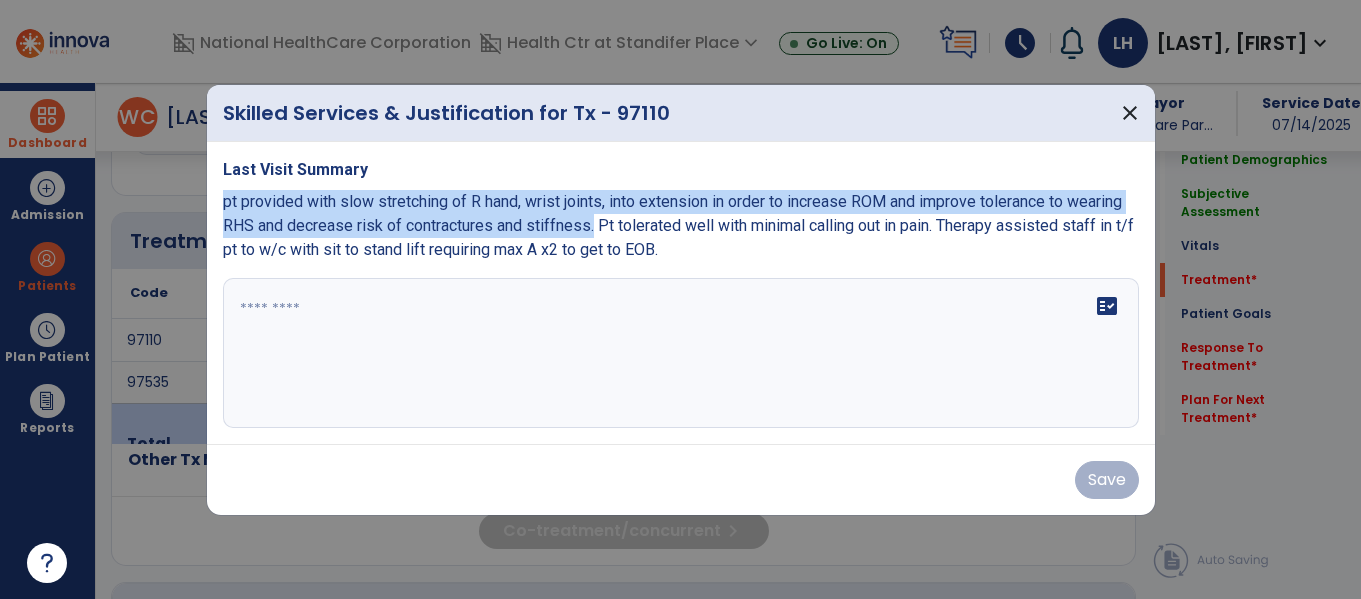 drag, startPoint x: 584, startPoint y: 224, endPoint x: 212, endPoint y: 200, distance: 372.77338 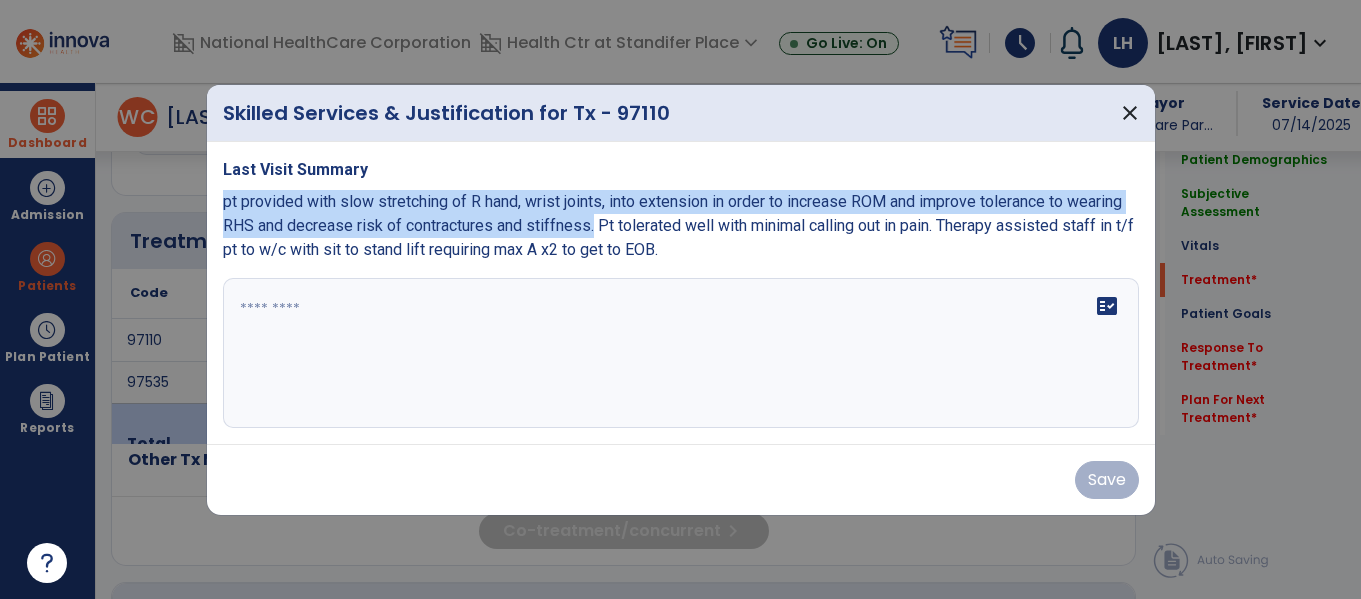 click on "Last Visit Summary pt provided with slow stretching of R hand, wrist joints, into extension in order to increase ROM and improve tolerance to wearing RHS and decrease risk of contractures and stiffness. Pt tolerated well with minimal calling out in pain. Therapy assisted staff in t/f pt to w/c with sit to stand lift requiring max A x2 to get to EOB. fact_check" at bounding box center (681, 293) 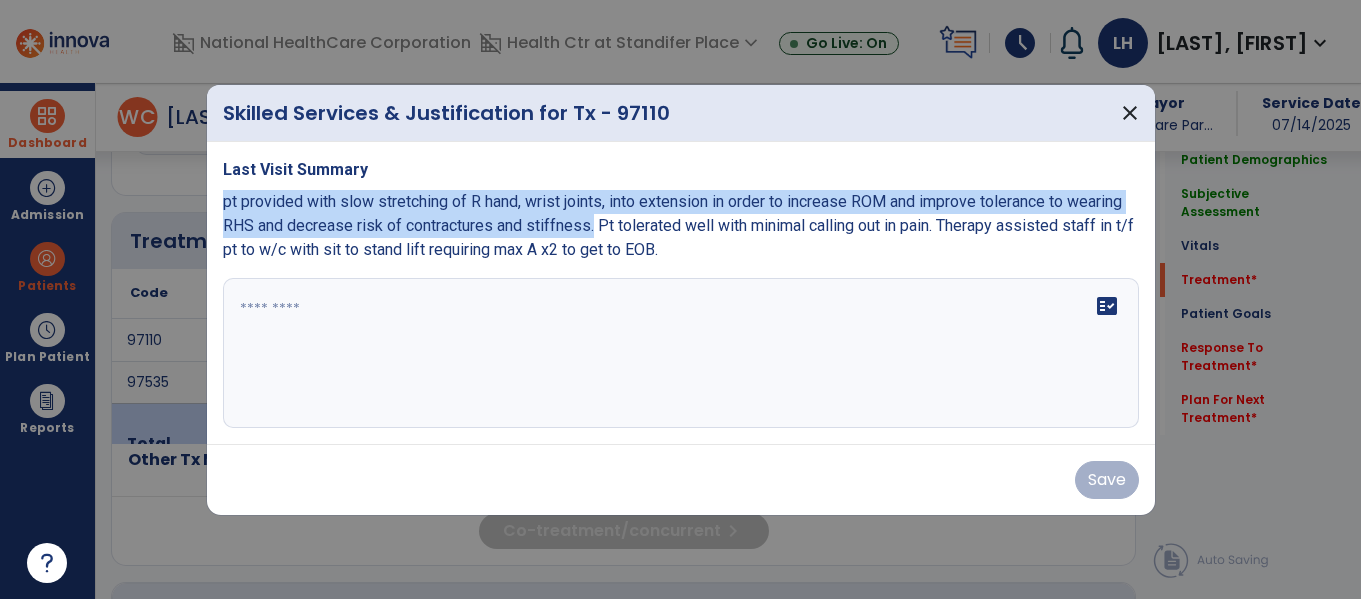 copy on "pt provided with slow stretching of R hand, wrist joints, into extension in order to increase ROM and improve tolerance to wearing RHS and decrease risk of contractures and stiffness." 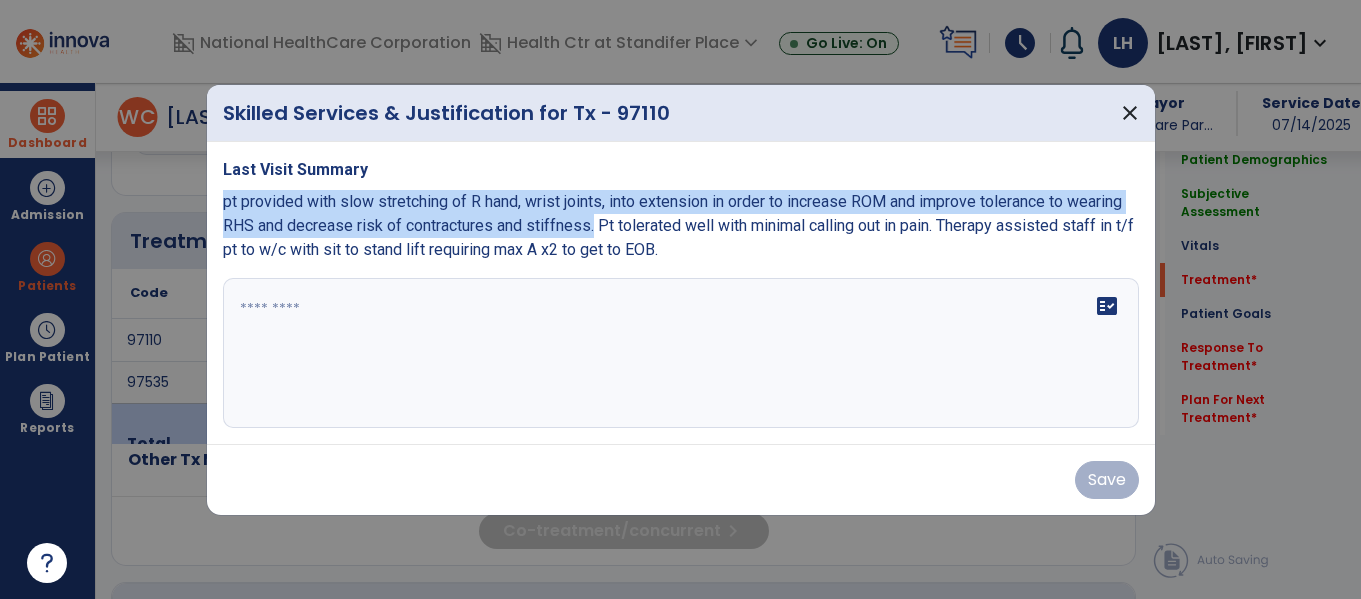click on "Last Visit Summary pt provided with slow stretching of R hand, wrist joints, into extension in order to increase ROM and improve tolerance to wearing RHS and decrease risk of contractures and stiffness. Pt tolerated well with minimal calling out in pain. Therapy assisted staff in t/f pt to w/c with sit to stand lift requiring max A x2 to get to EOB. fact_check" at bounding box center (681, 293) 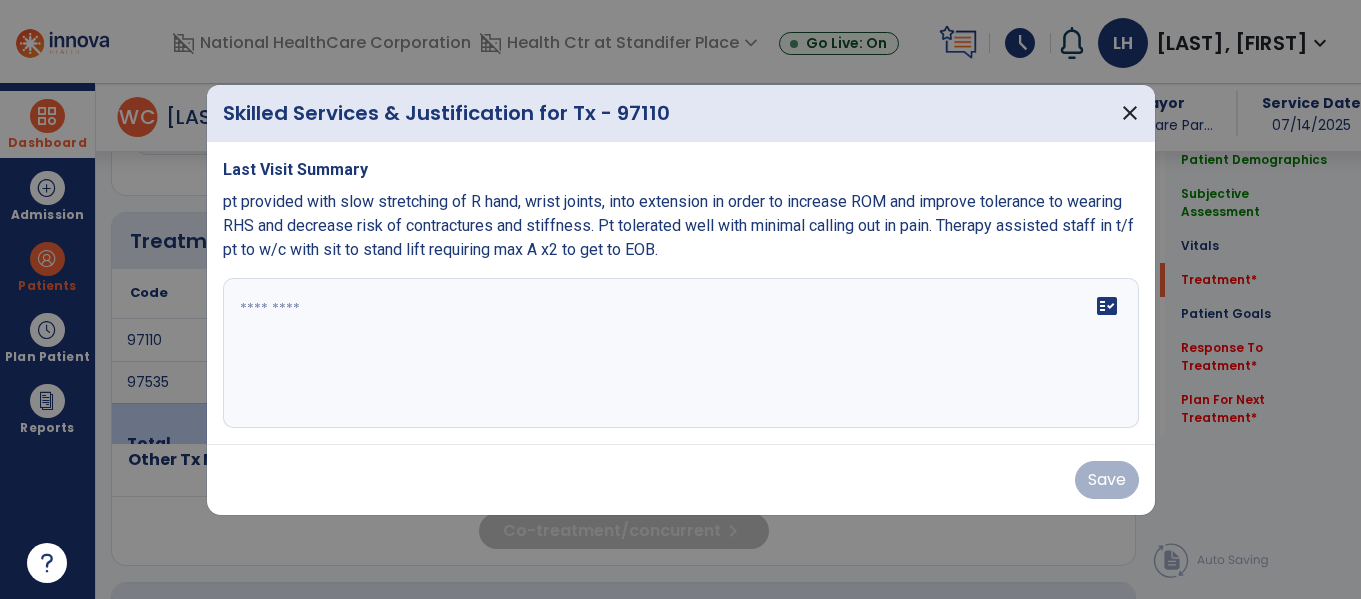 click at bounding box center (681, 353) 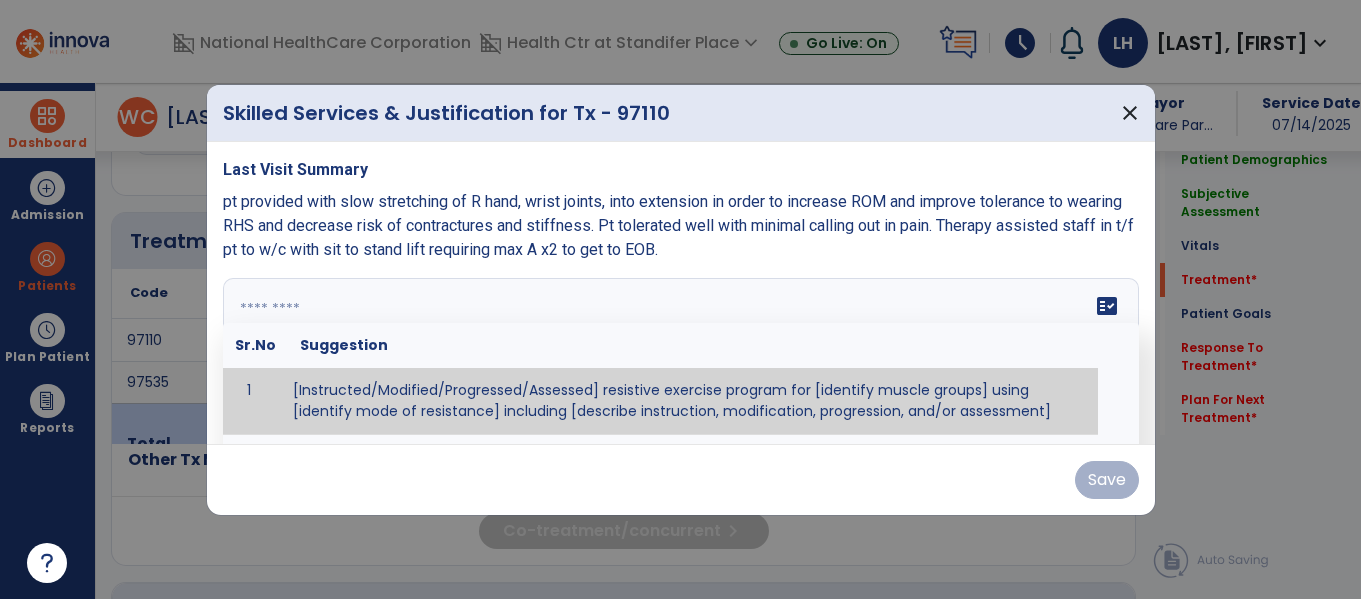 paste on "**********" 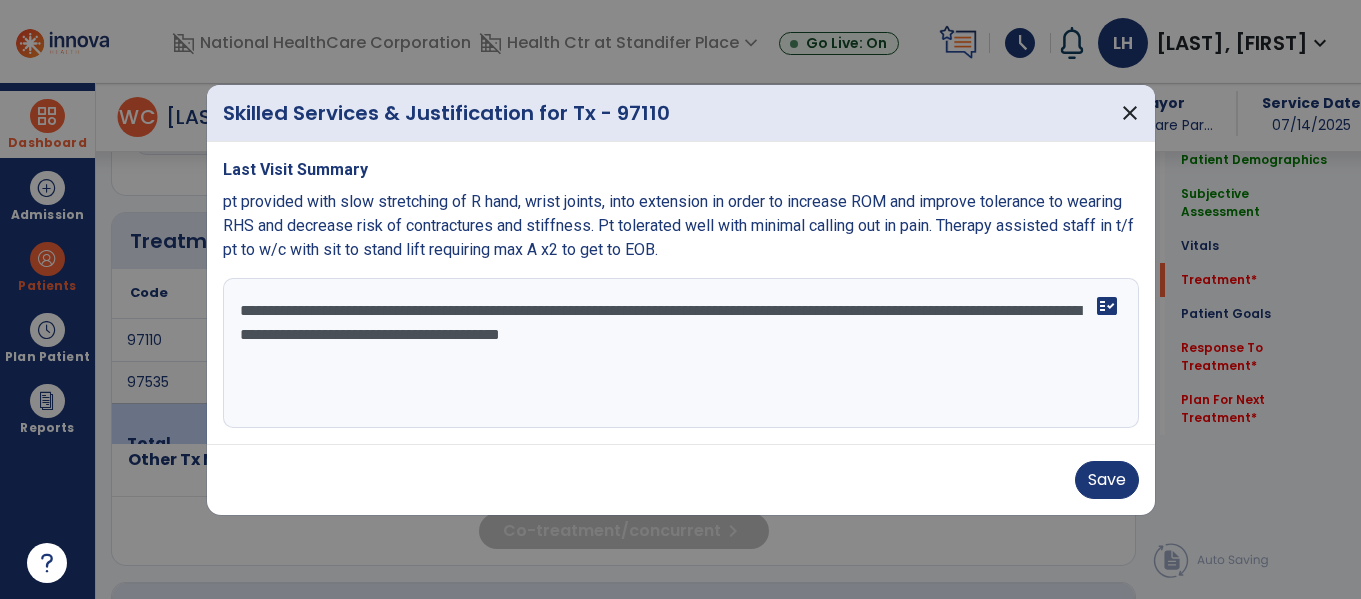 click on "**********" at bounding box center [681, 353] 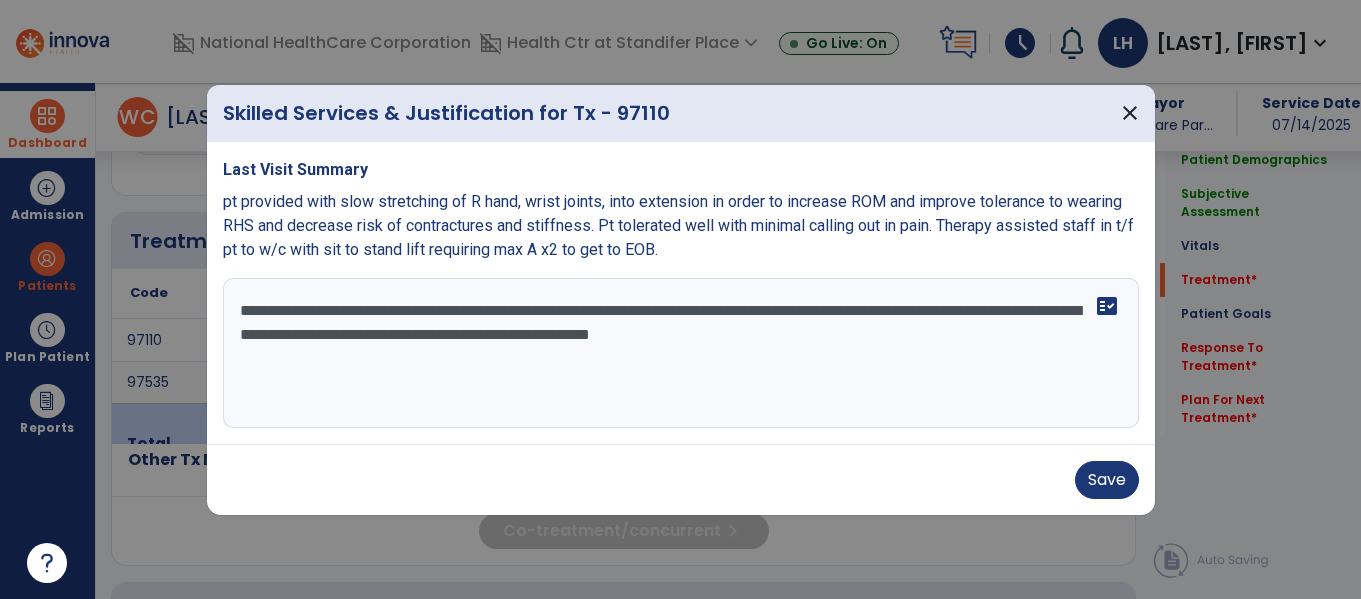 drag, startPoint x: 373, startPoint y: 308, endPoint x: 489, endPoint y: 307, distance: 116.00431 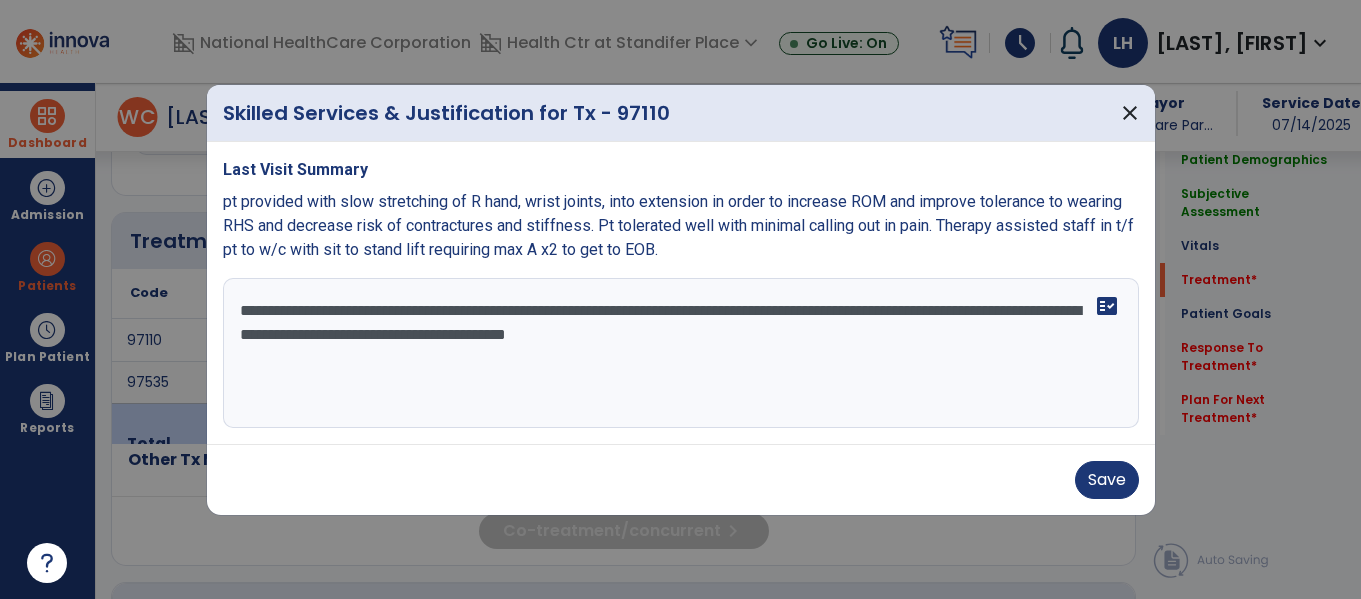 click on "**********" at bounding box center (681, 353) 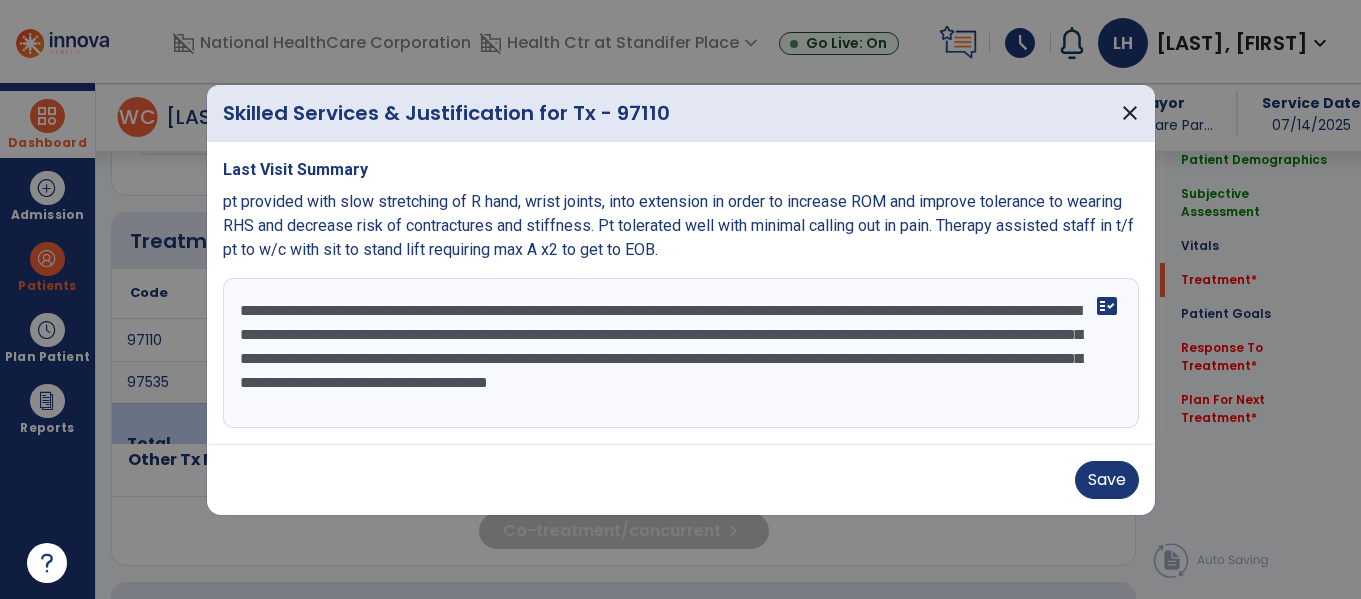 click on "**********" at bounding box center (681, 353) 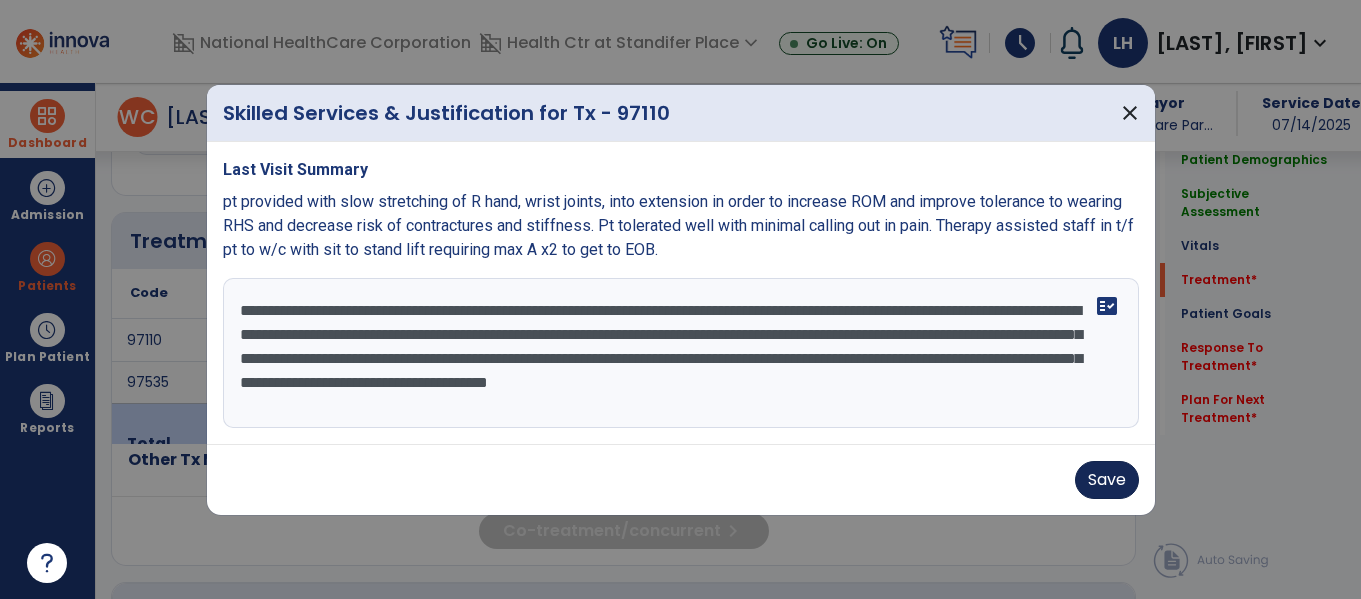 type on "**********" 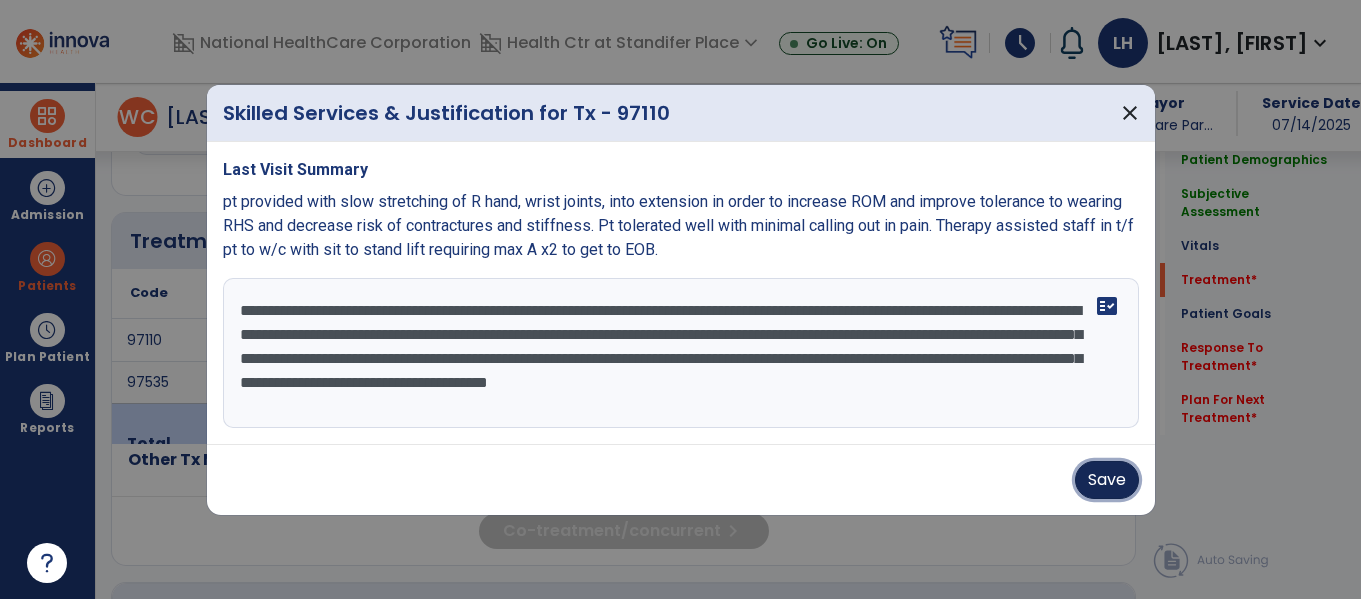 click on "Save" at bounding box center (1107, 480) 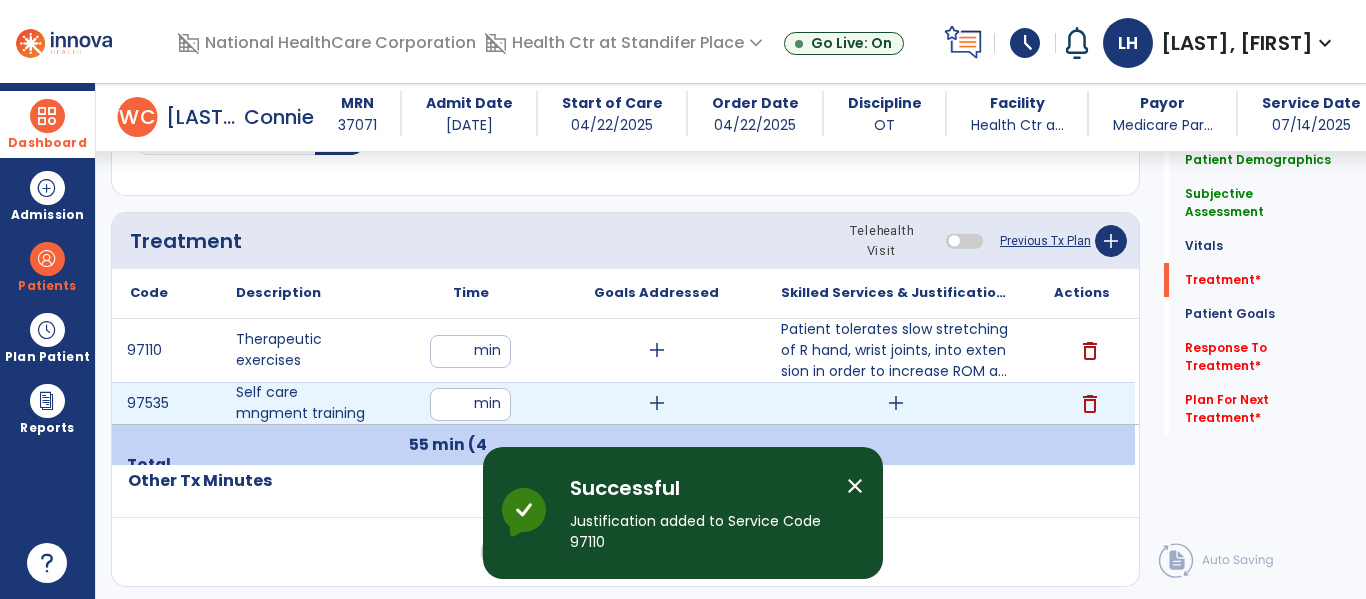 click on "add" at bounding box center [896, 403] 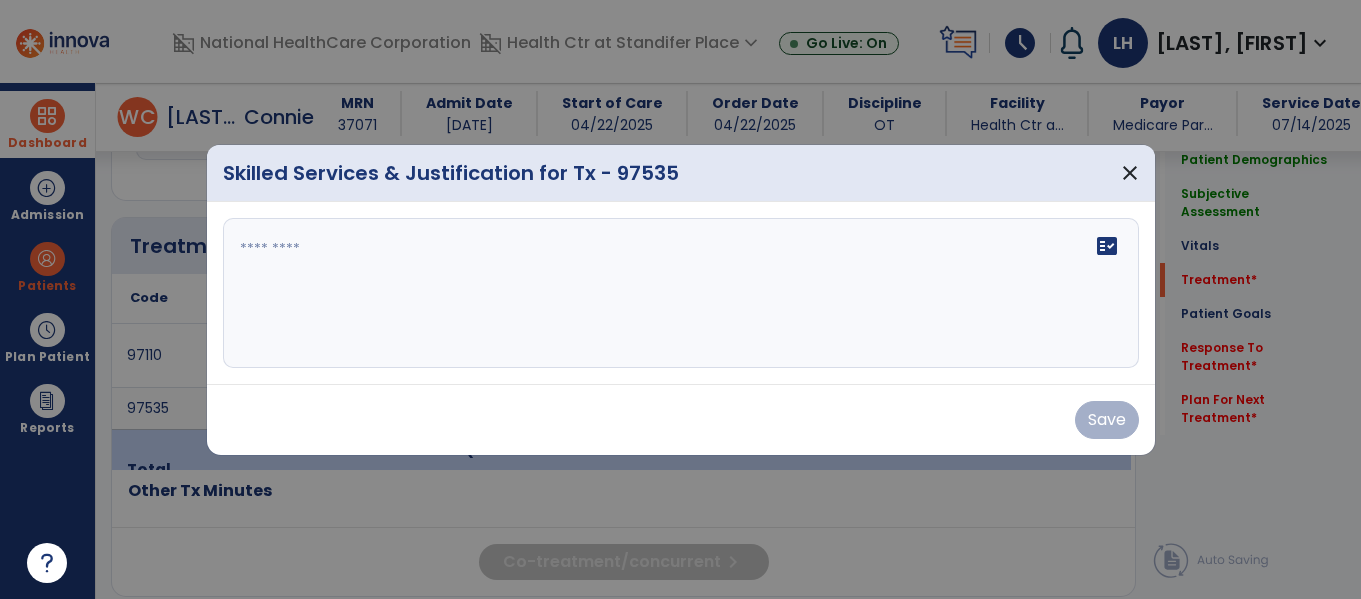 scroll, scrollTop: 1037, scrollLeft: 0, axis: vertical 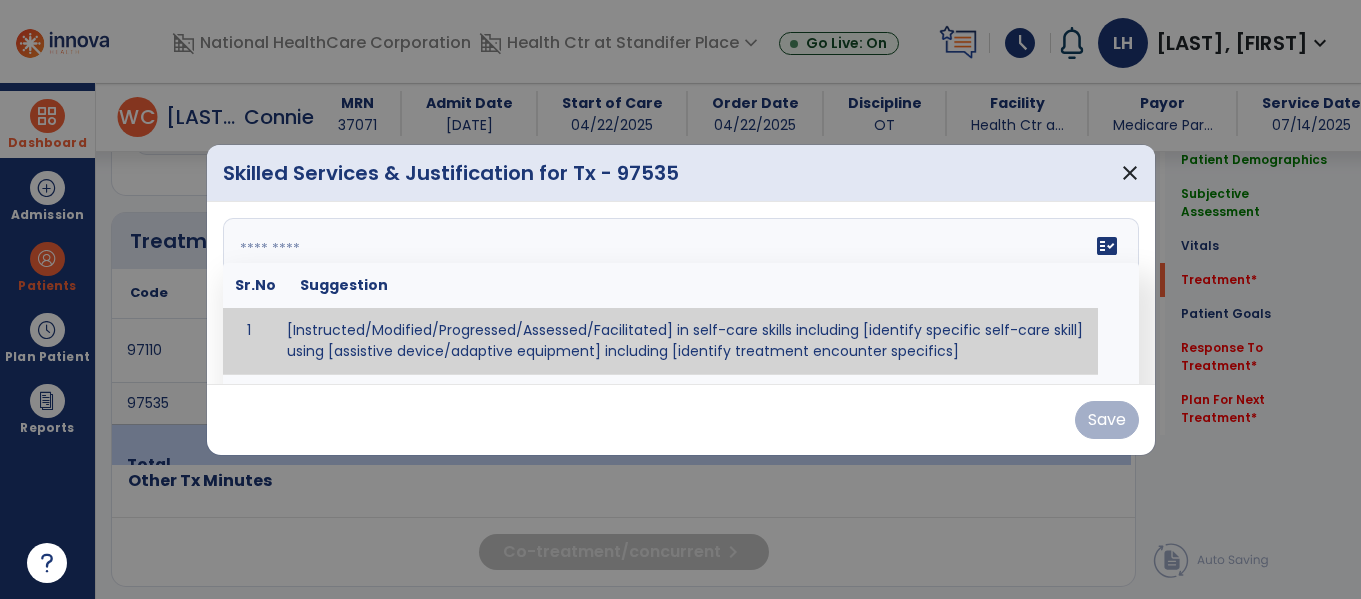 click on "fact_check  Sr.No Suggestion 1 [Instructed/Modified/Progressed/Assessed/Facilitated] in self-care skills including [identify specific self-care skill] using [assistive device/adaptive equipment] including [identify treatment encounter specifics]" at bounding box center [681, 293] 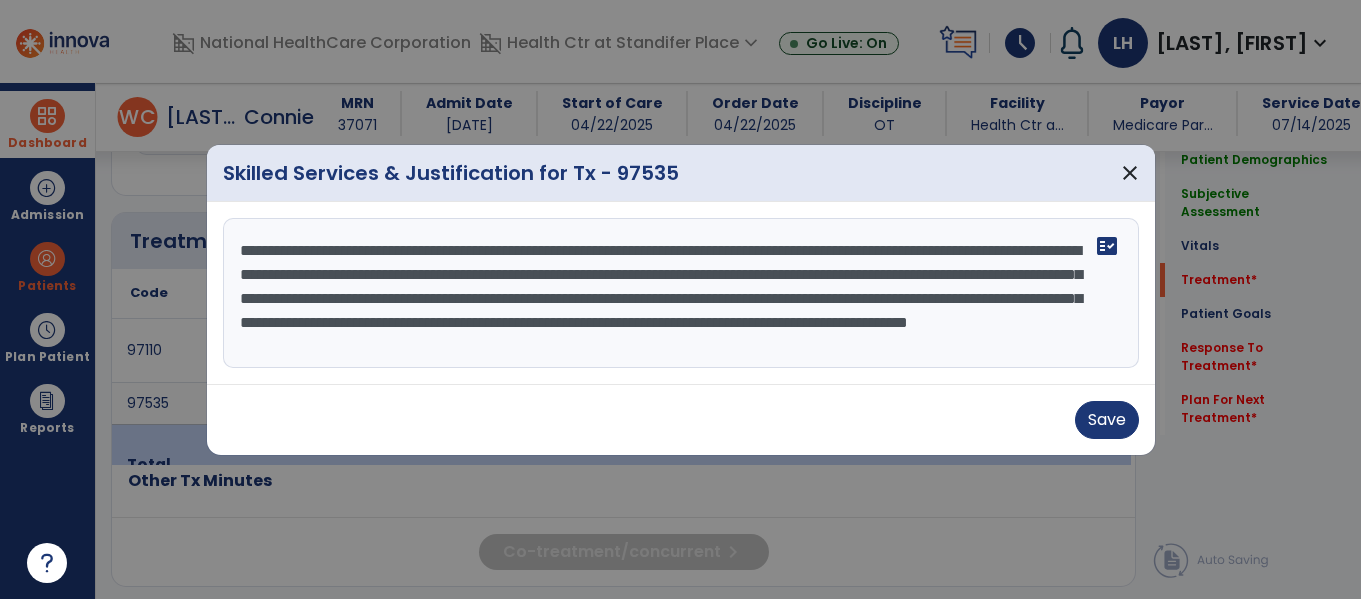 scroll, scrollTop: 16, scrollLeft: 0, axis: vertical 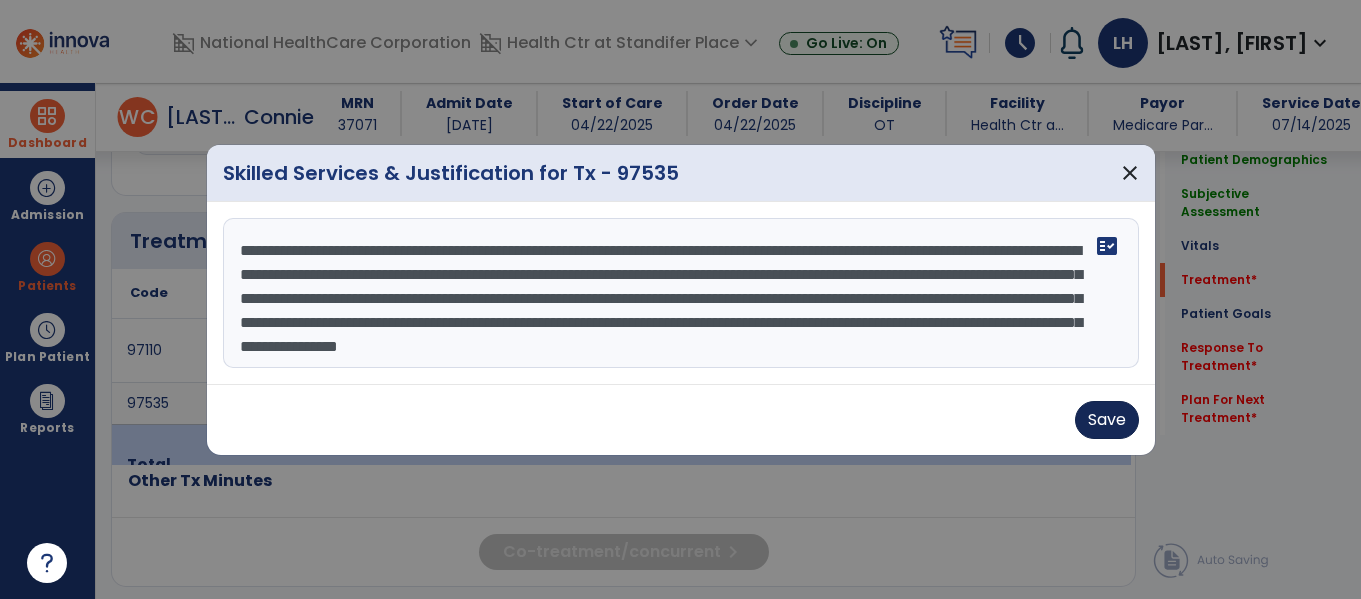 type on "**********" 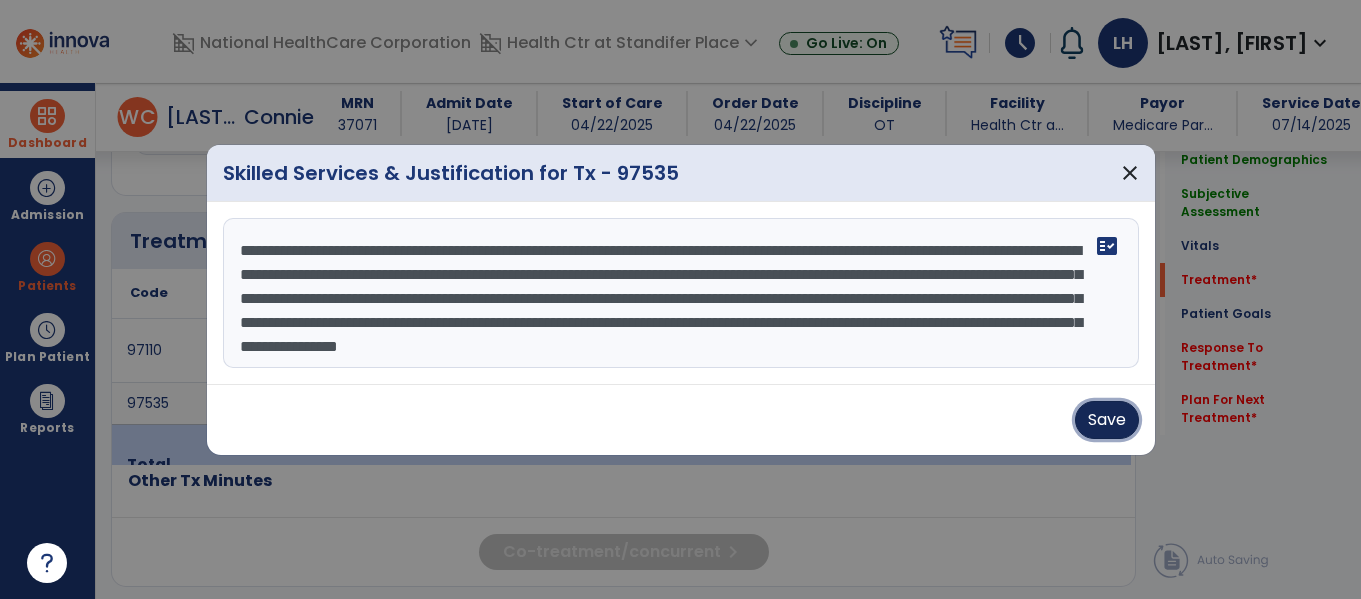 click on "Save" at bounding box center (1107, 420) 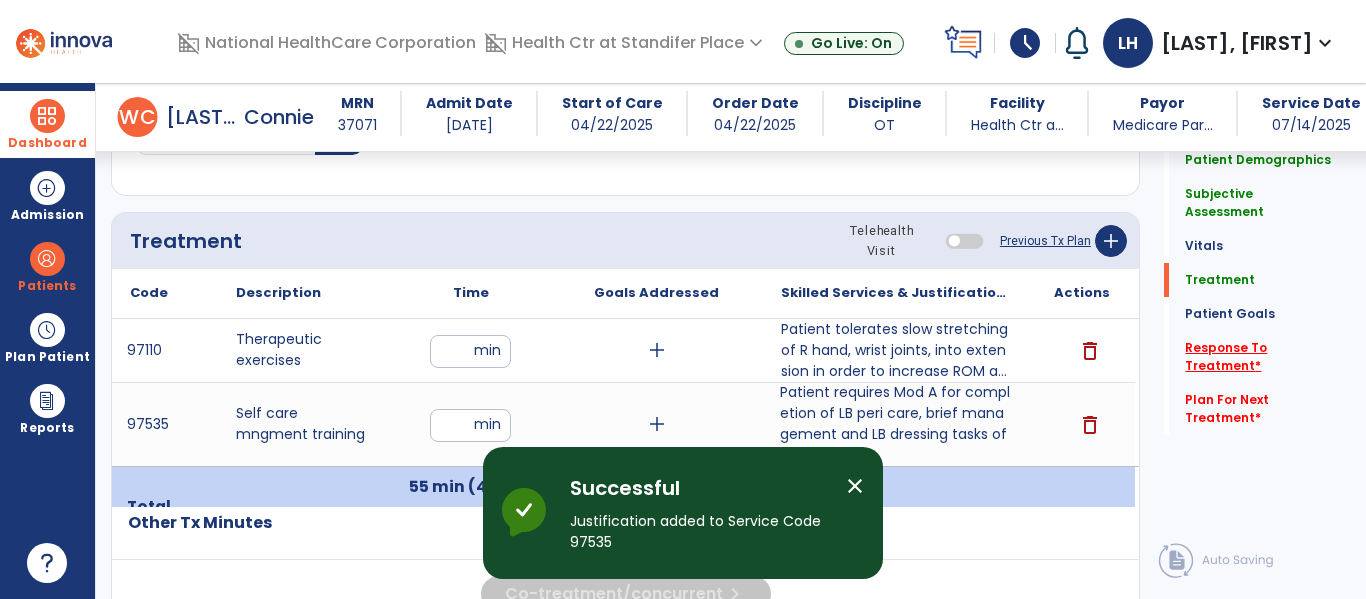 click on "Response To Treatment   *" 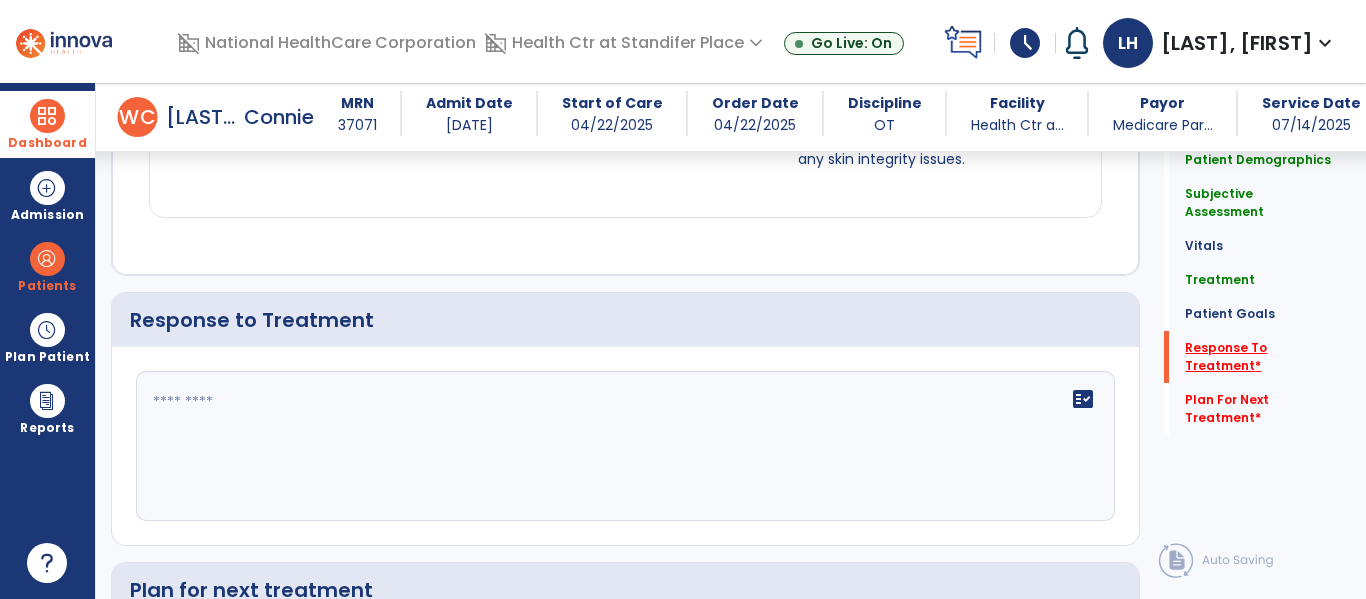 scroll, scrollTop: 2577, scrollLeft: 0, axis: vertical 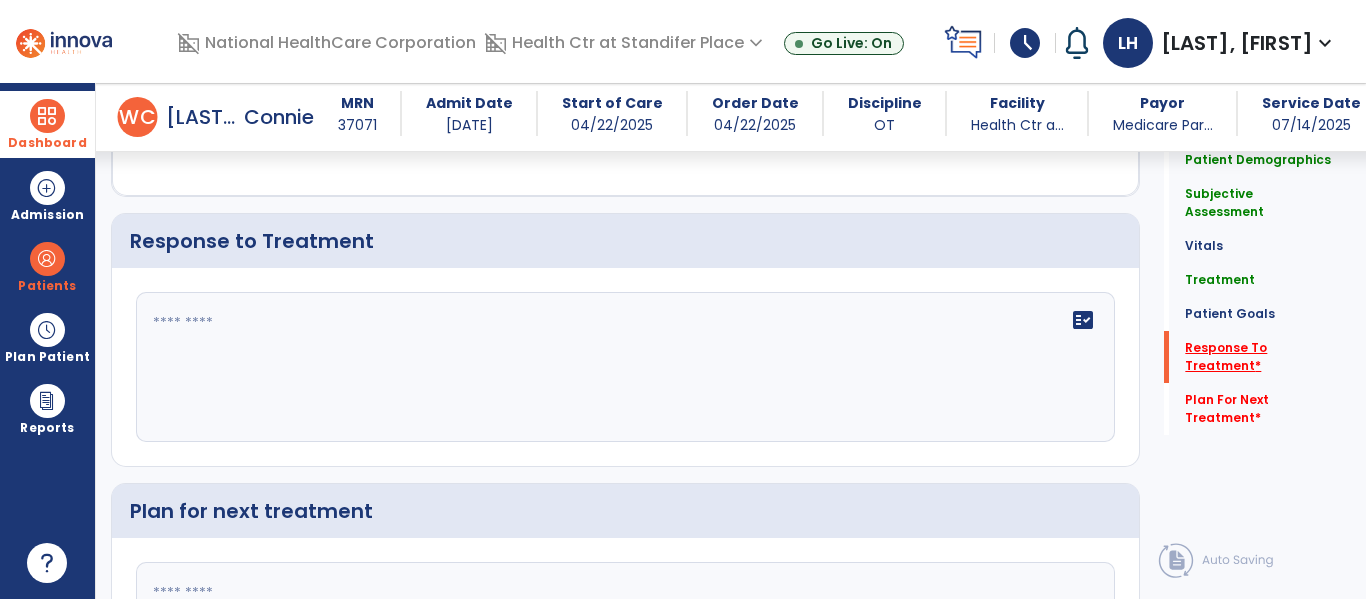 click on "Response To Treatment   *" 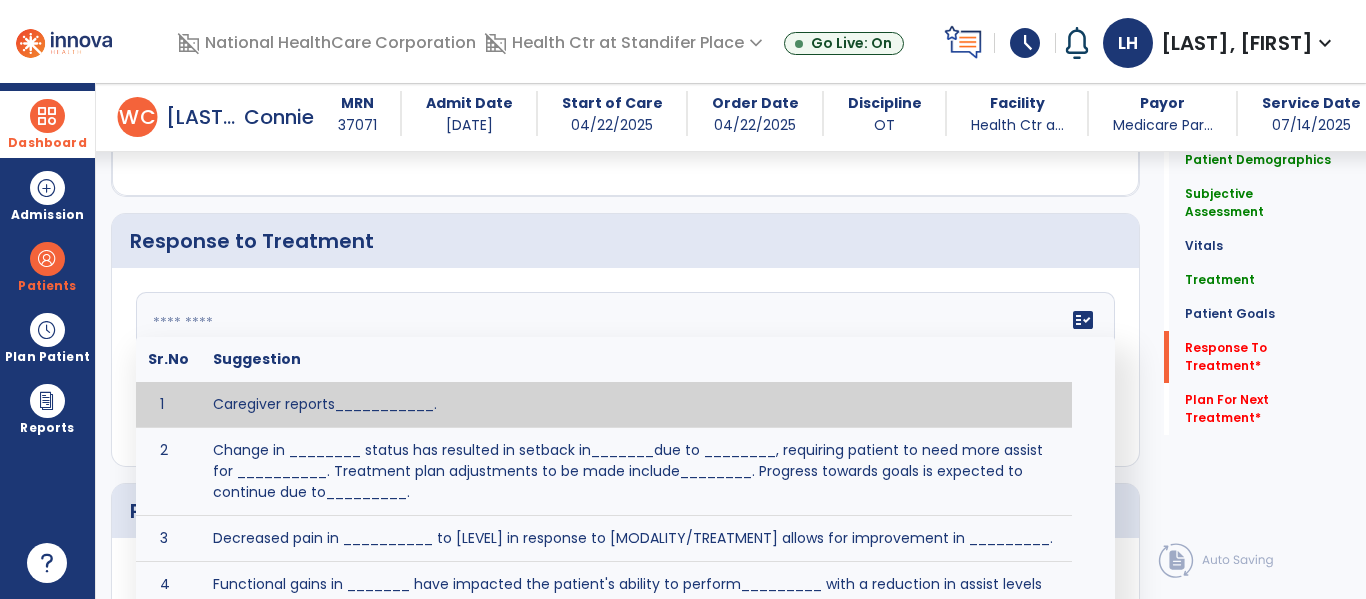 click 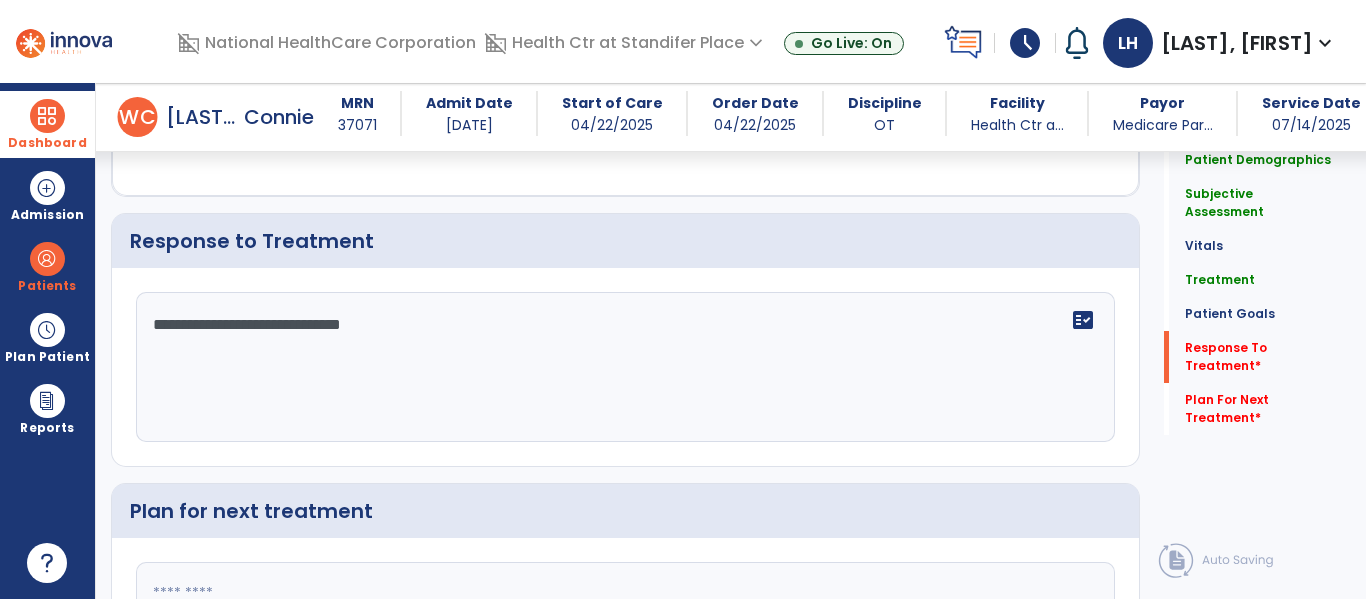 type on "**********" 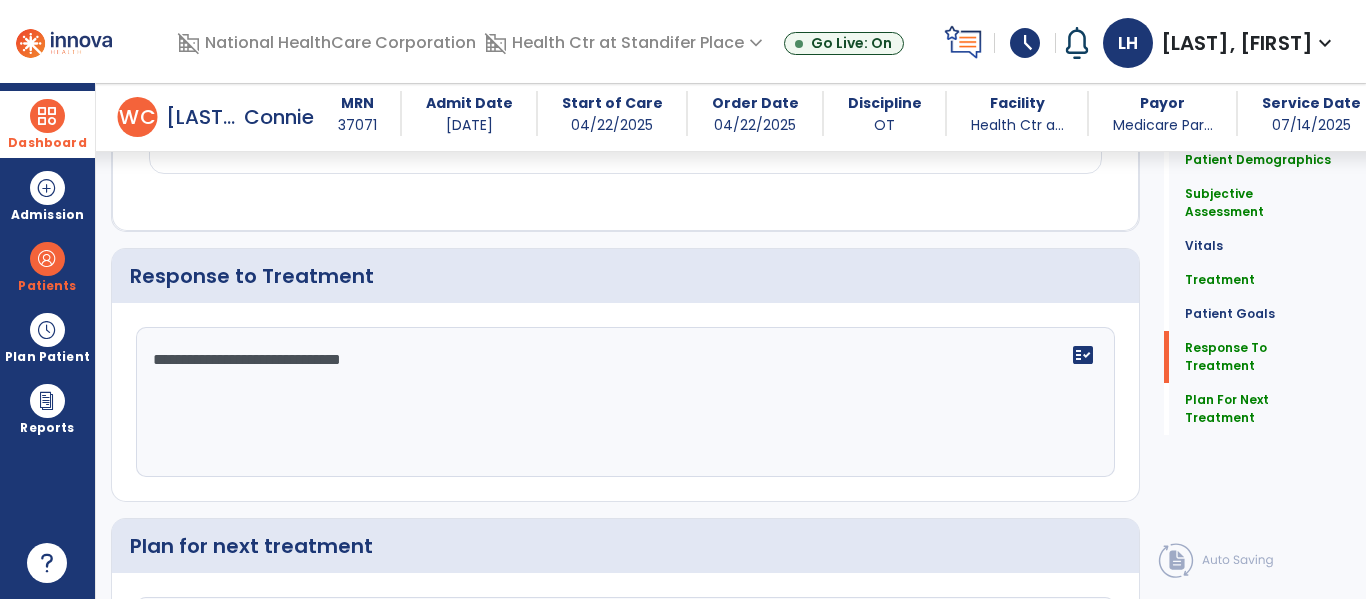 scroll, scrollTop: 2586, scrollLeft: 0, axis: vertical 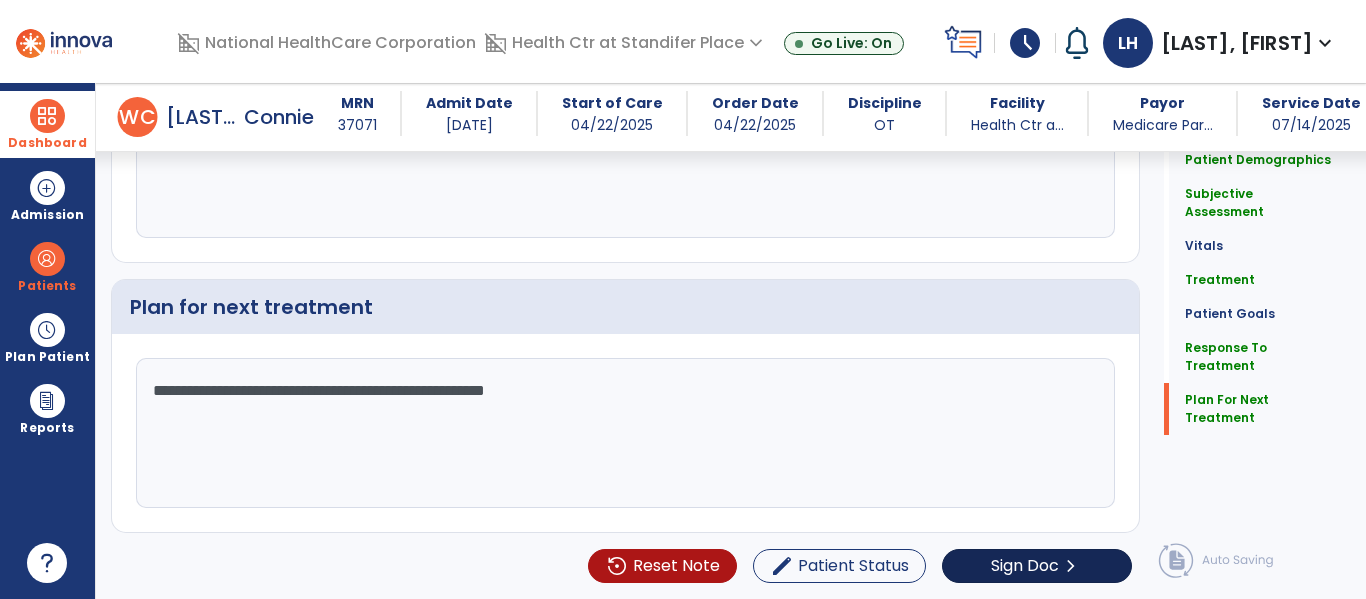 type on "**********" 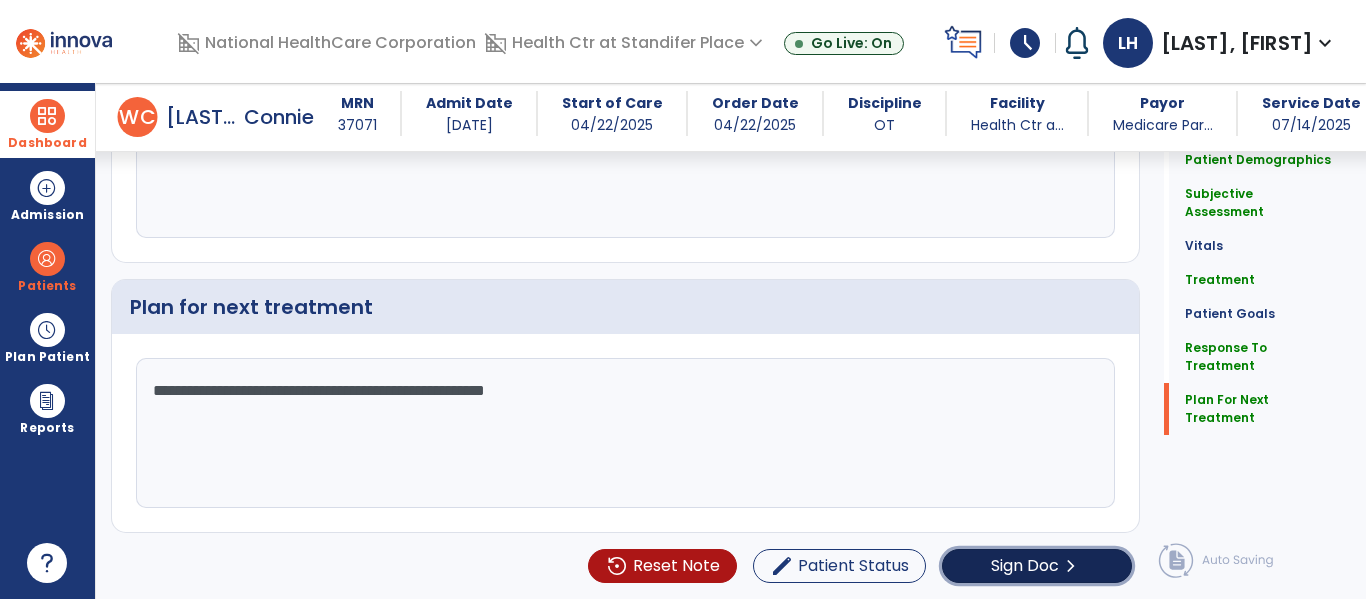 click on "Sign Doc" 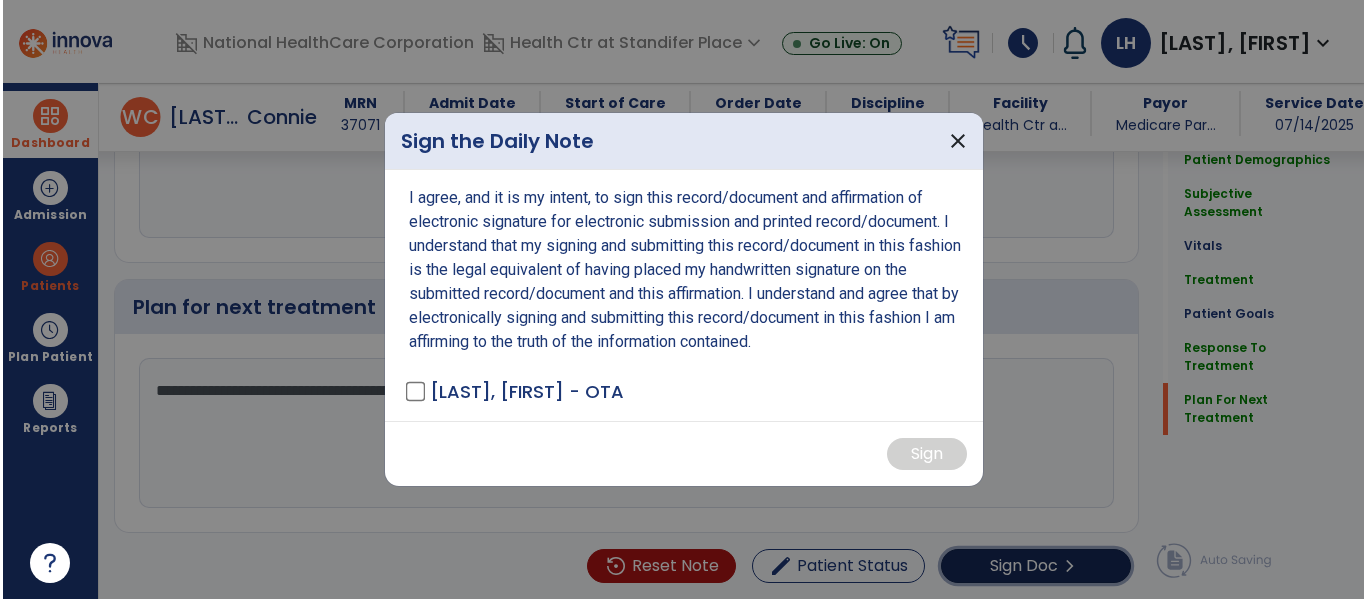 scroll, scrollTop: 2782, scrollLeft: 0, axis: vertical 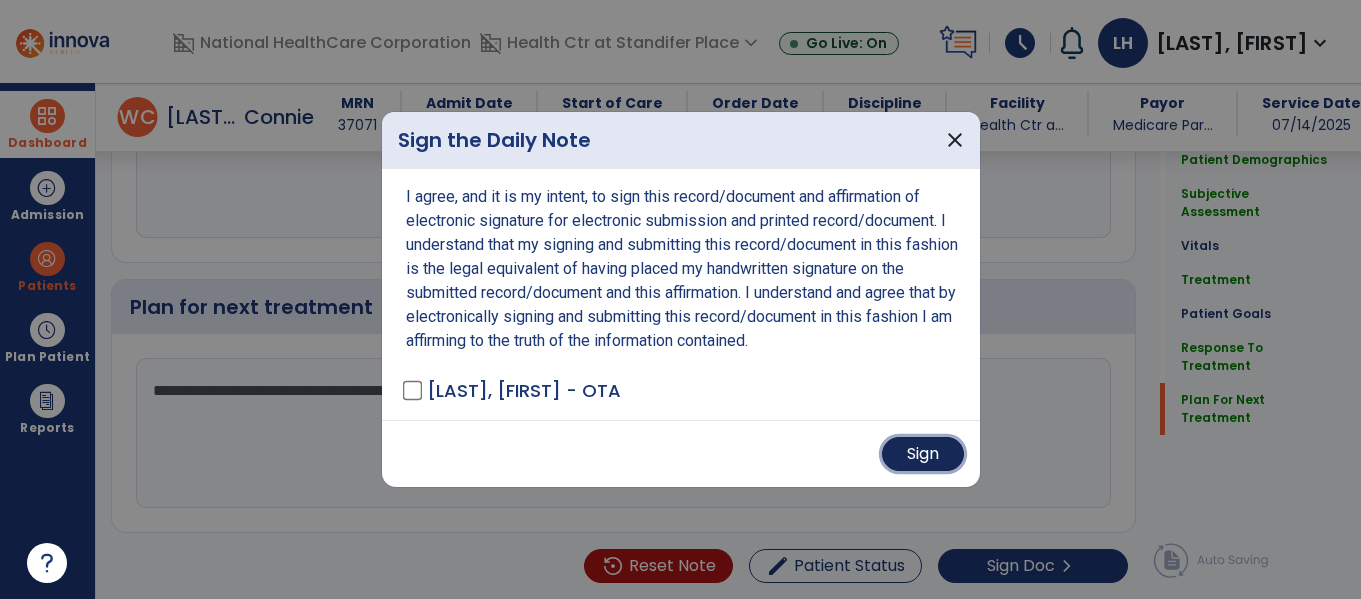 click on "Sign" at bounding box center (923, 454) 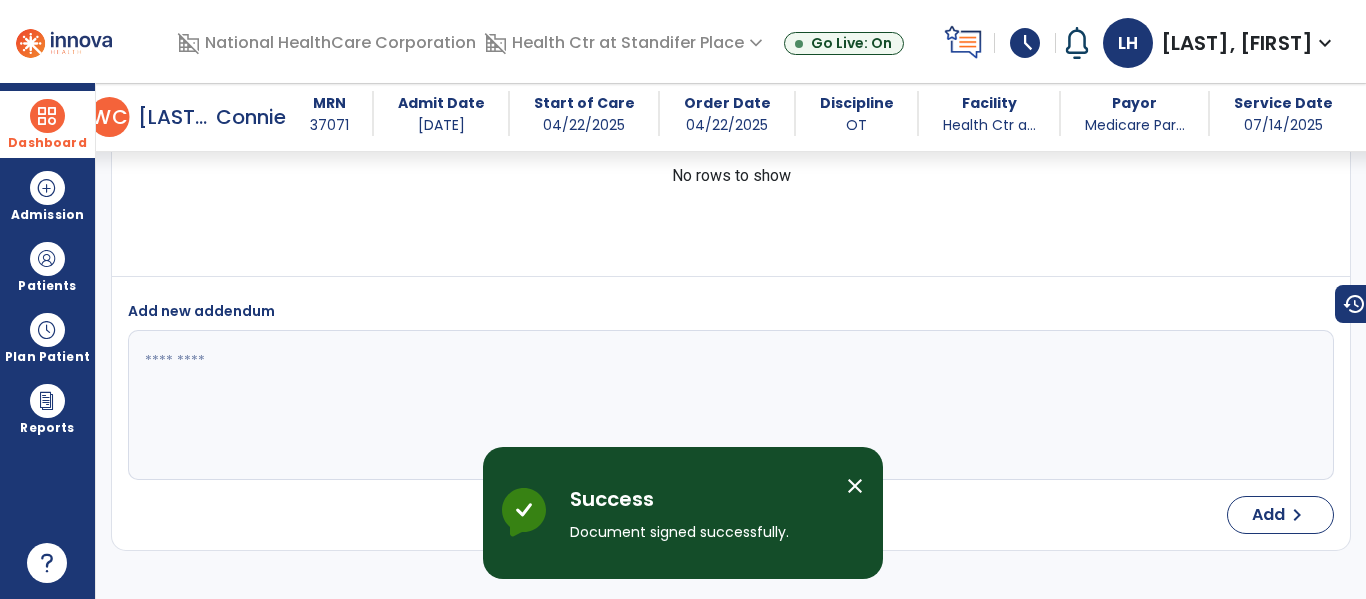 scroll, scrollTop: 4521, scrollLeft: 0, axis: vertical 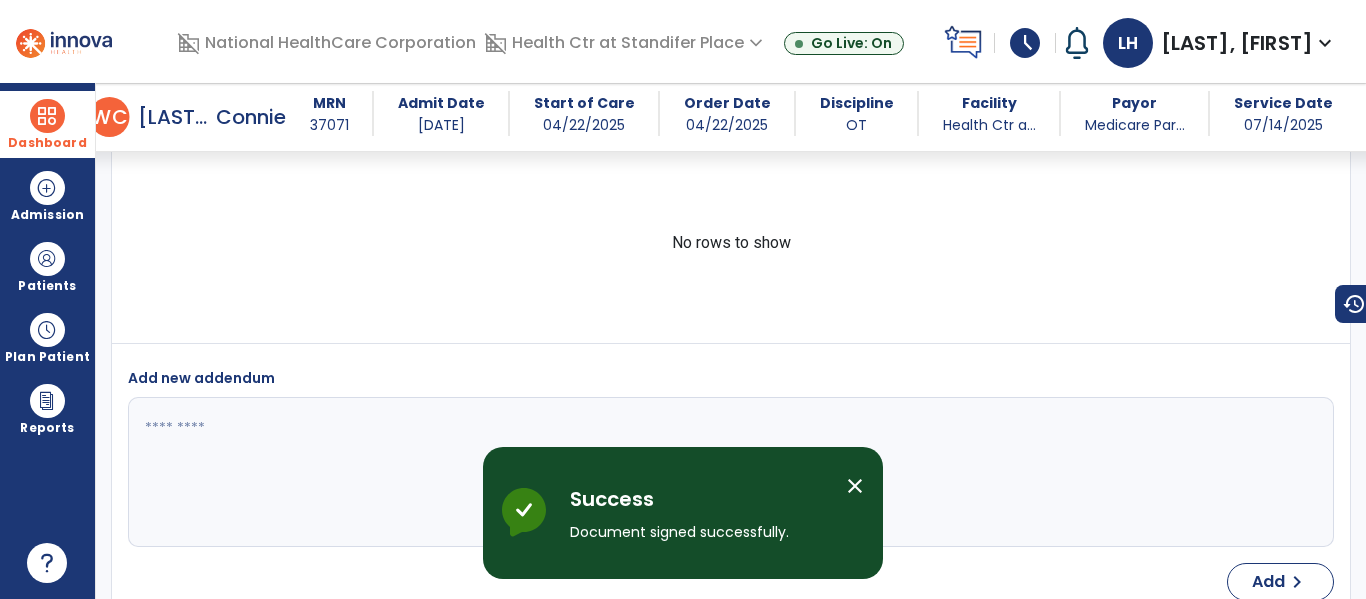 click at bounding box center [47, 116] 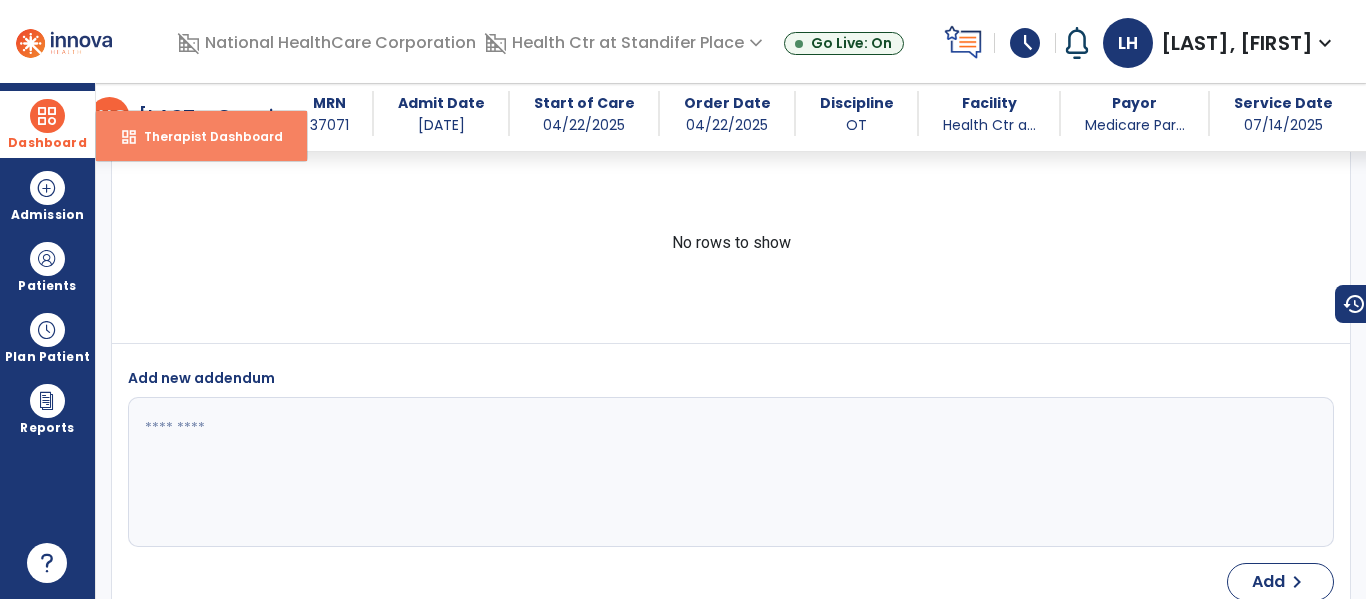 click on "dashboard" at bounding box center [129, 137] 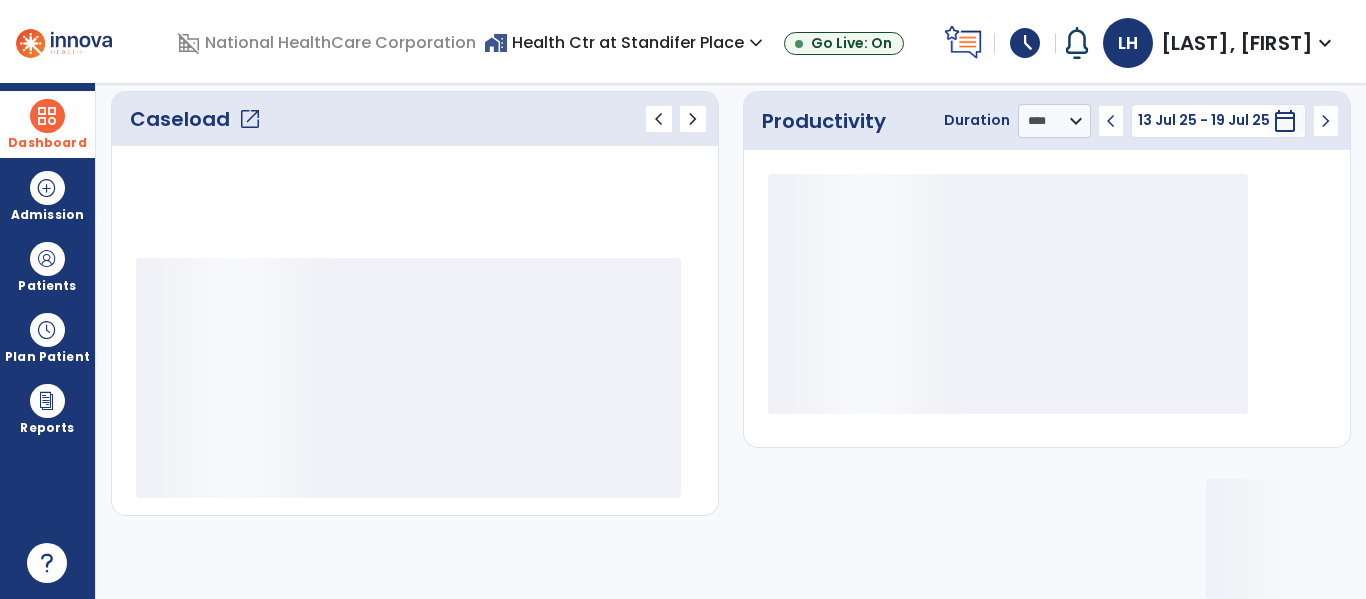 scroll, scrollTop: 275, scrollLeft: 0, axis: vertical 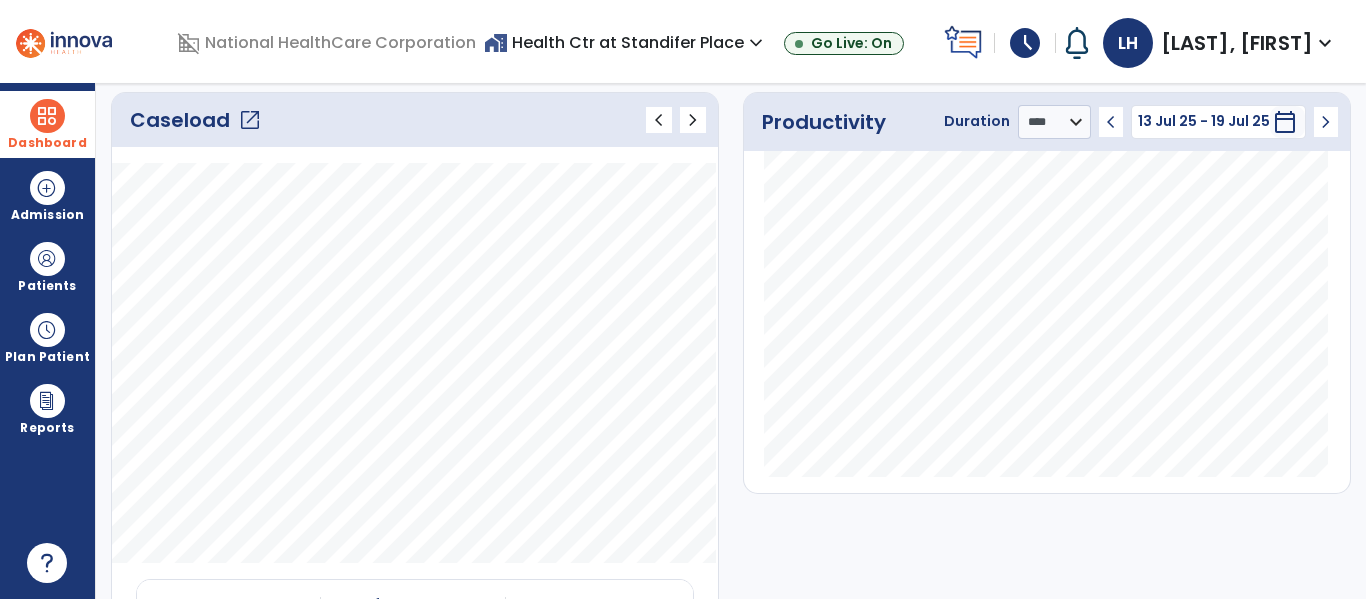click on "Caseload   open_in_new" 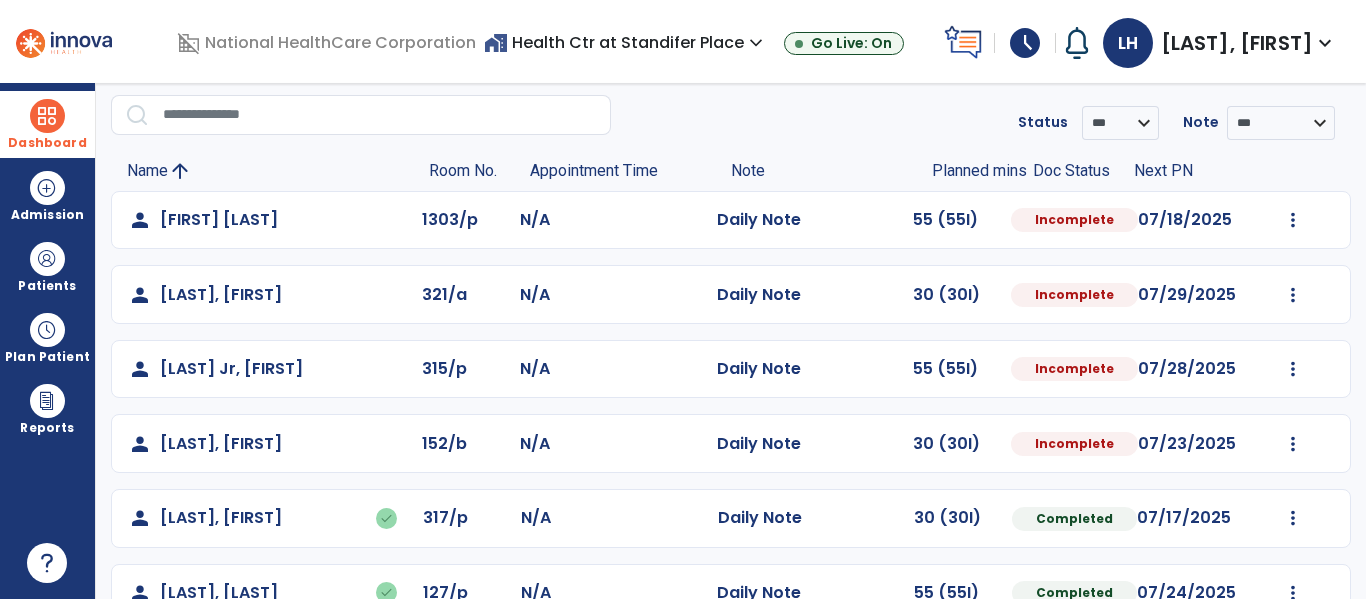 scroll, scrollTop: 488, scrollLeft: 0, axis: vertical 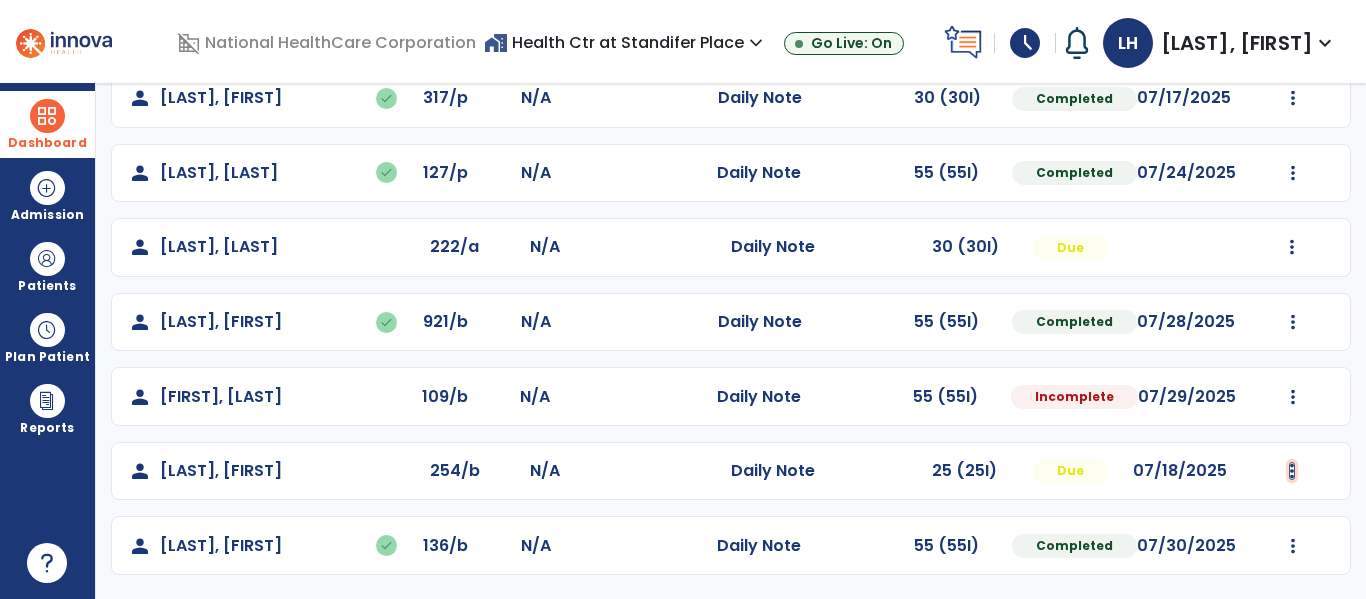 click at bounding box center (1293, -200) 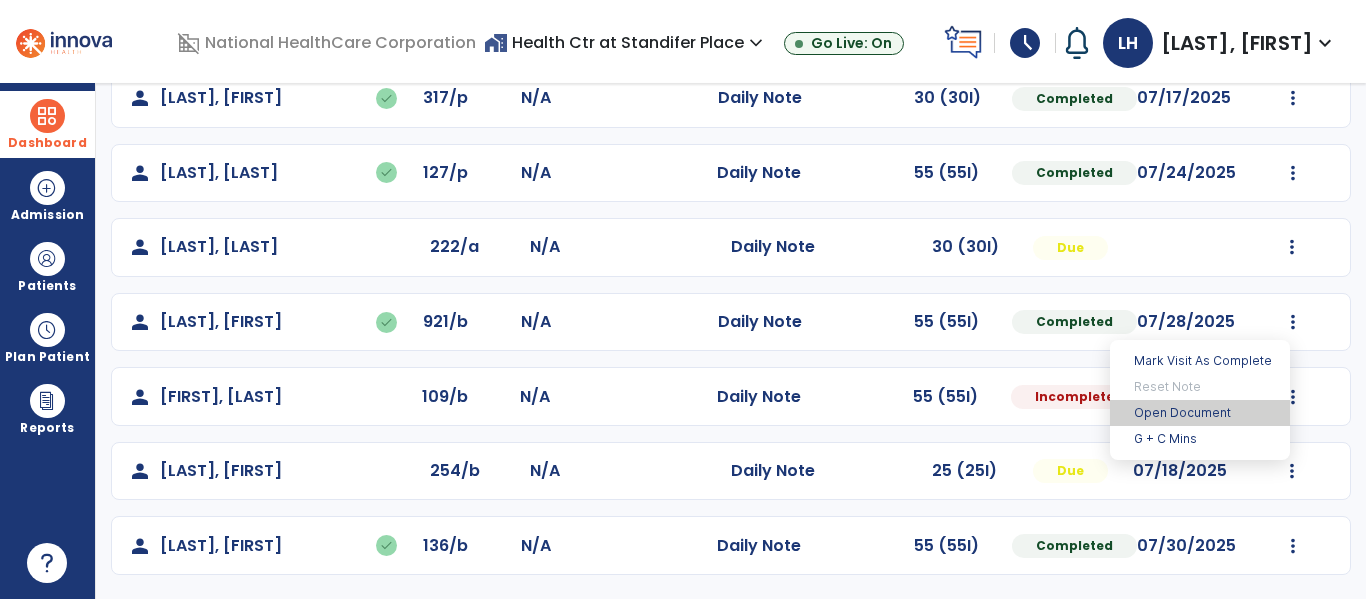 click on "Open Document" at bounding box center [1200, 413] 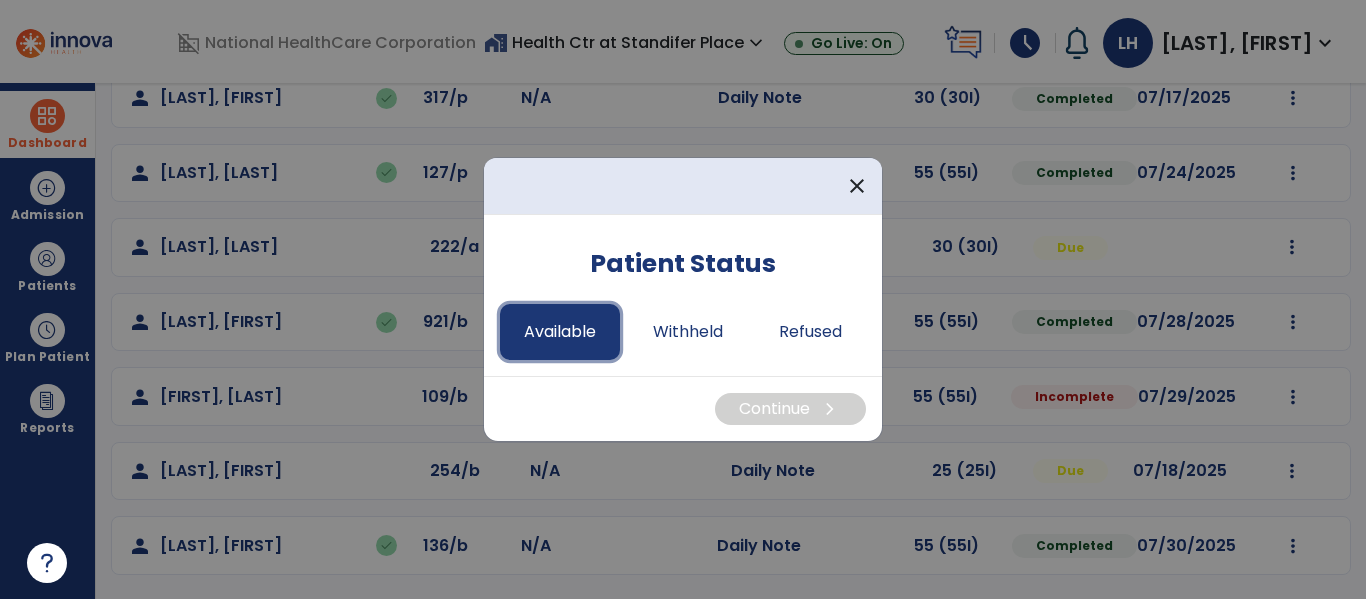click on "Available" at bounding box center (560, 332) 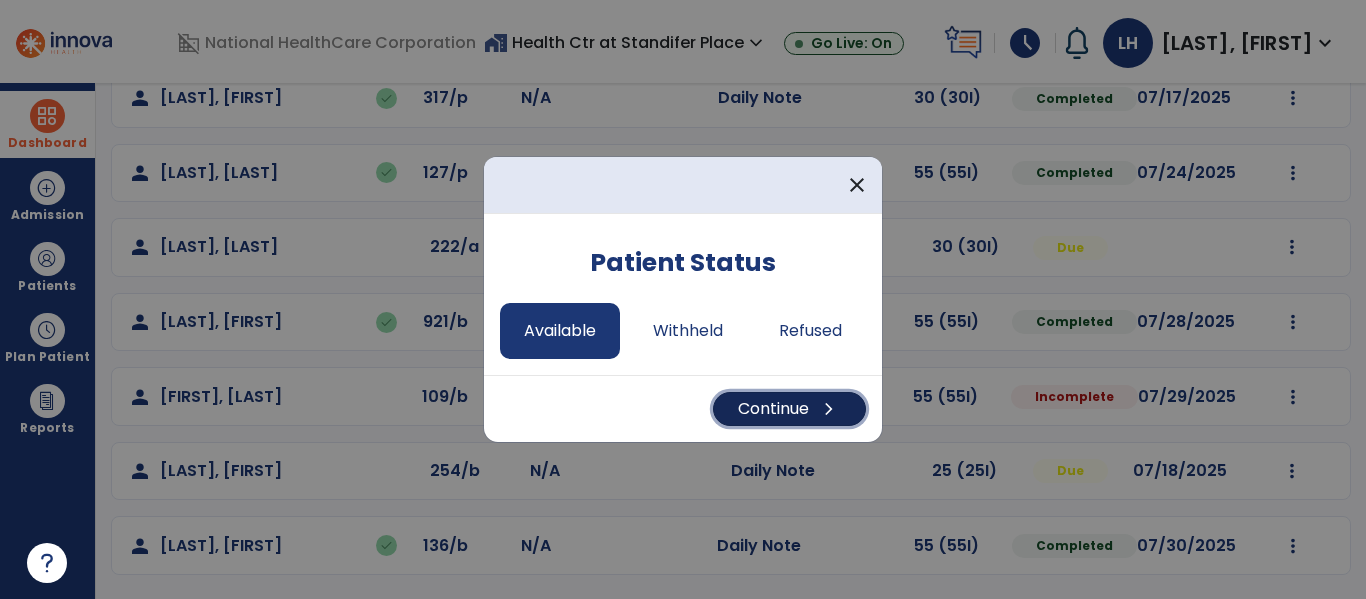 click on "Continue   chevron_right" at bounding box center (789, 409) 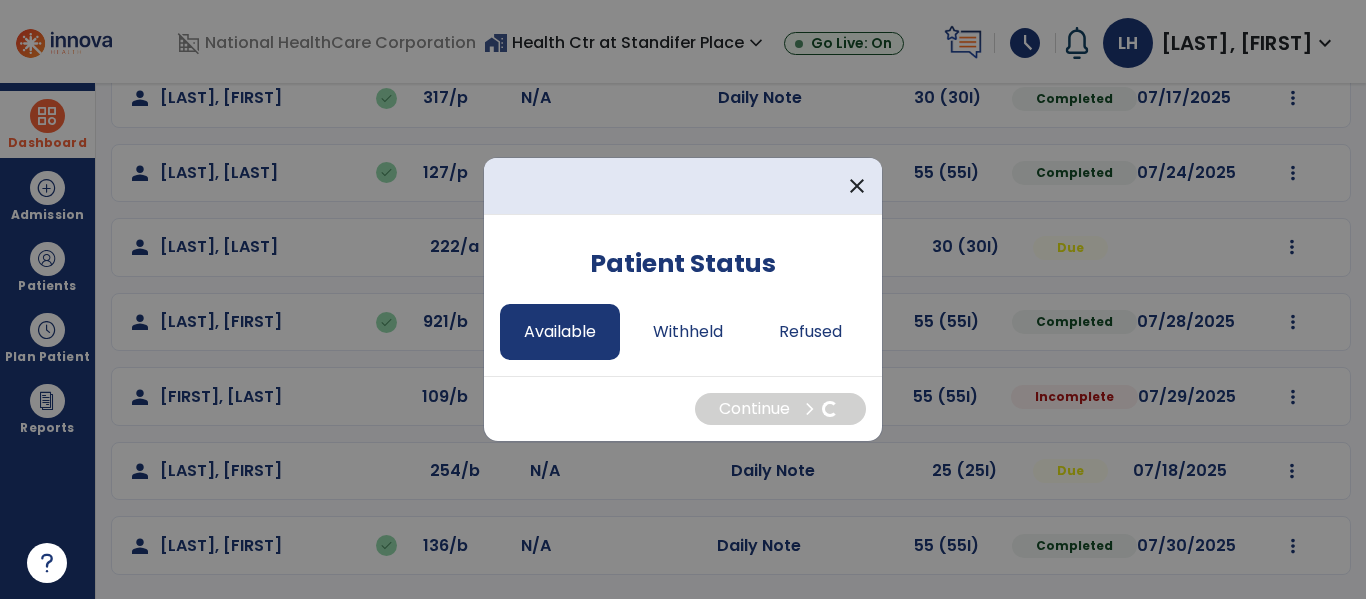 select on "*" 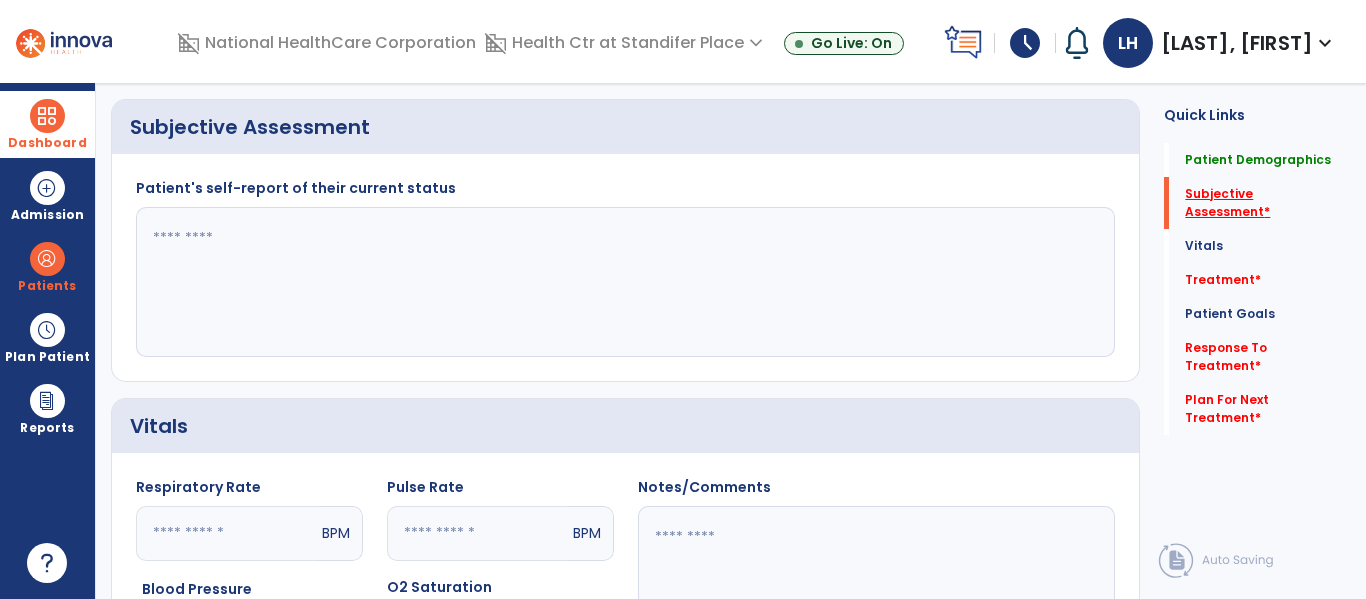 click on "Subjective Assessment   *" 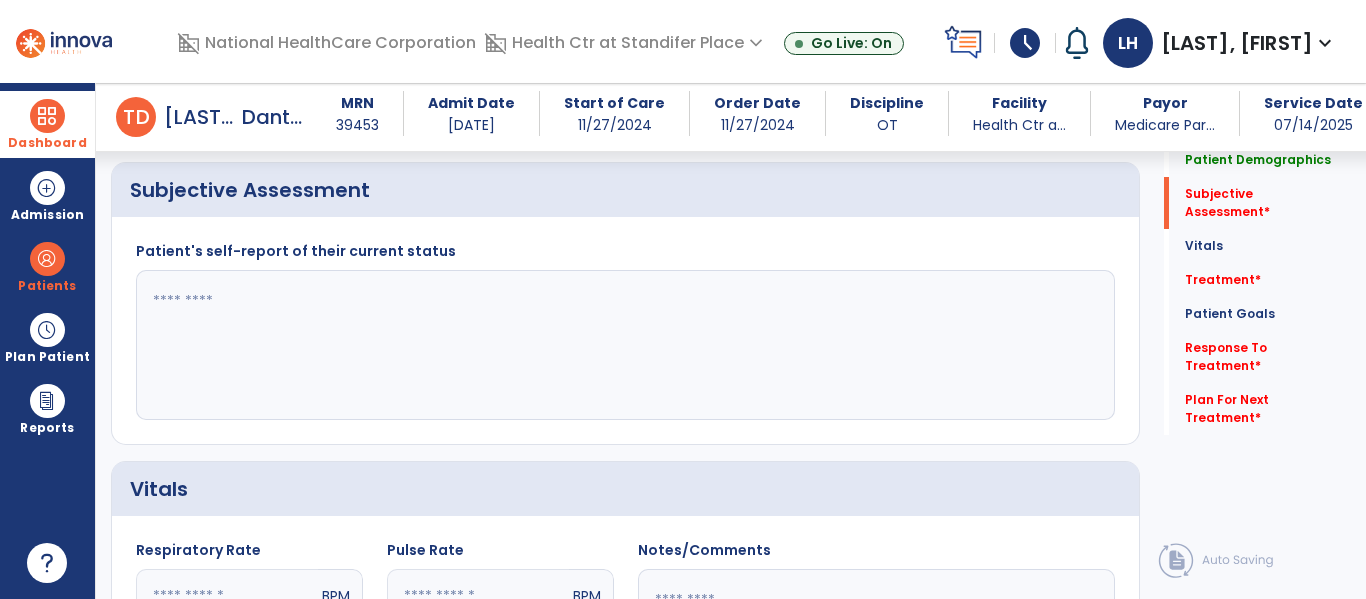 scroll, scrollTop: 387, scrollLeft: 0, axis: vertical 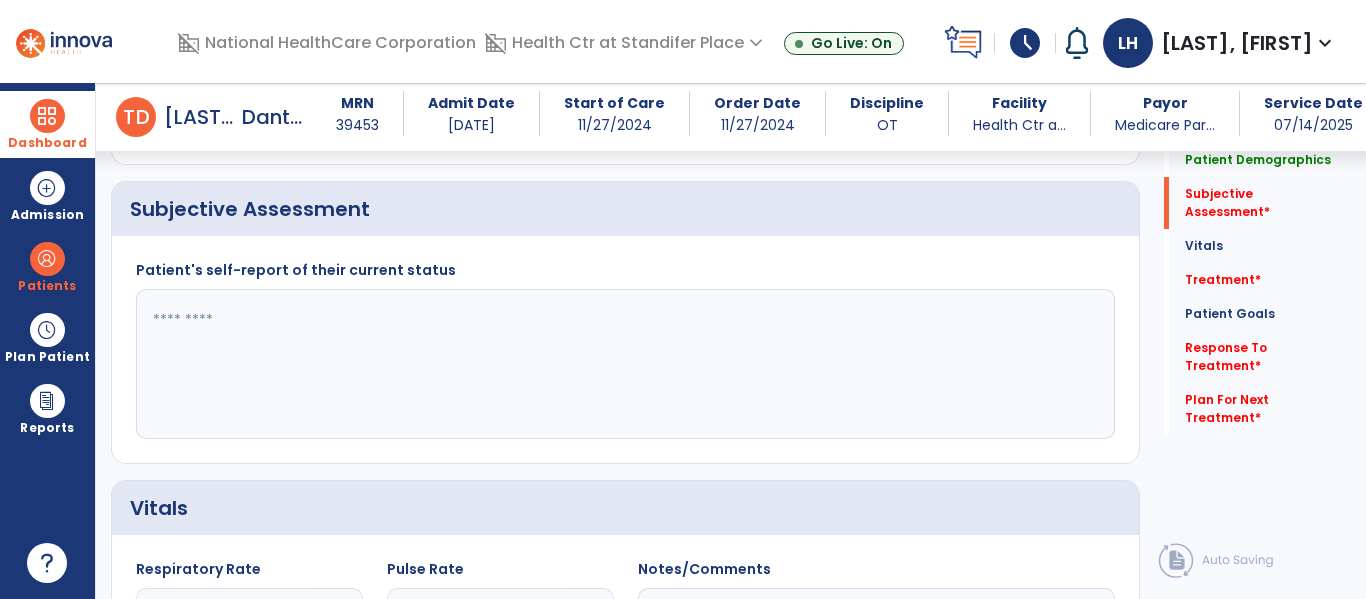 click 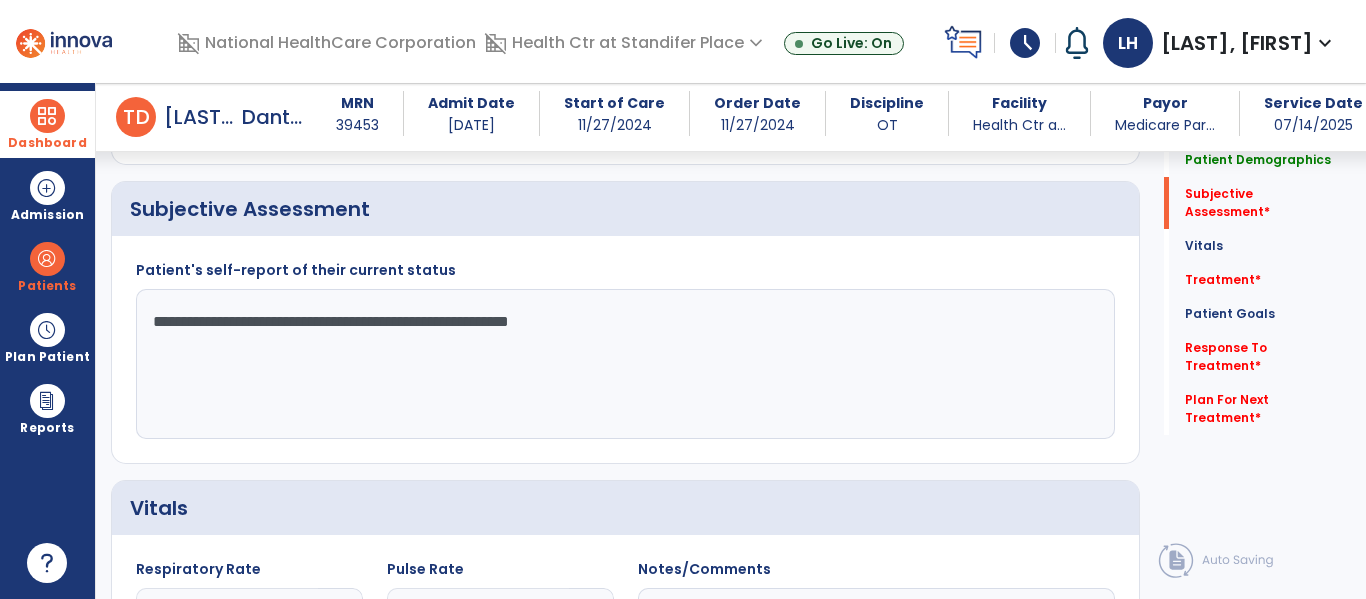 type on "**********" 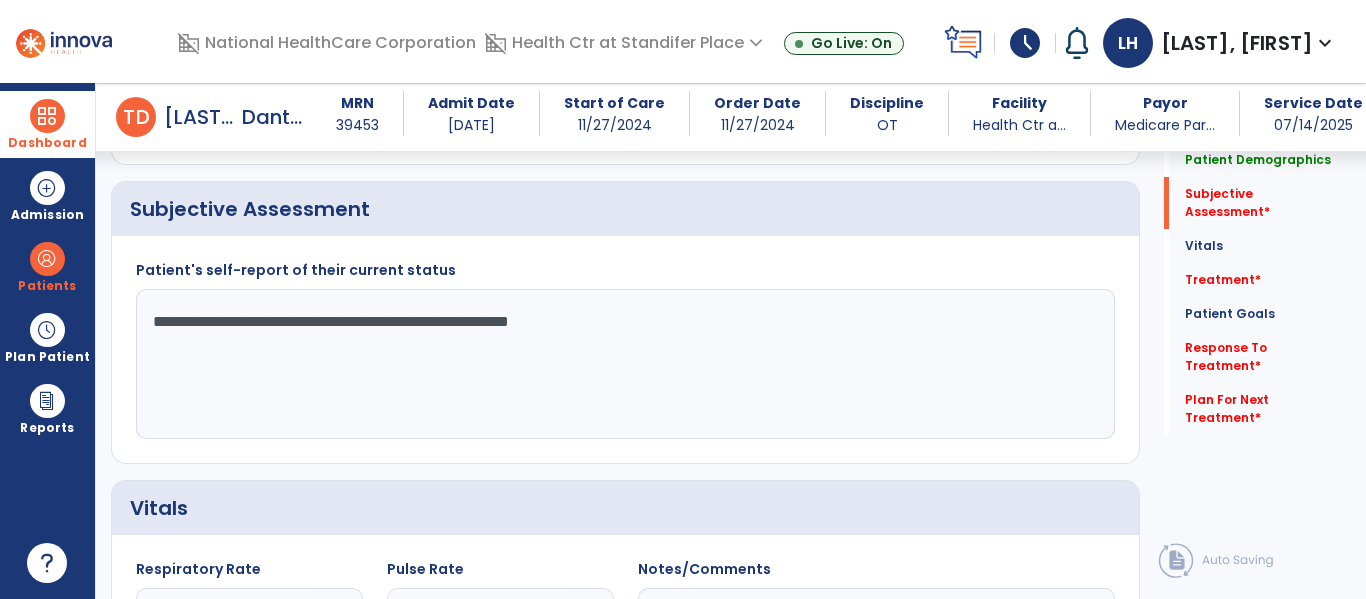 scroll, scrollTop: 431, scrollLeft: 0, axis: vertical 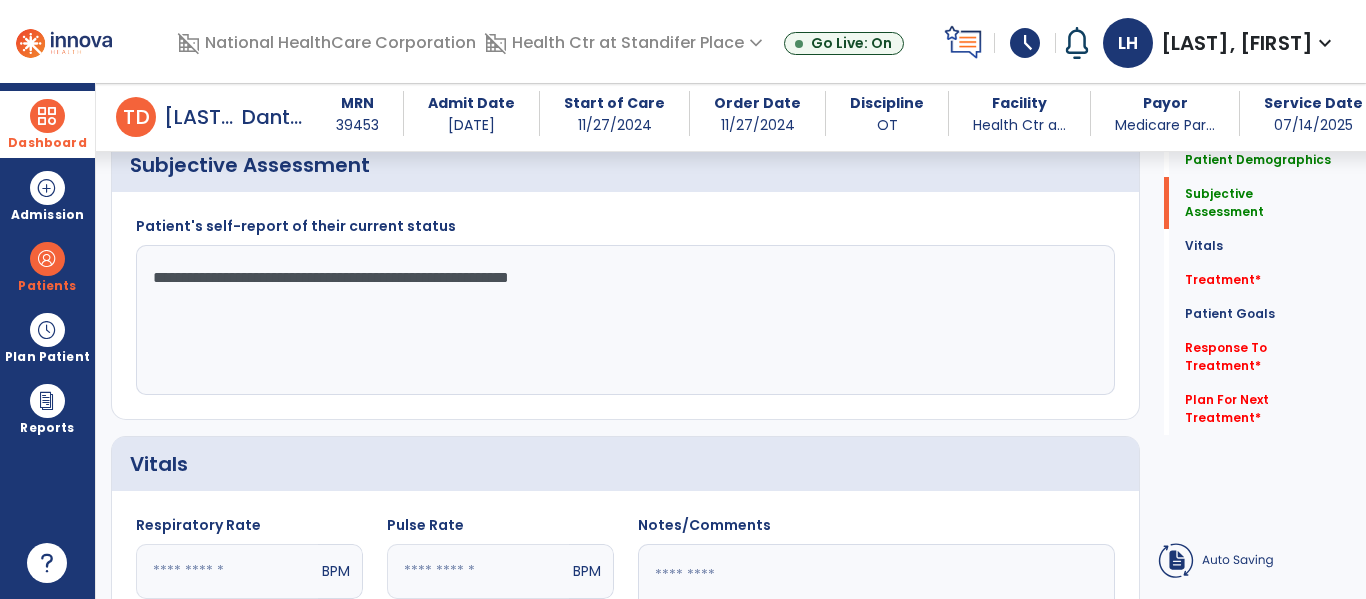 click on "Treatment   *  Treatment   *" 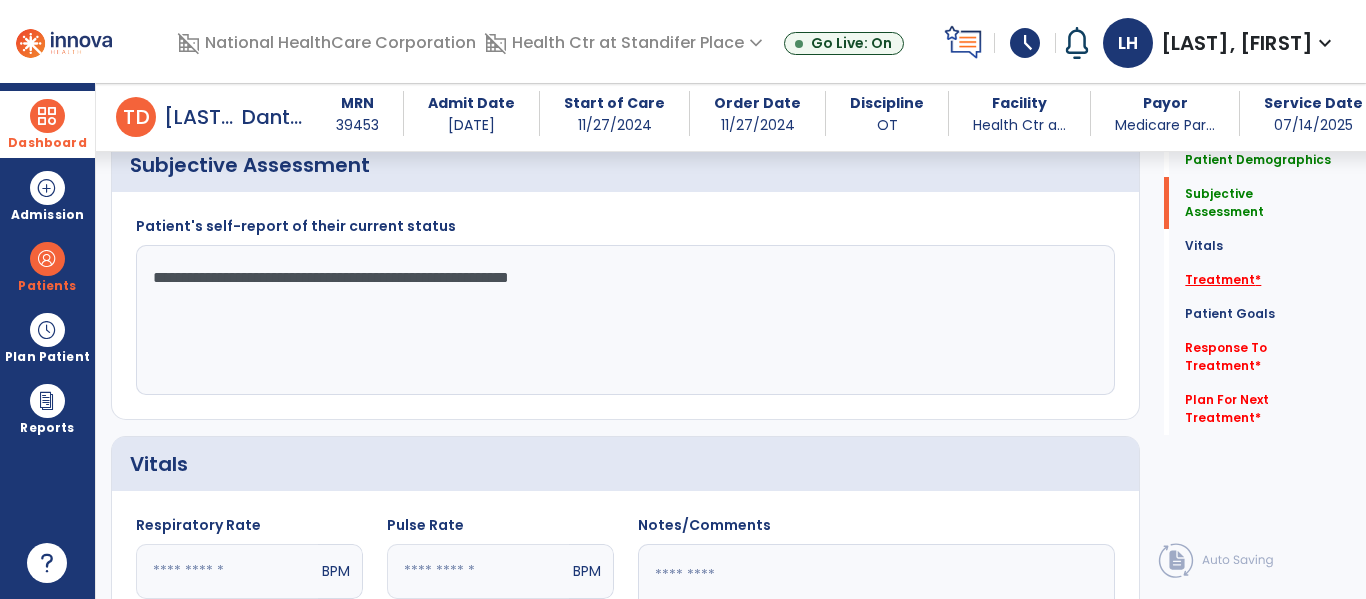 click on "Treatment   *" 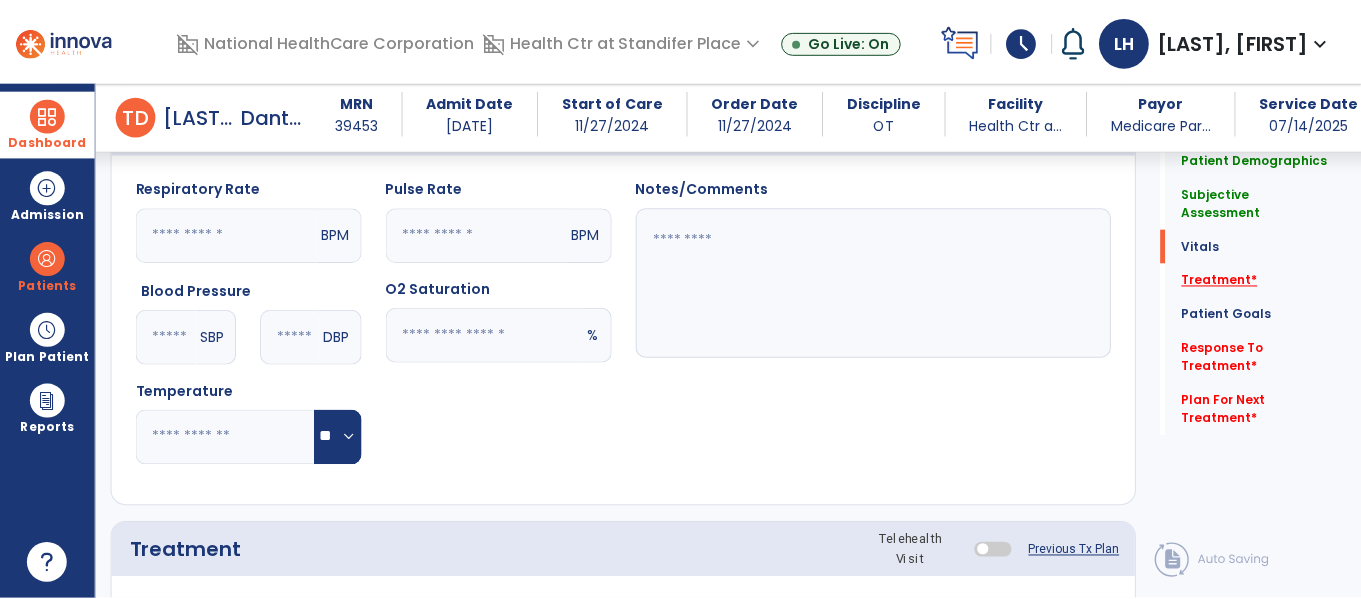 scroll, scrollTop: 1077, scrollLeft: 0, axis: vertical 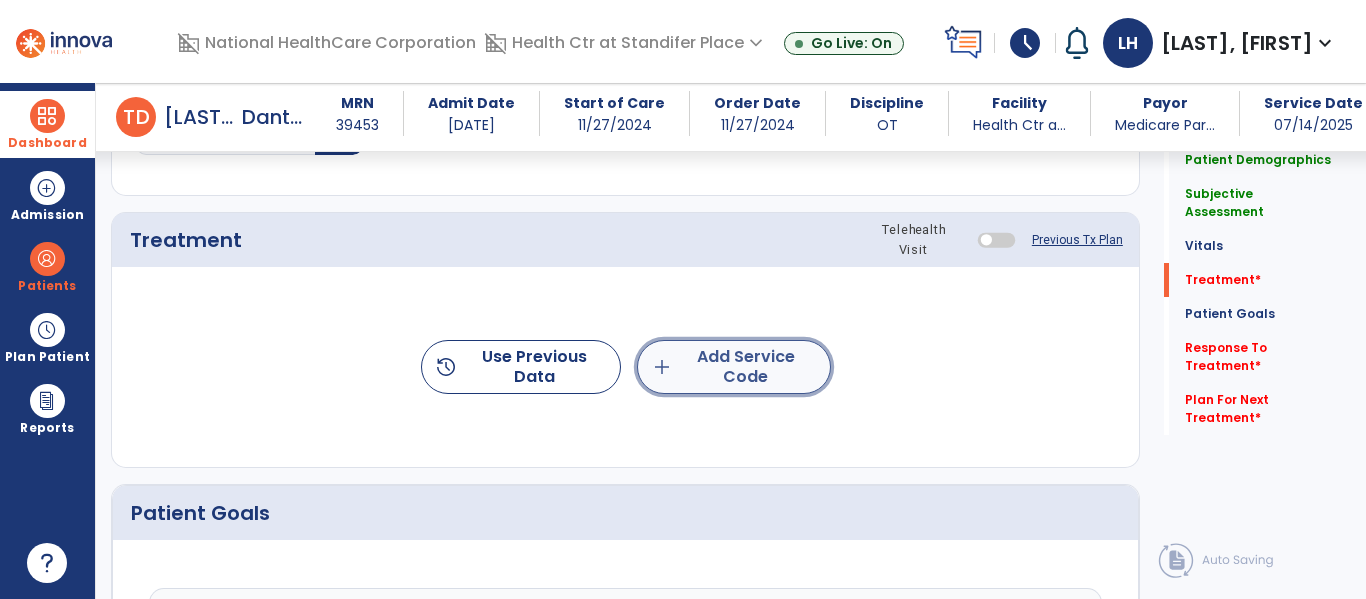 click on "add  Add Service Code" 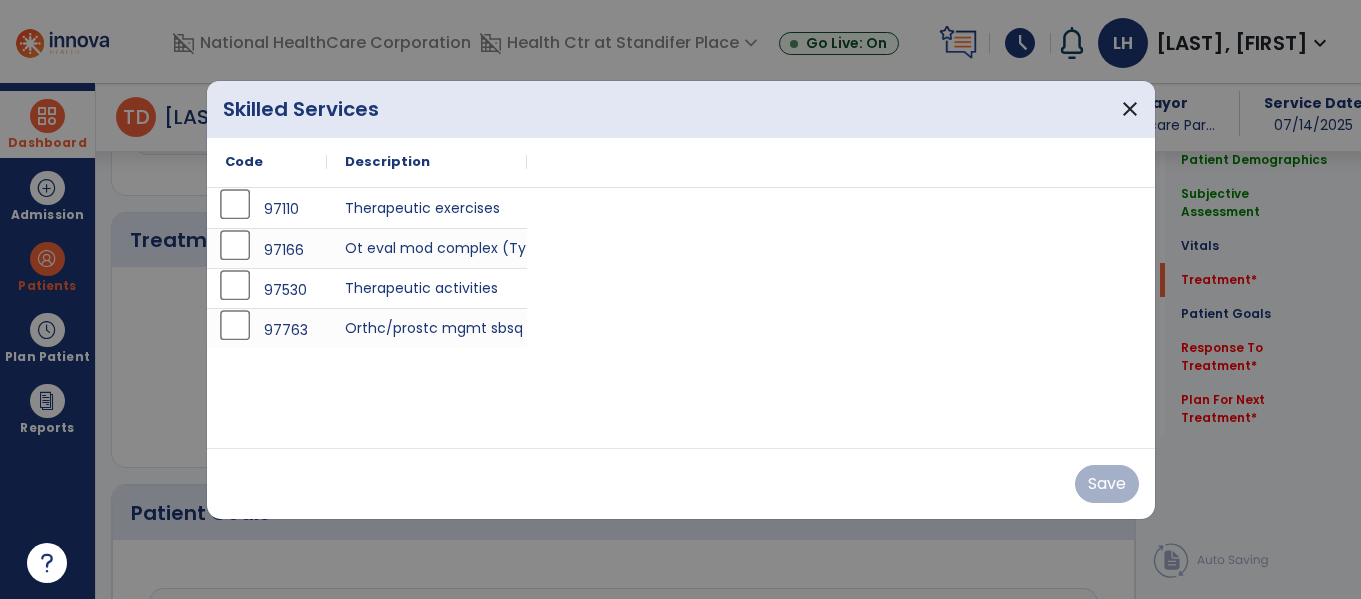 scroll, scrollTop: 1077, scrollLeft: 0, axis: vertical 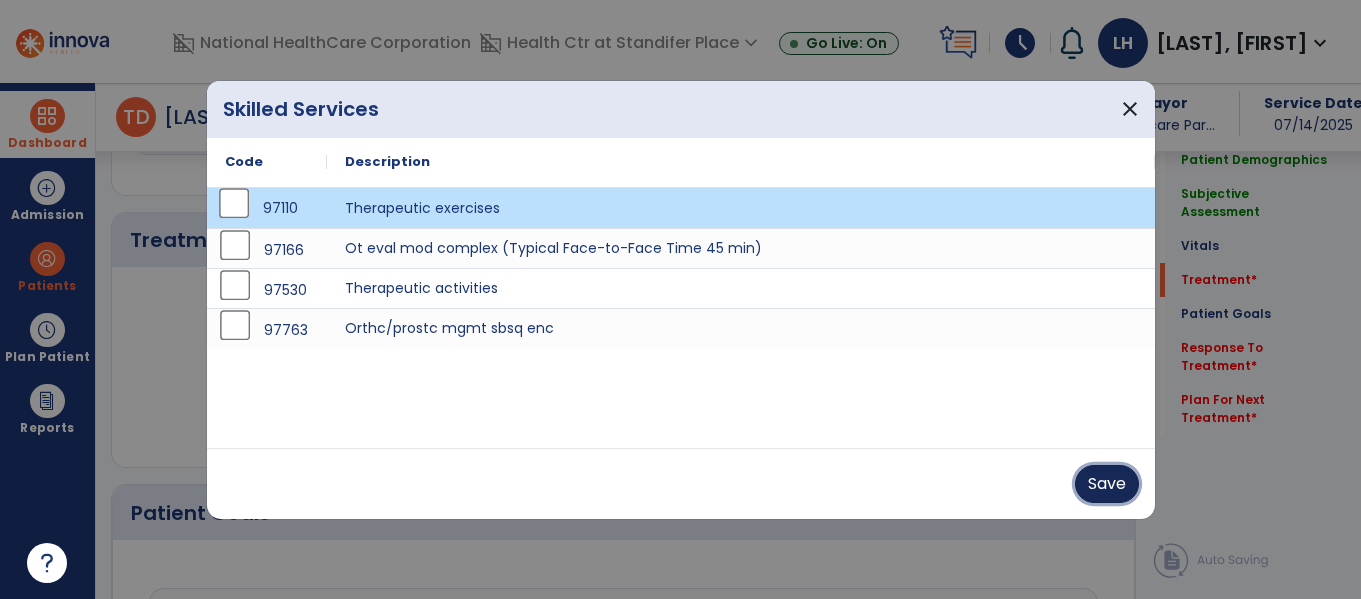 click on "Save" at bounding box center (1107, 484) 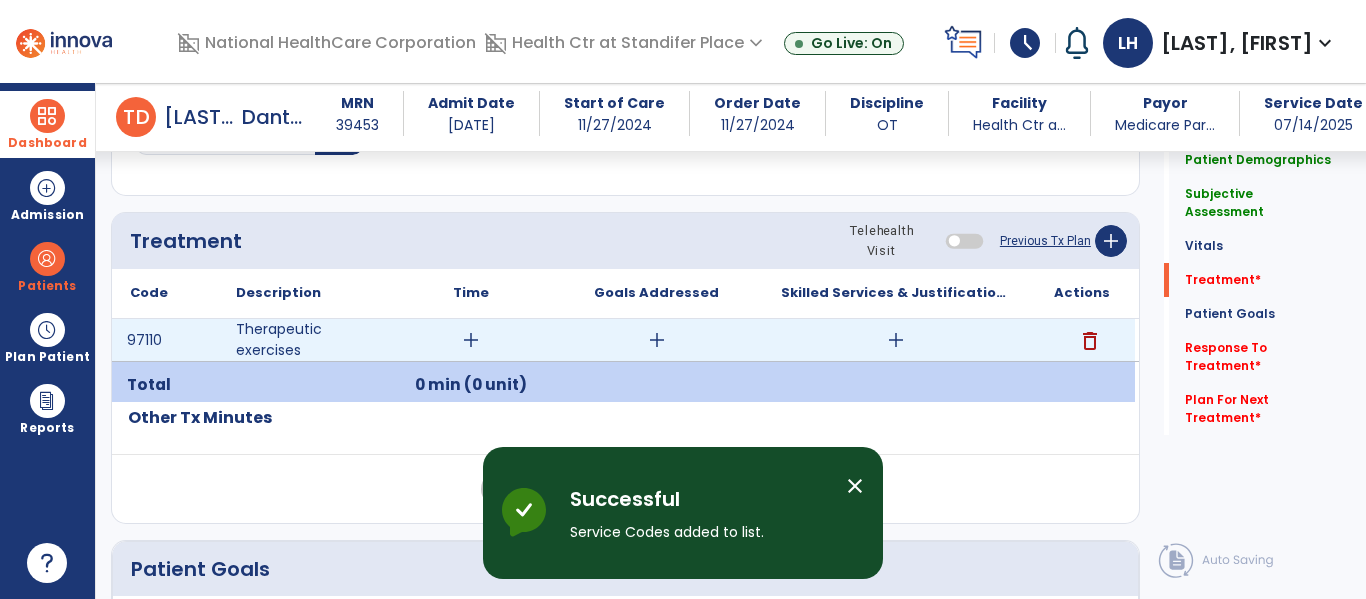 click on "add" at bounding box center (471, 340) 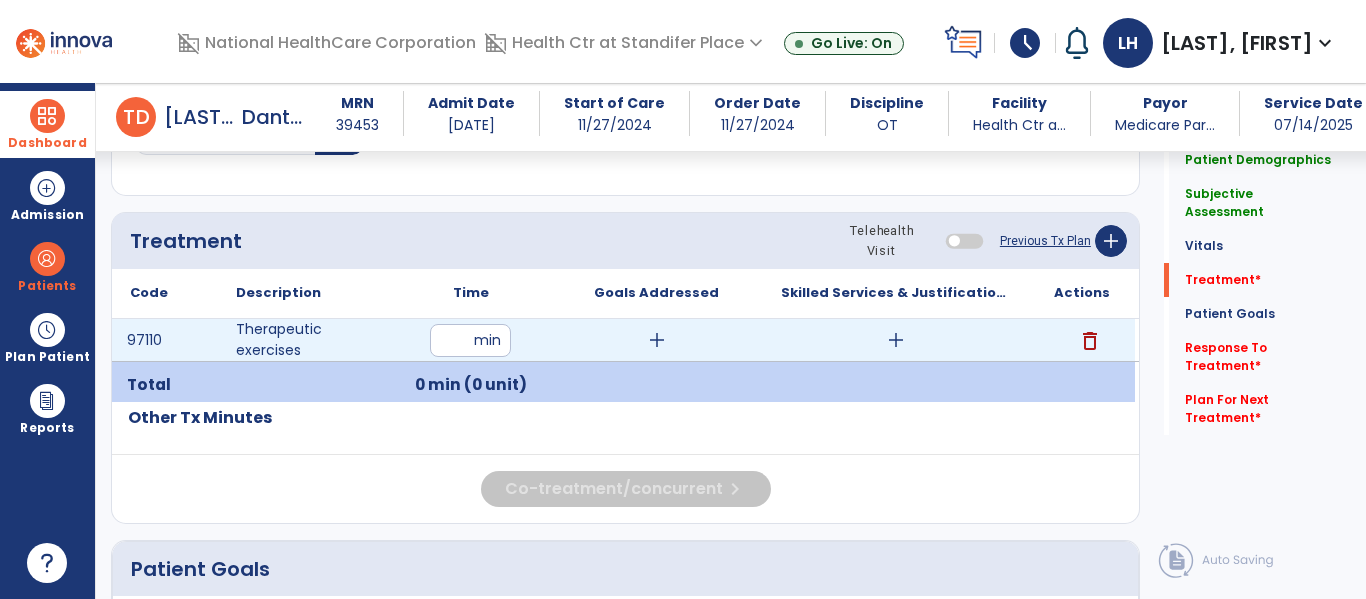 type on "**" 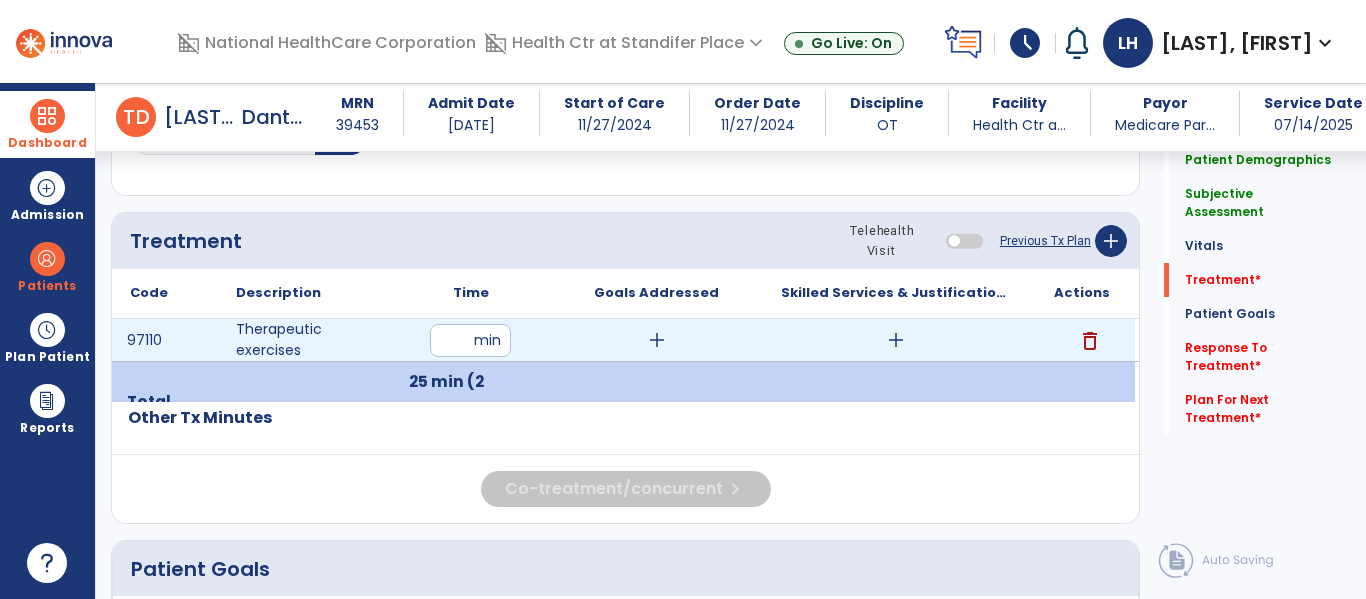 click on "add" at bounding box center (896, 340) 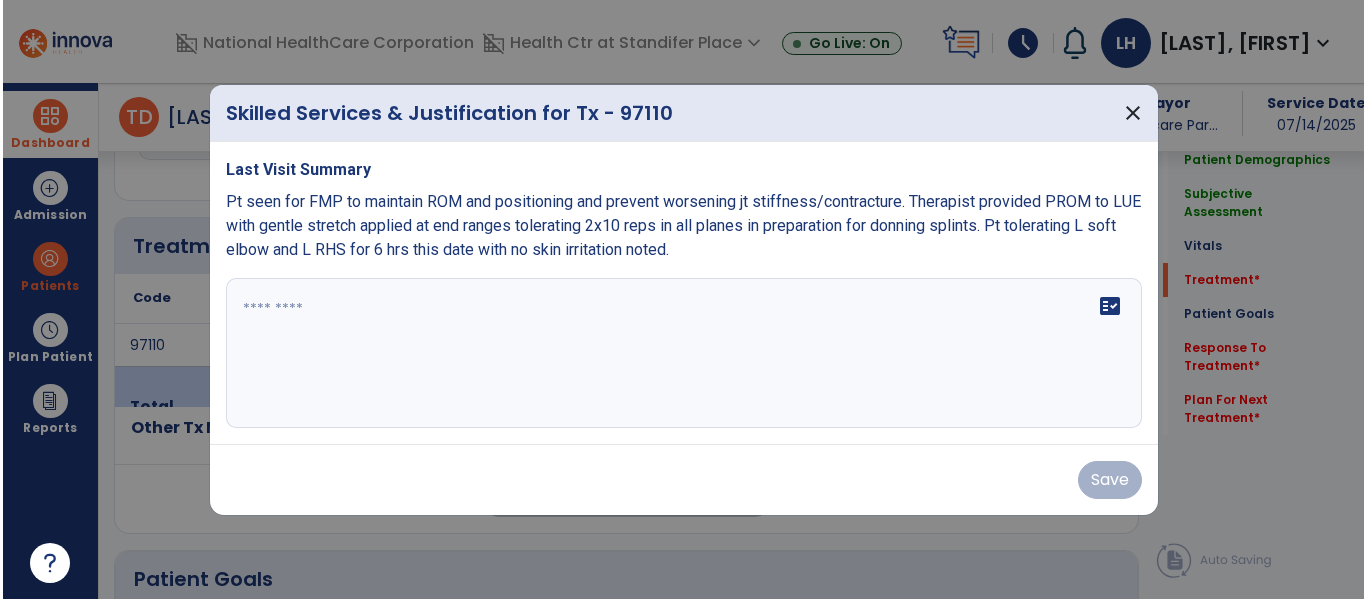 scroll, scrollTop: 1077, scrollLeft: 0, axis: vertical 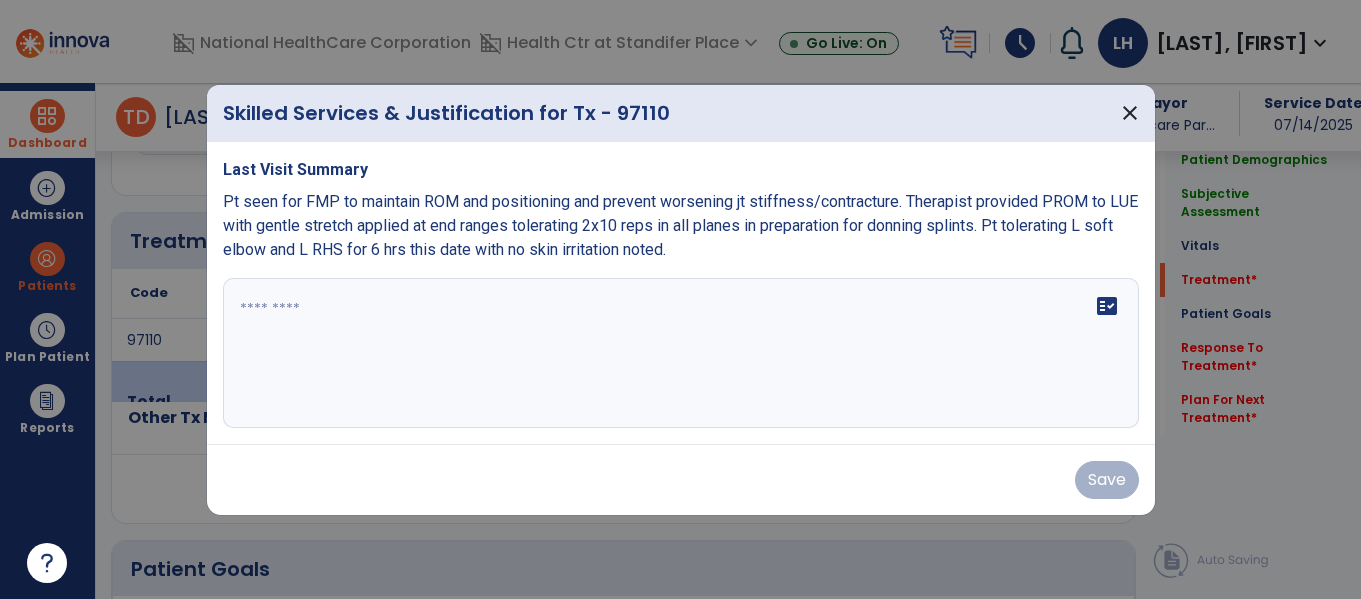 click on "fact_check" at bounding box center [681, 353] 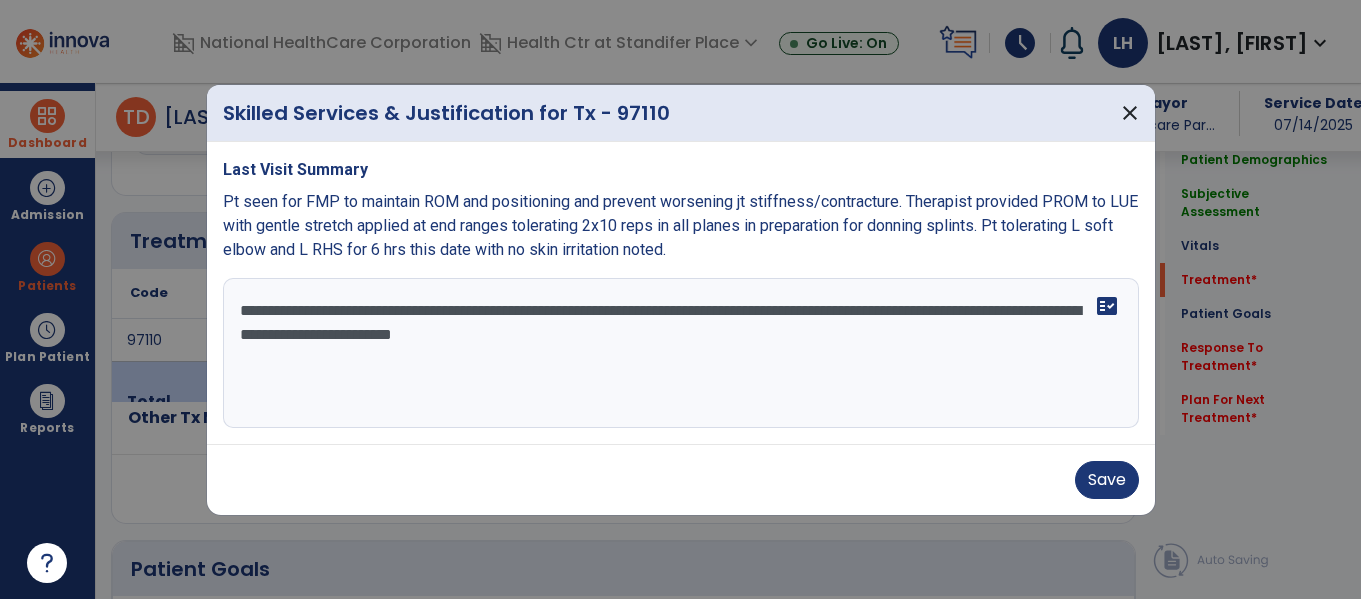 click on "**********" at bounding box center (681, 353) 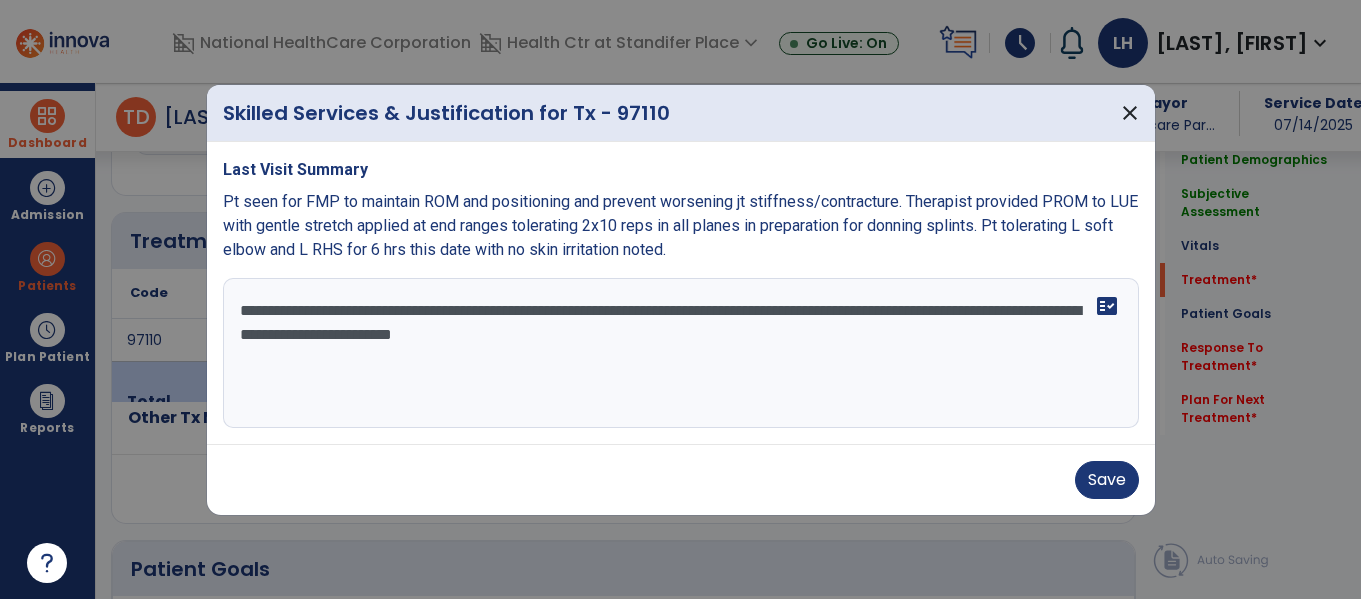 click on "**********" at bounding box center (681, 353) 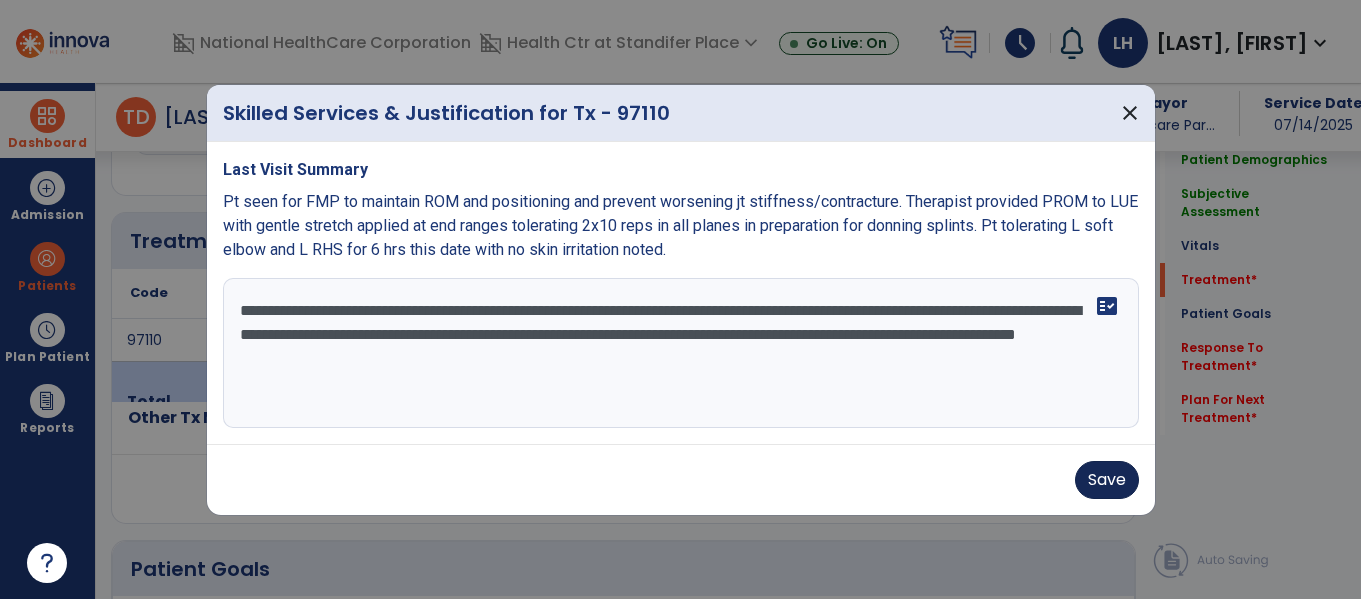 type on "**********" 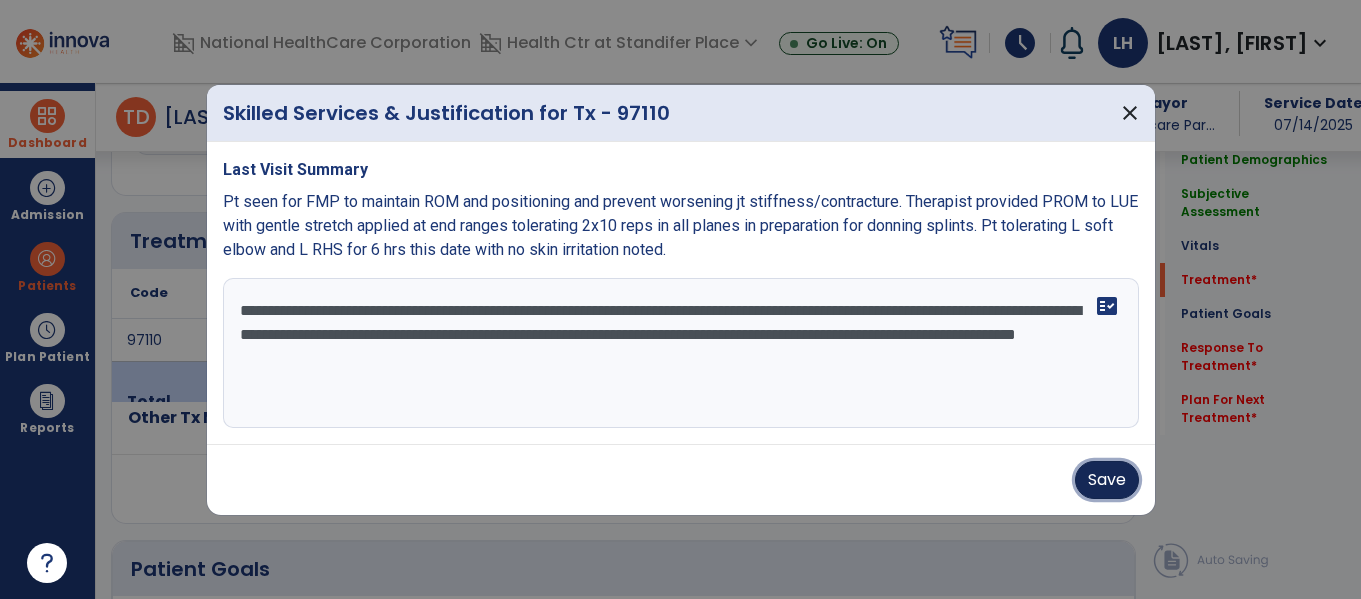 click on "Save" at bounding box center (1107, 480) 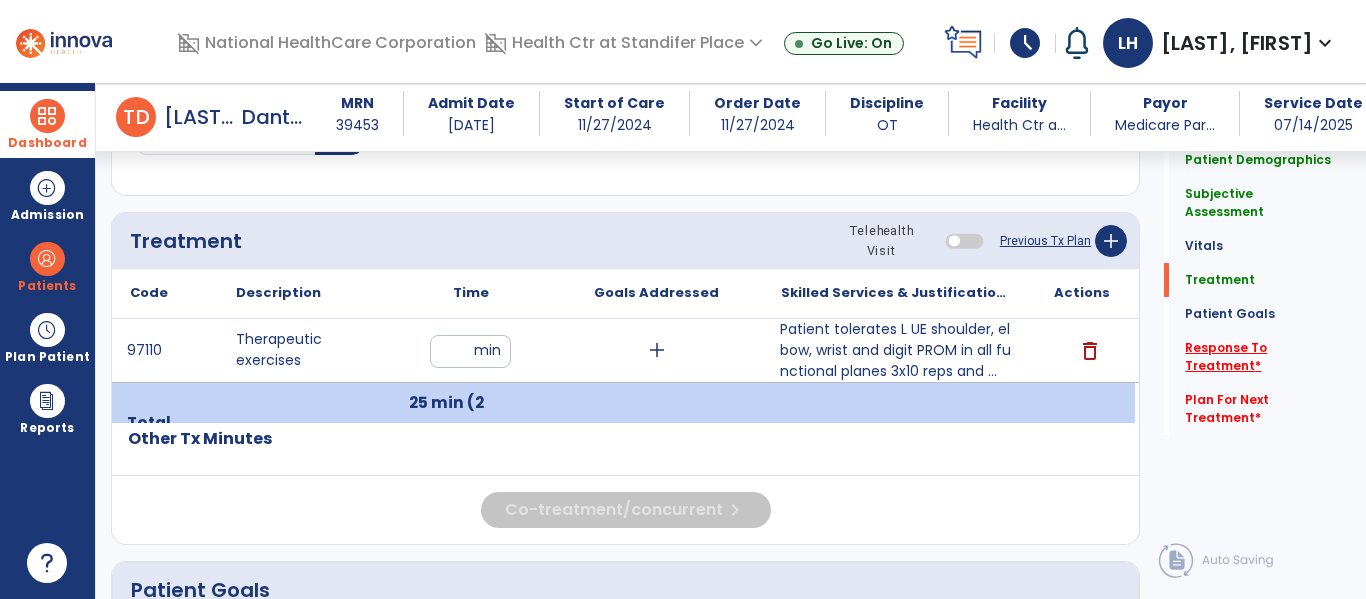 click on "Response To Treatment   *" 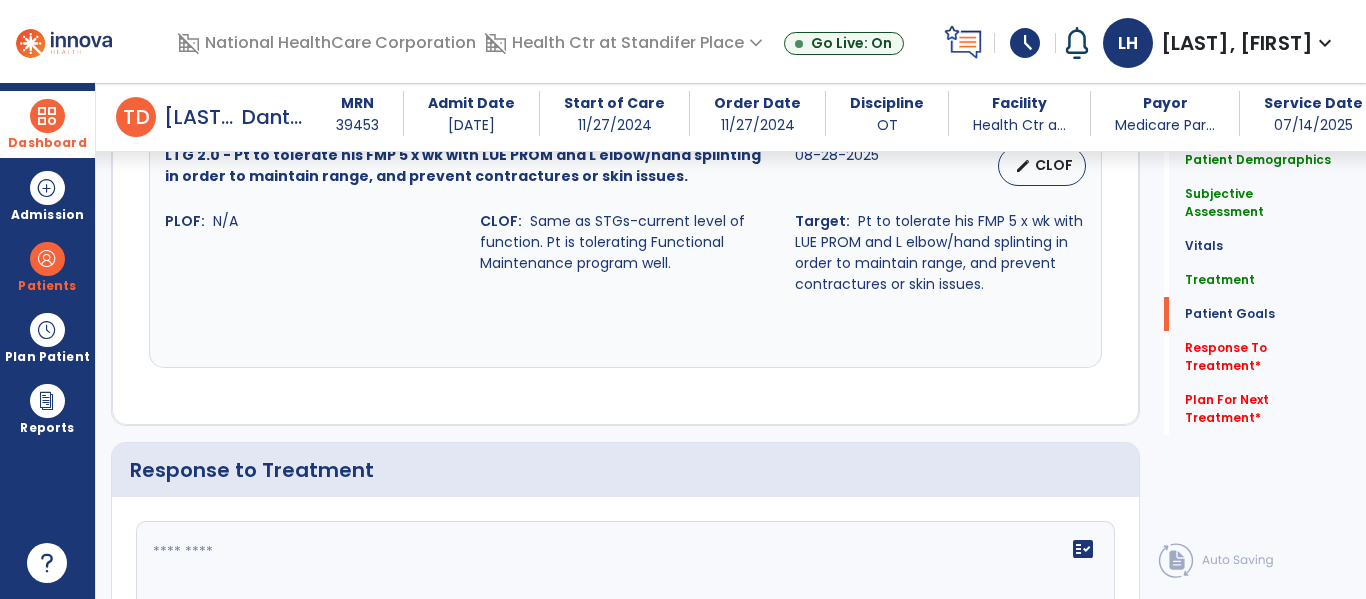 scroll, scrollTop: 2336, scrollLeft: 0, axis: vertical 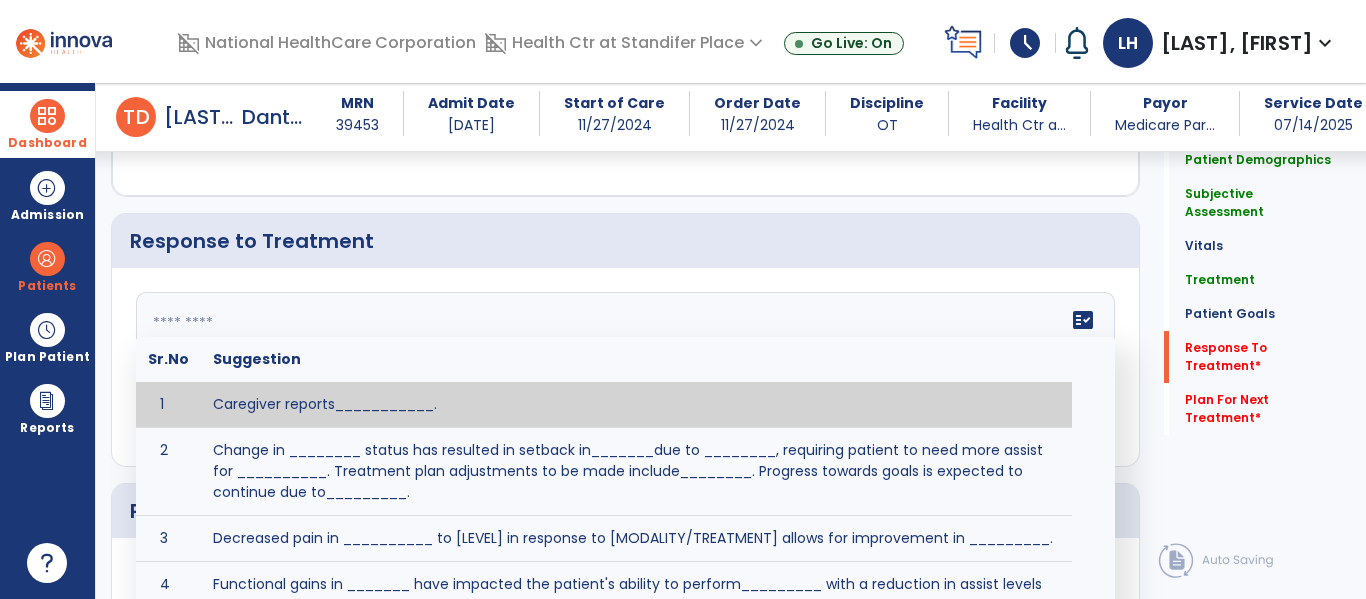 click 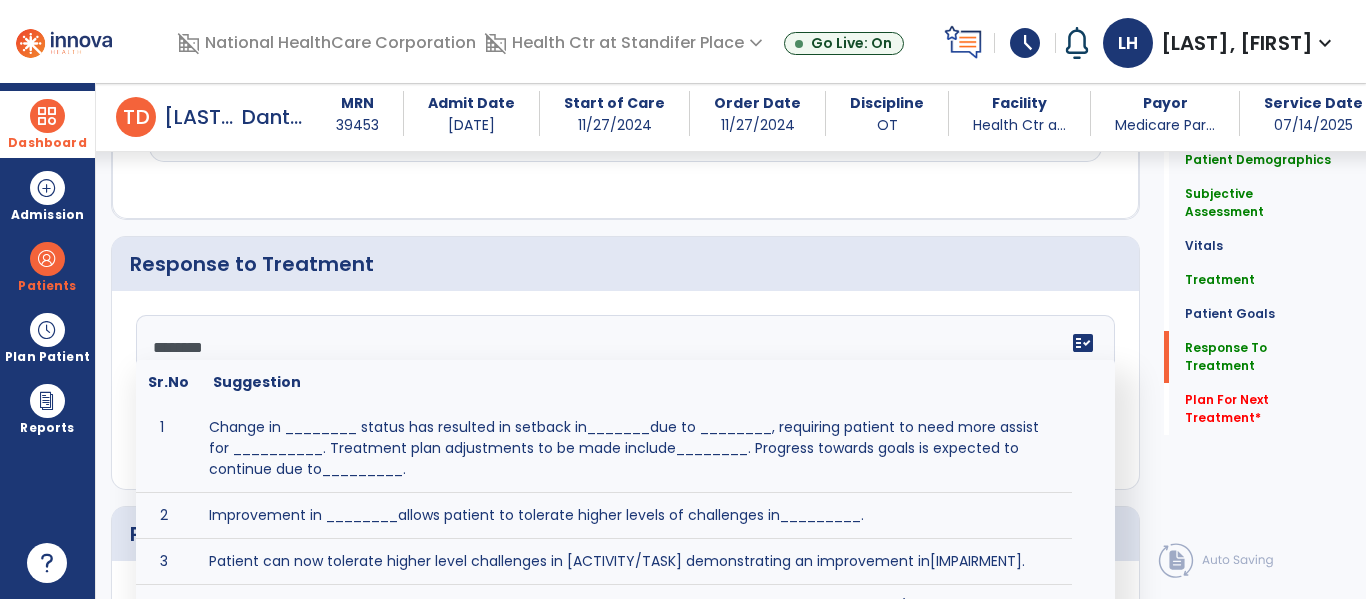 scroll, scrollTop: 2336, scrollLeft: 0, axis: vertical 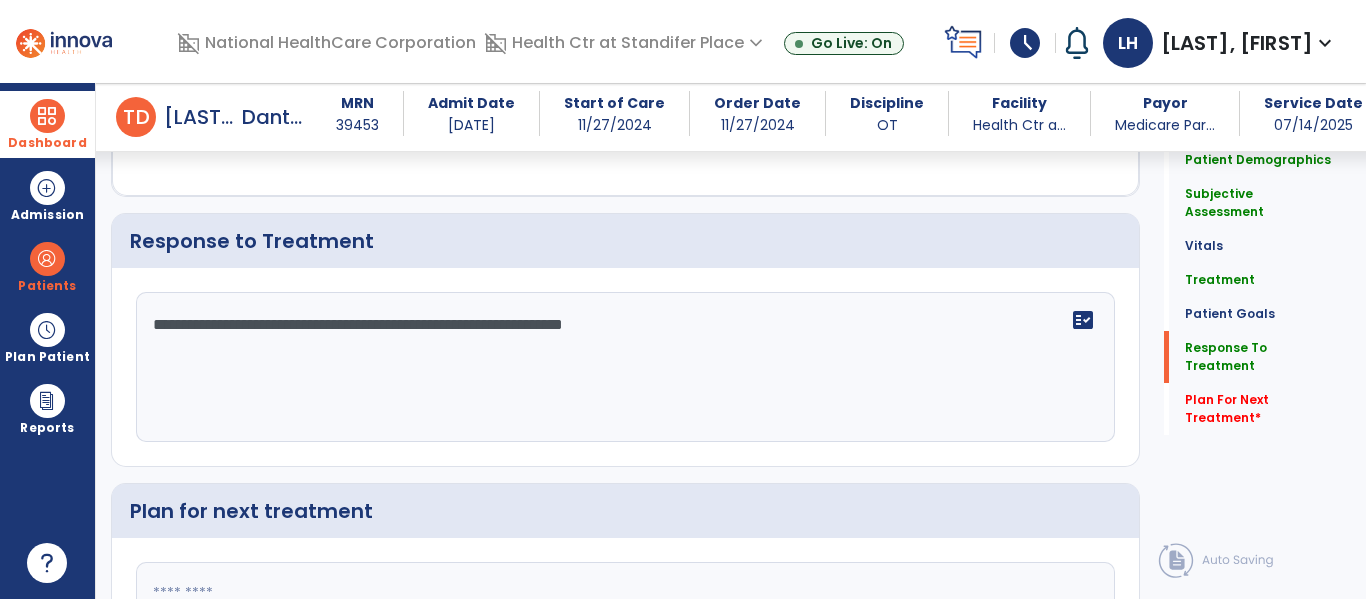 type on "**********" 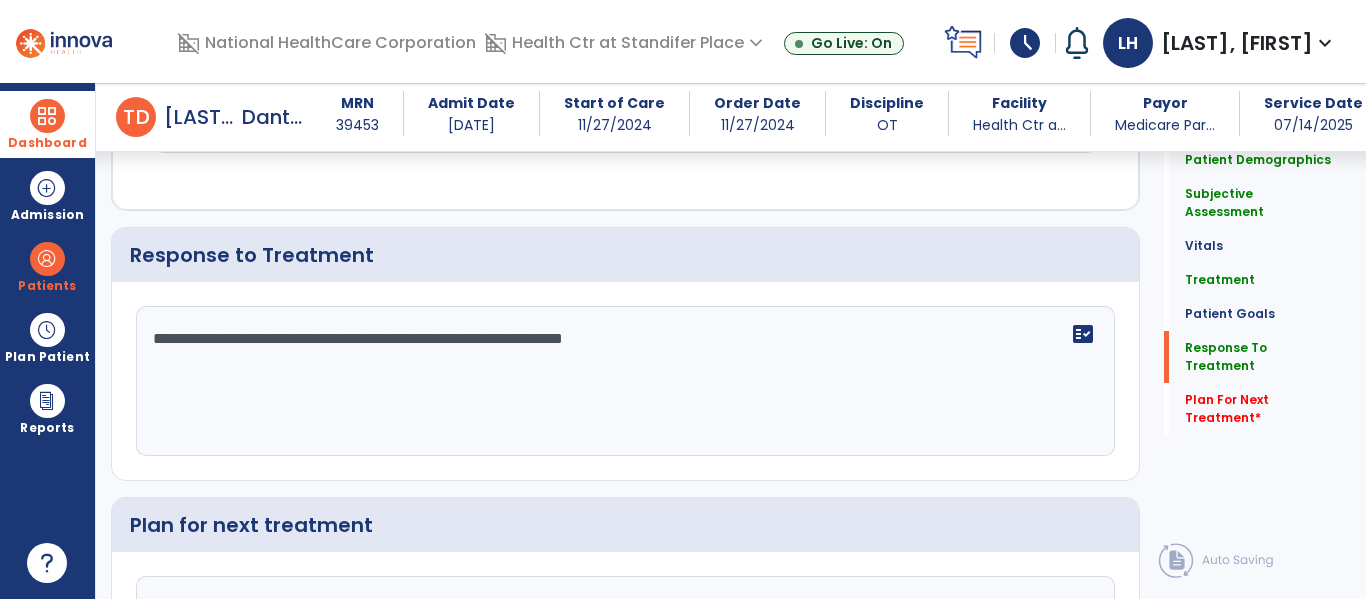 scroll, scrollTop: 2345, scrollLeft: 0, axis: vertical 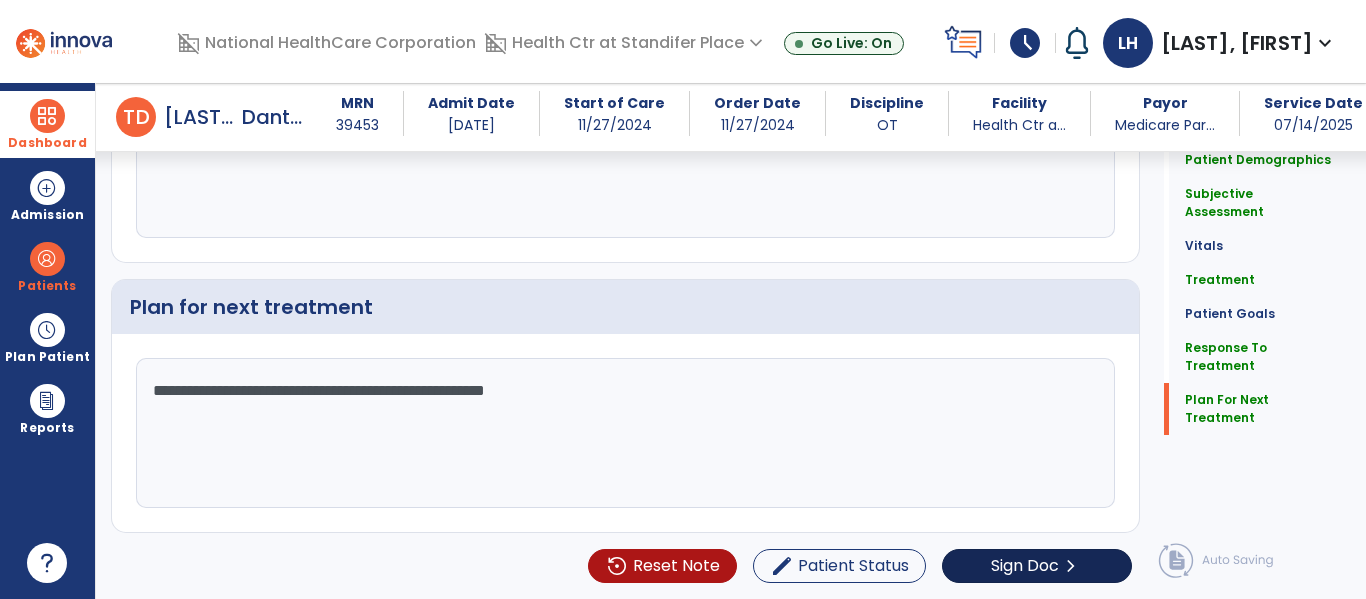 type on "**********" 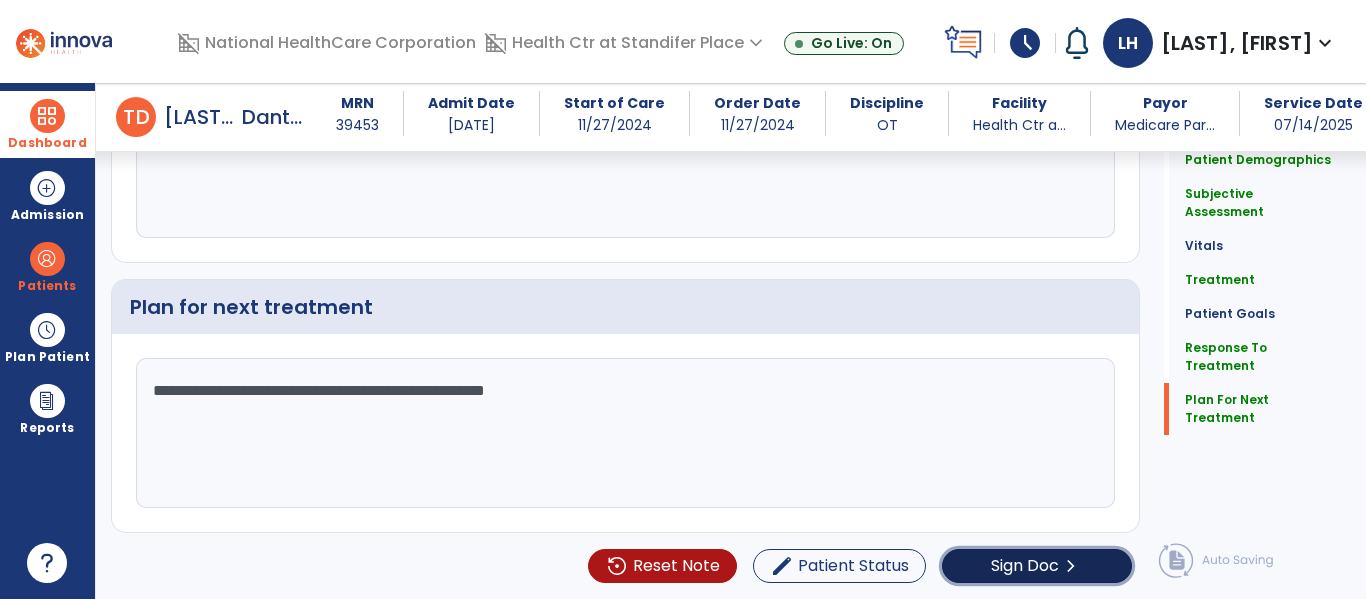 click on "chevron_right" 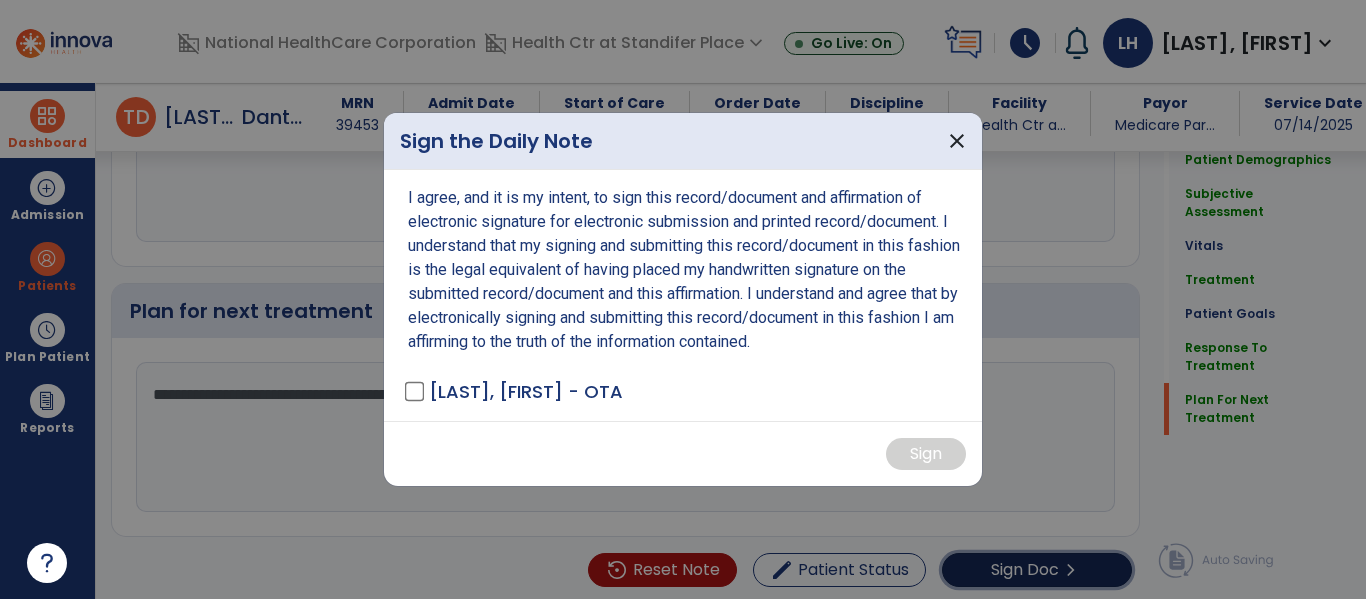 scroll, scrollTop: 2541, scrollLeft: 0, axis: vertical 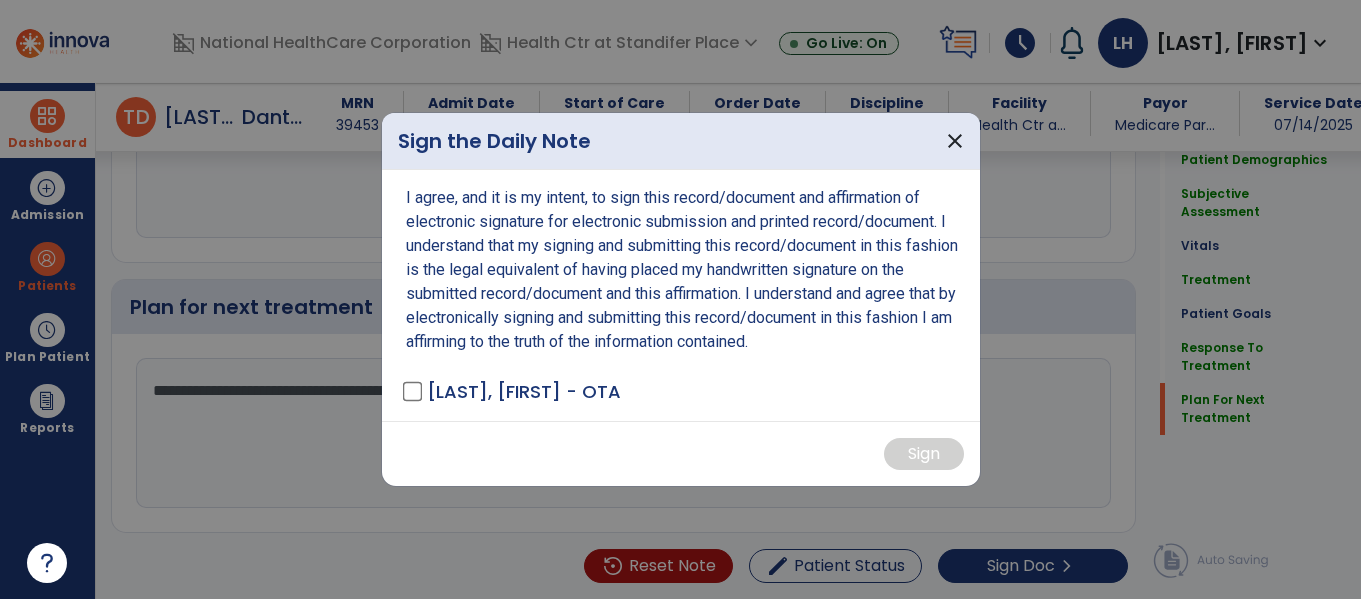 click on "I agree, and it is my intent, to sign this record/document and affirmation of electronic signature for electronic submission and printed record/document. I understand that my signing and submitting this record/document in this fashion is the legal equivalent of having placed my handwritten signature on the submitted record/document and this affirmation. I understand and agree that by electronically signing and submitting this record/document in this fashion I am affirming to the truth of the information contained. [LAST], [FIRST] - OTA" at bounding box center [681, 295] 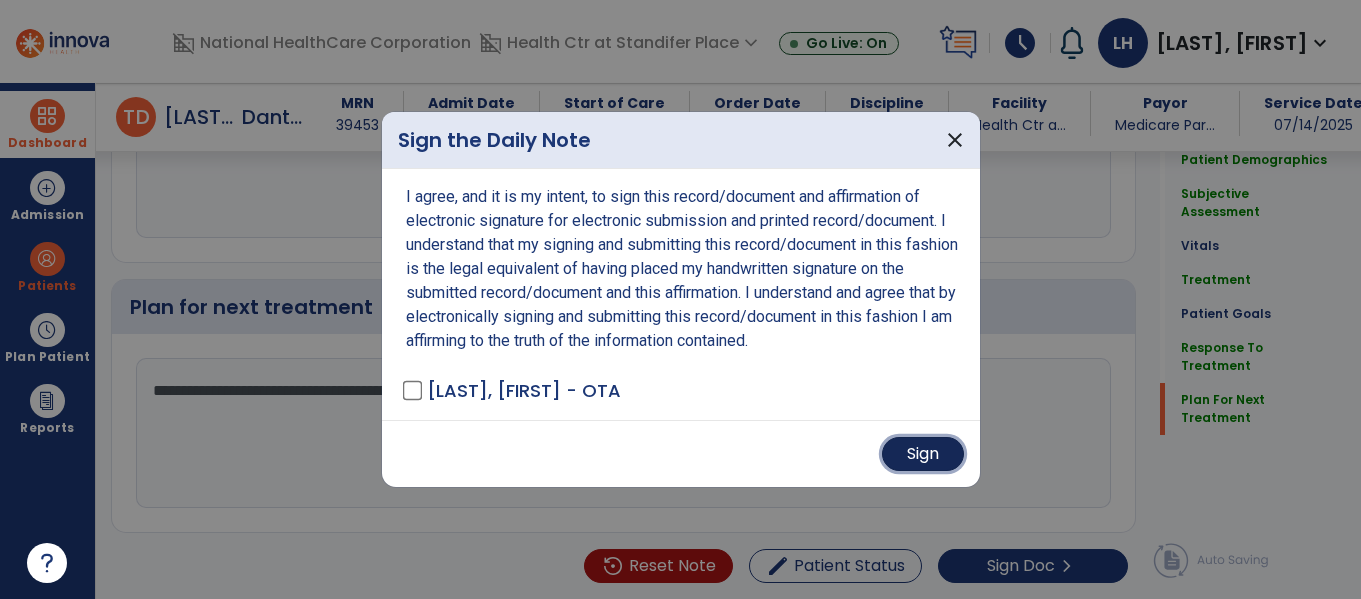 click on "Sign" at bounding box center [923, 454] 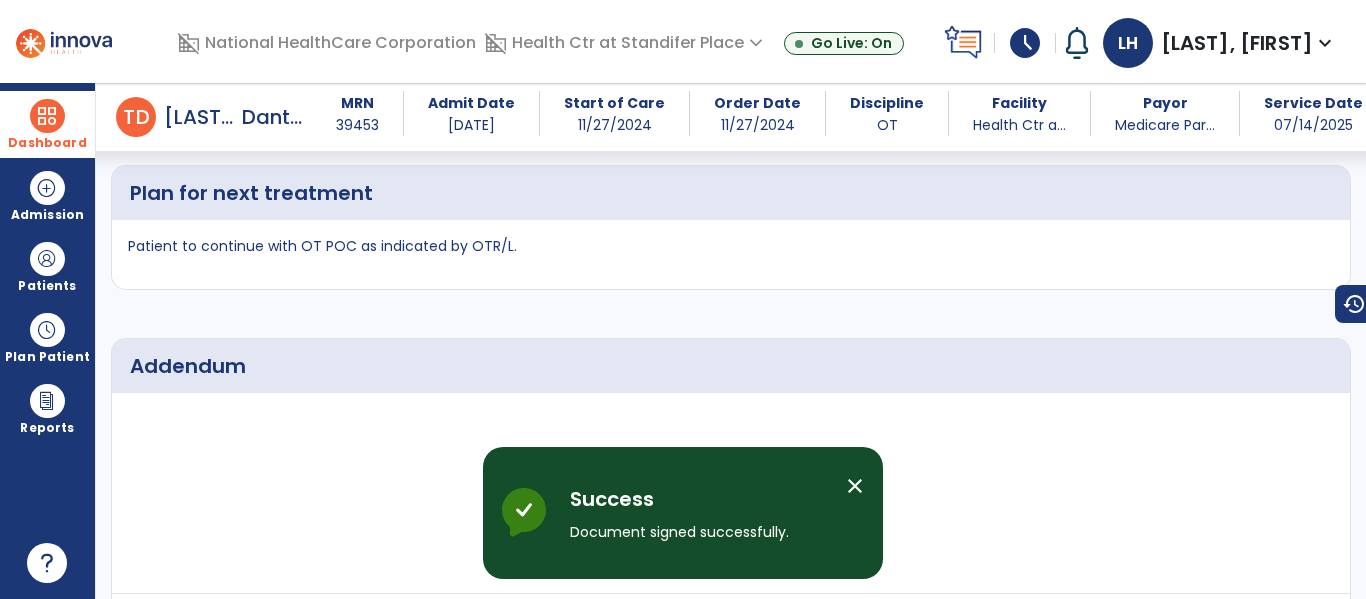 scroll, scrollTop: 3568, scrollLeft: 0, axis: vertical 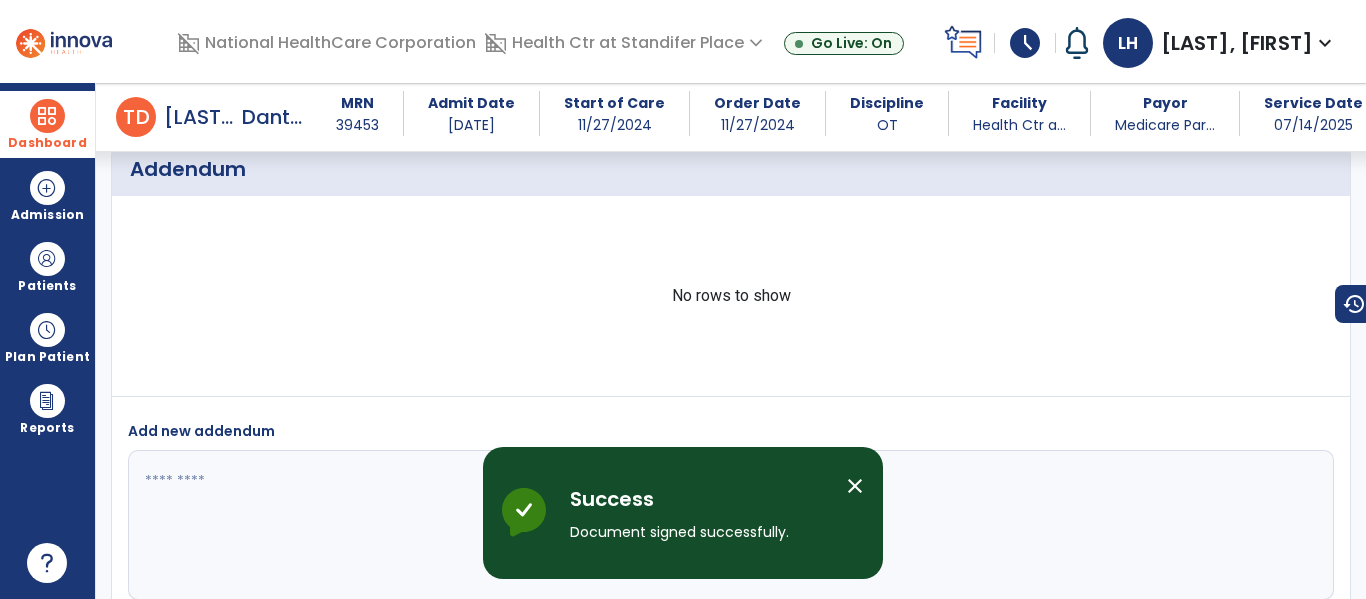 click on "Dashboard" at bounding box center (47, 124) 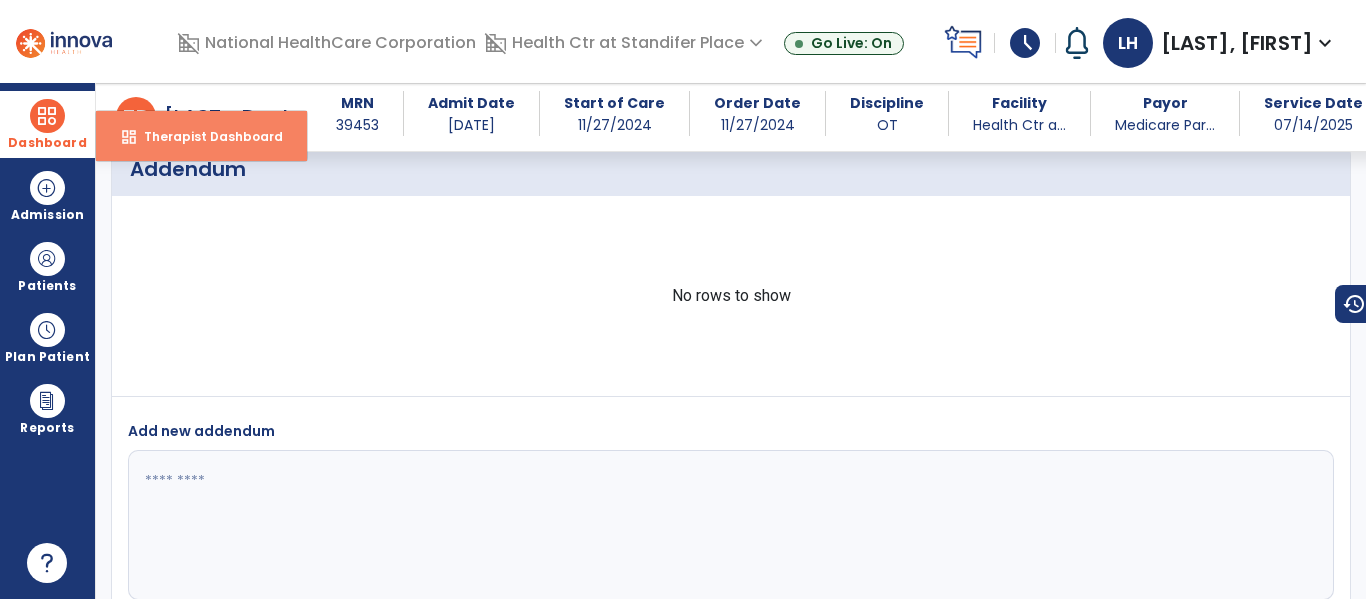 click on "dashboard" at bounding box center (129, 137) 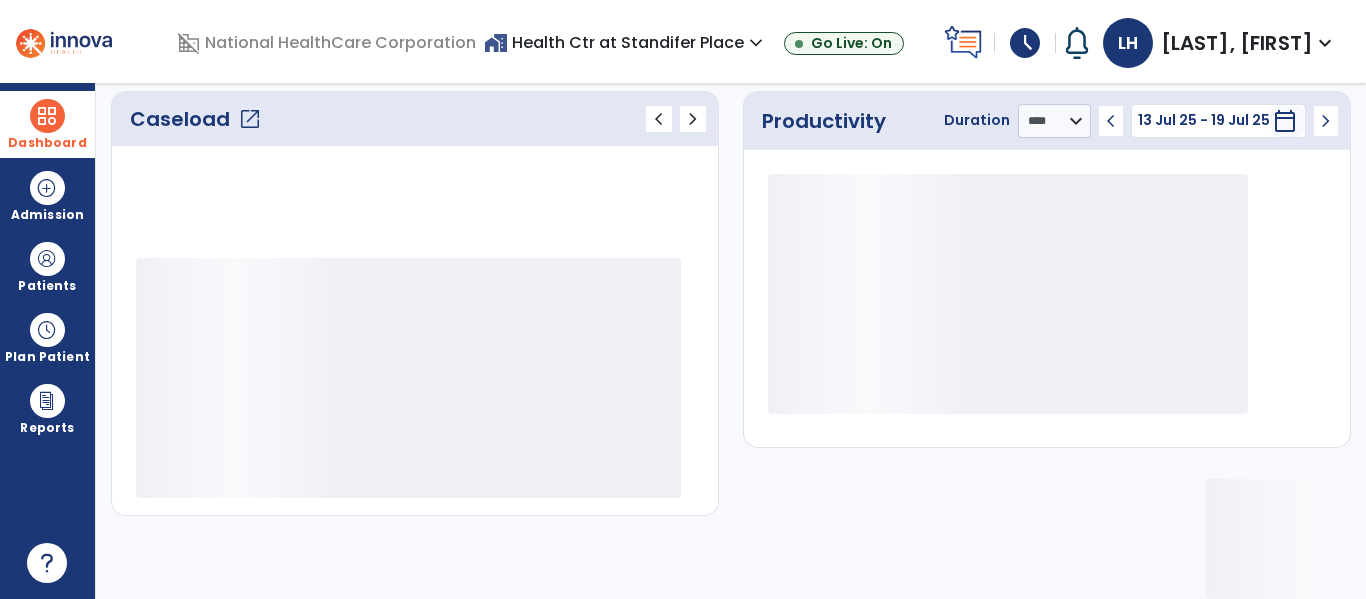 scroll, scrollTop: 275, scrollLeft: 0, axis: vertical 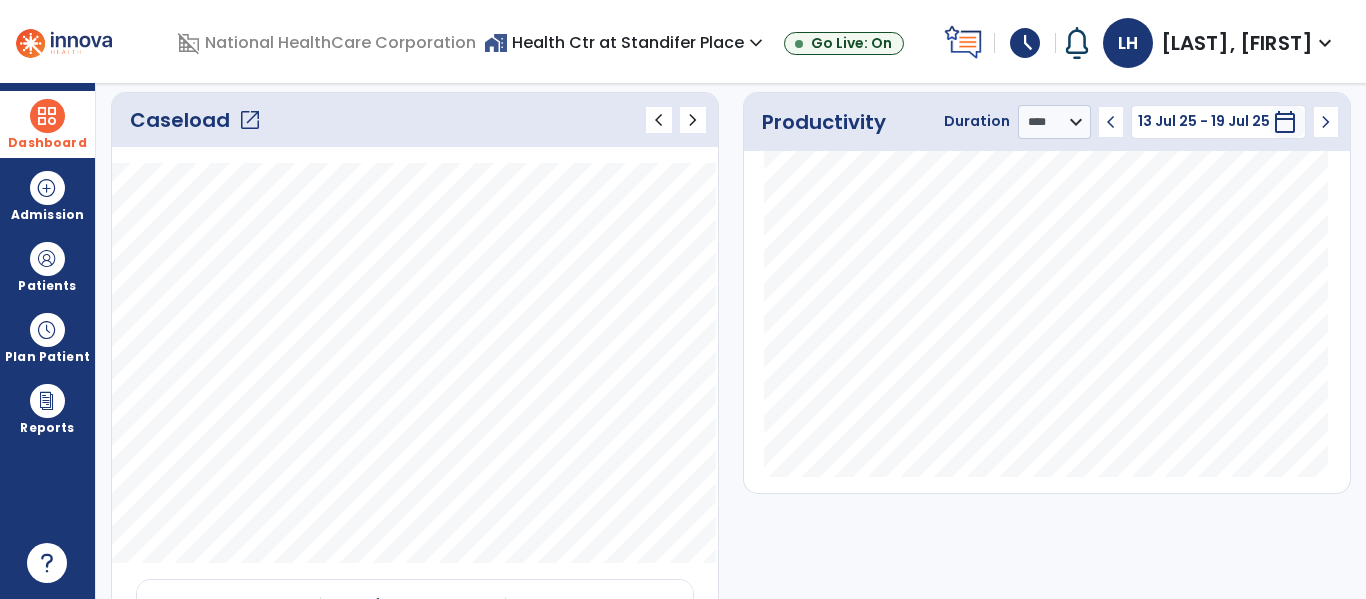 click on "Caseload   open_in_new" 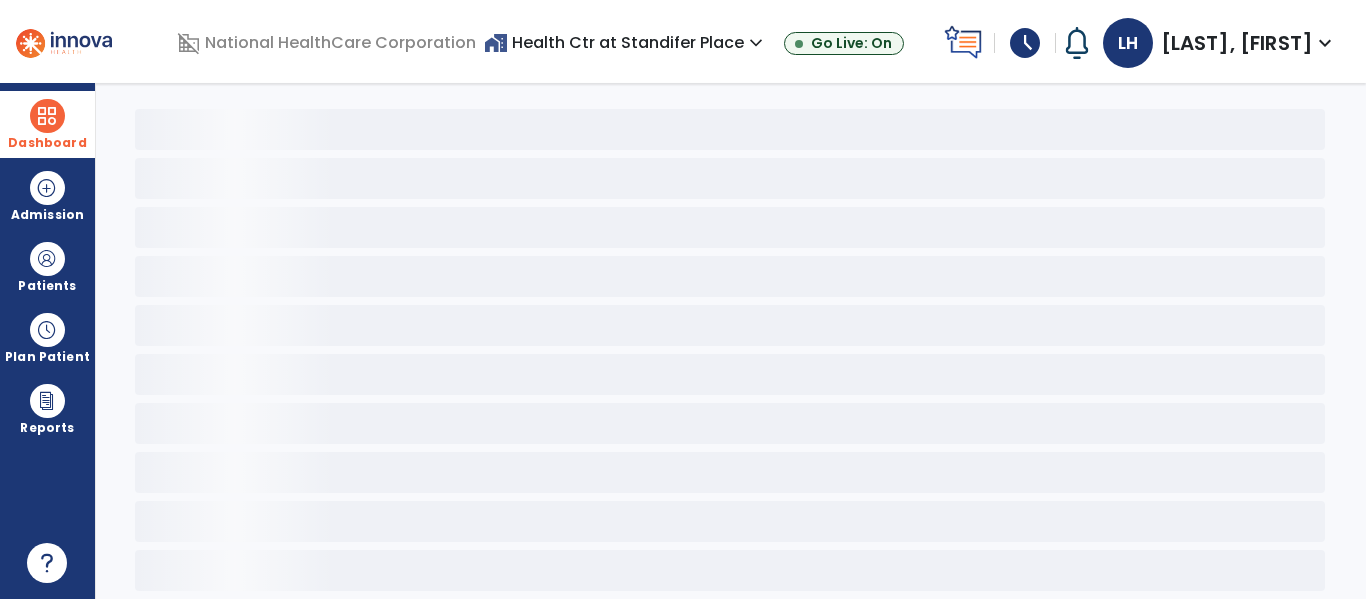 scroll, scrollTop: 68, scrollLeft: 0, axis: vertical 